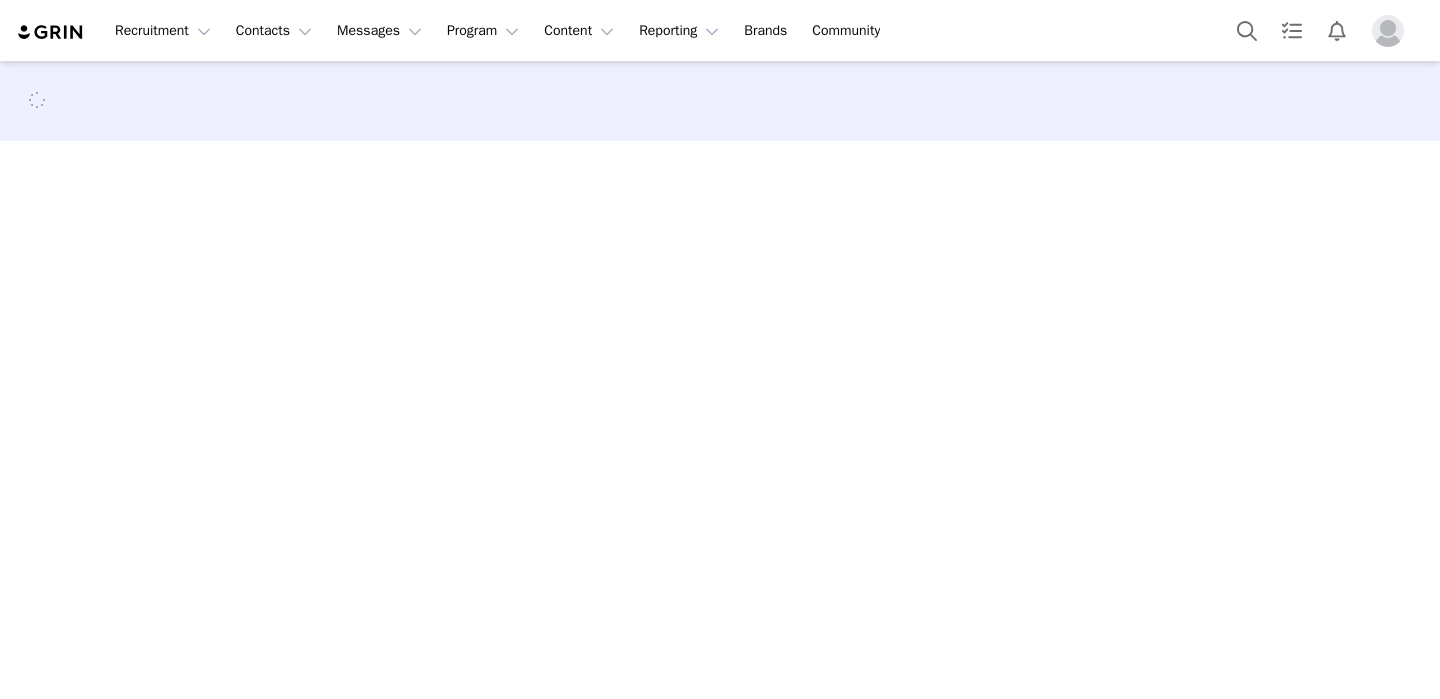 scroll, scrollTop: 0, scrollLeft: 0, axis: both 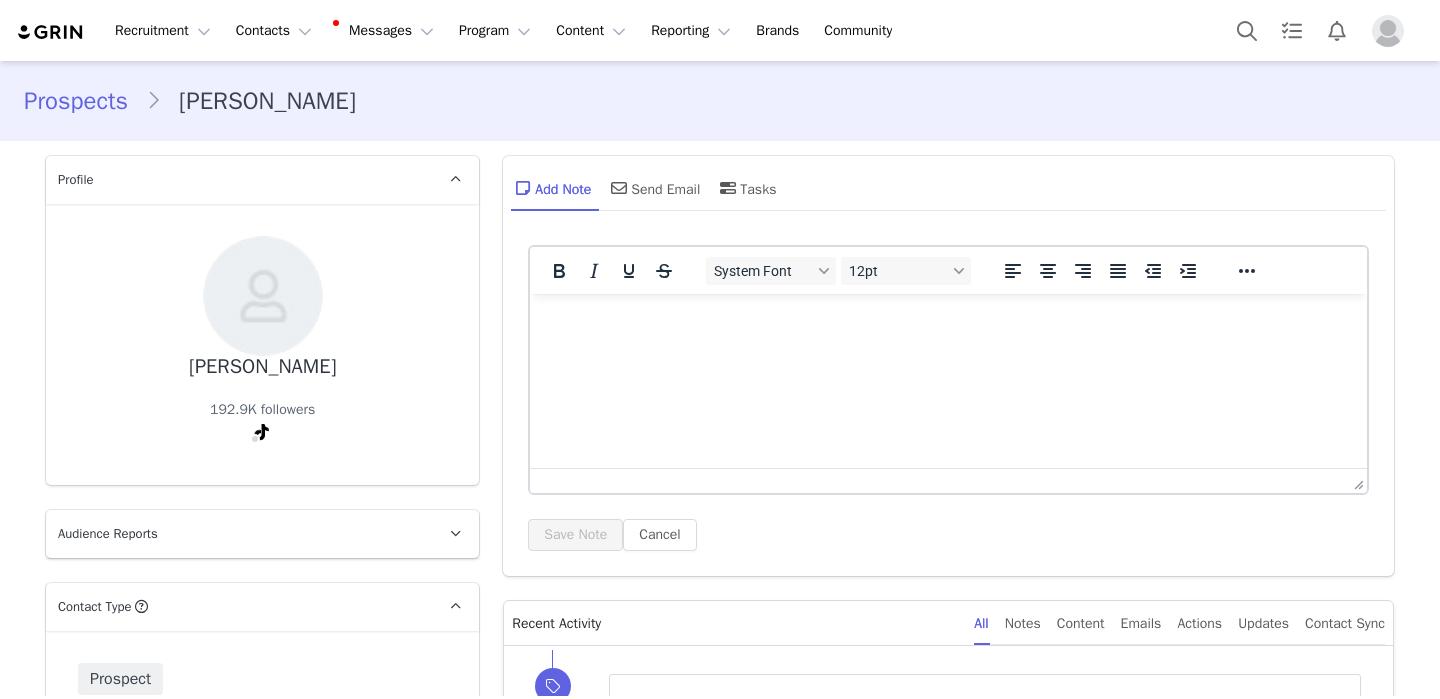 type on "+1 ([GEOGRAPHIC_DATA])" 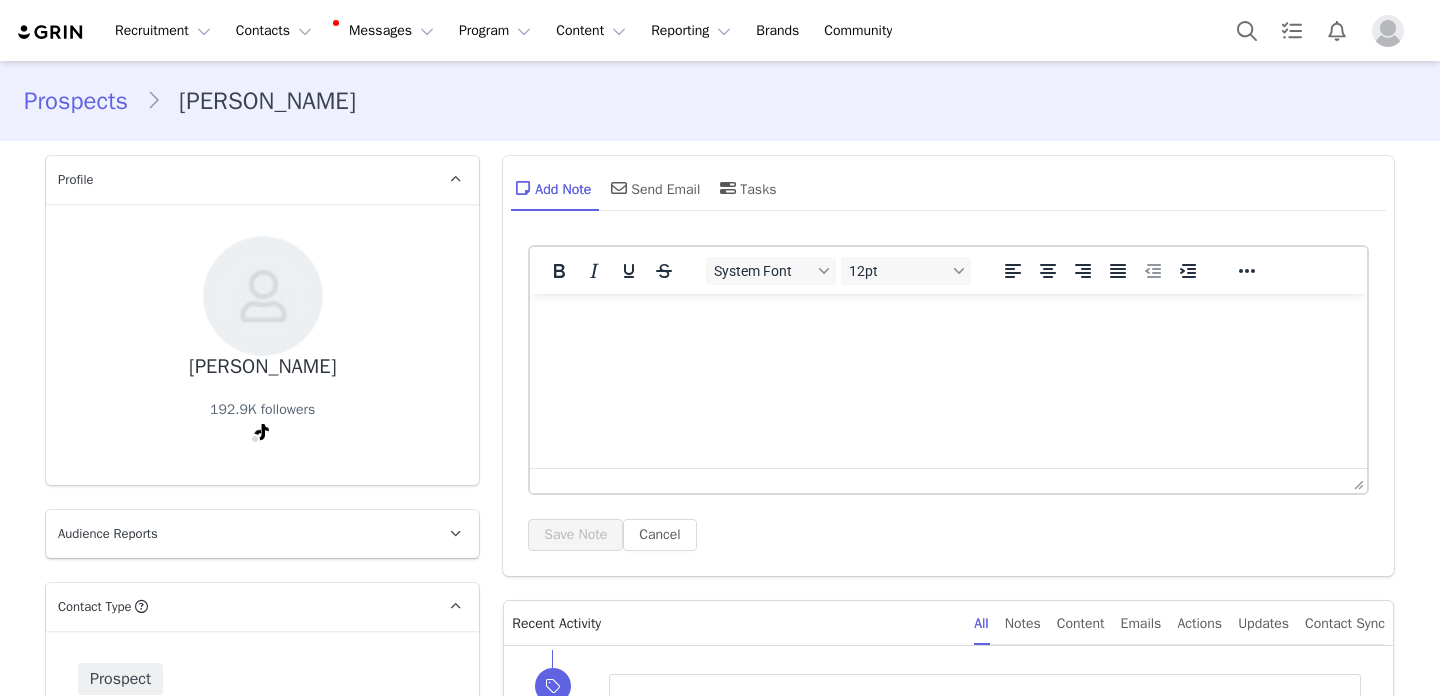 scroll, scrollTop: 656, scrollLeft: 0, axis: vertical 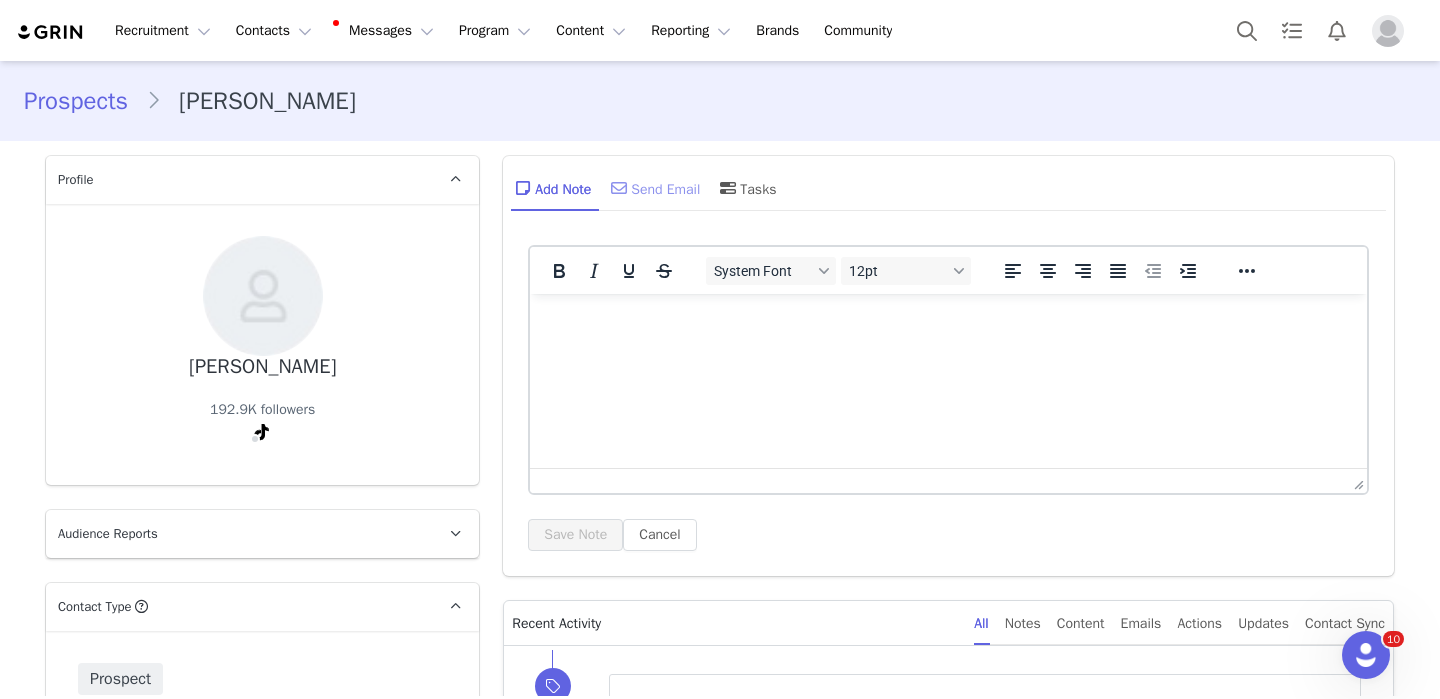 click on "Send Email" at bounding box center [653, 188] 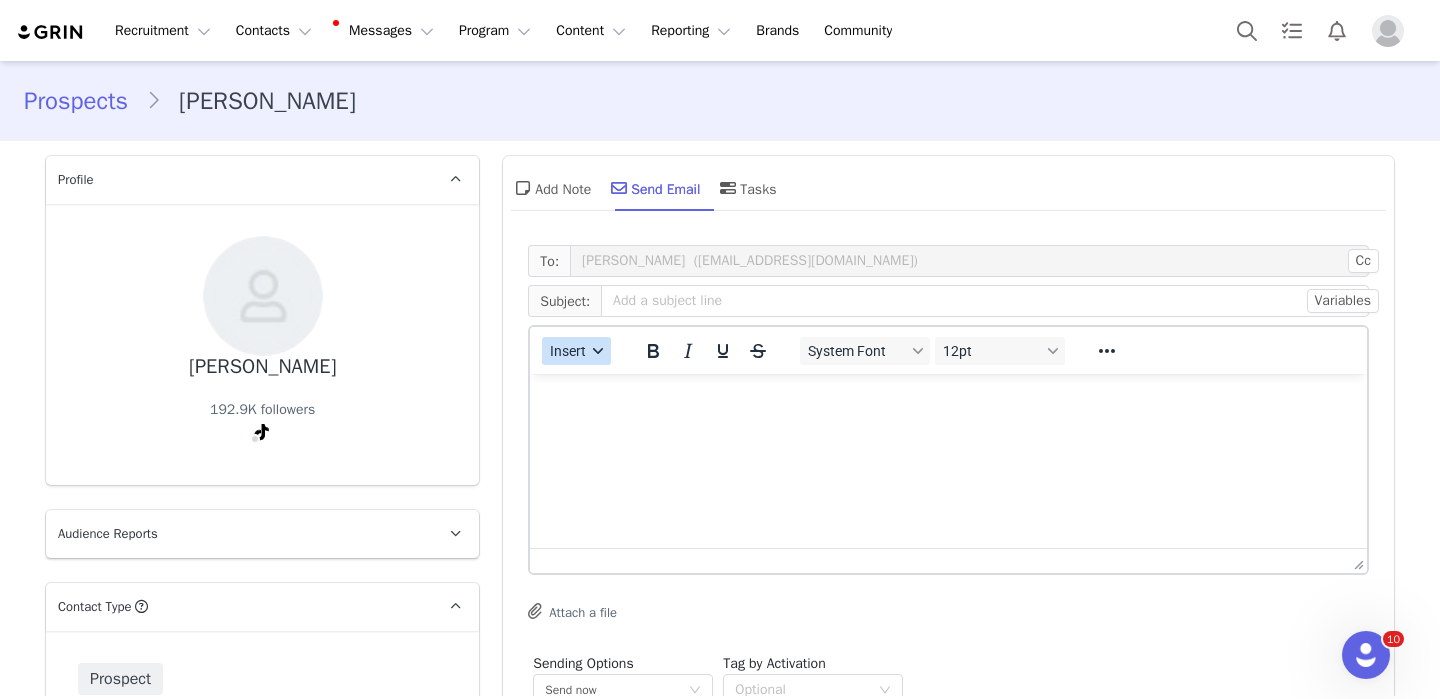 scroll, scrollTop: 0, scrollLeft: 0, axis: both 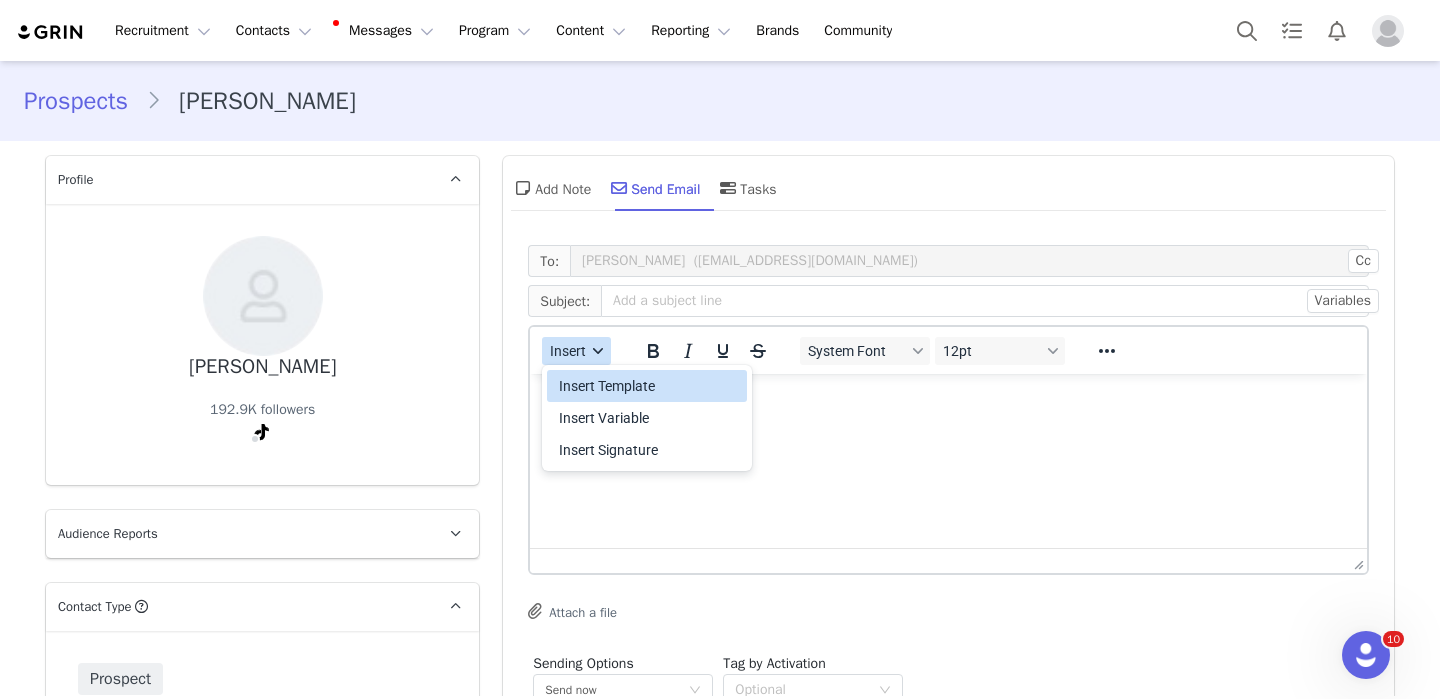 click on "Insert Template" at bounding box center (649, 386) 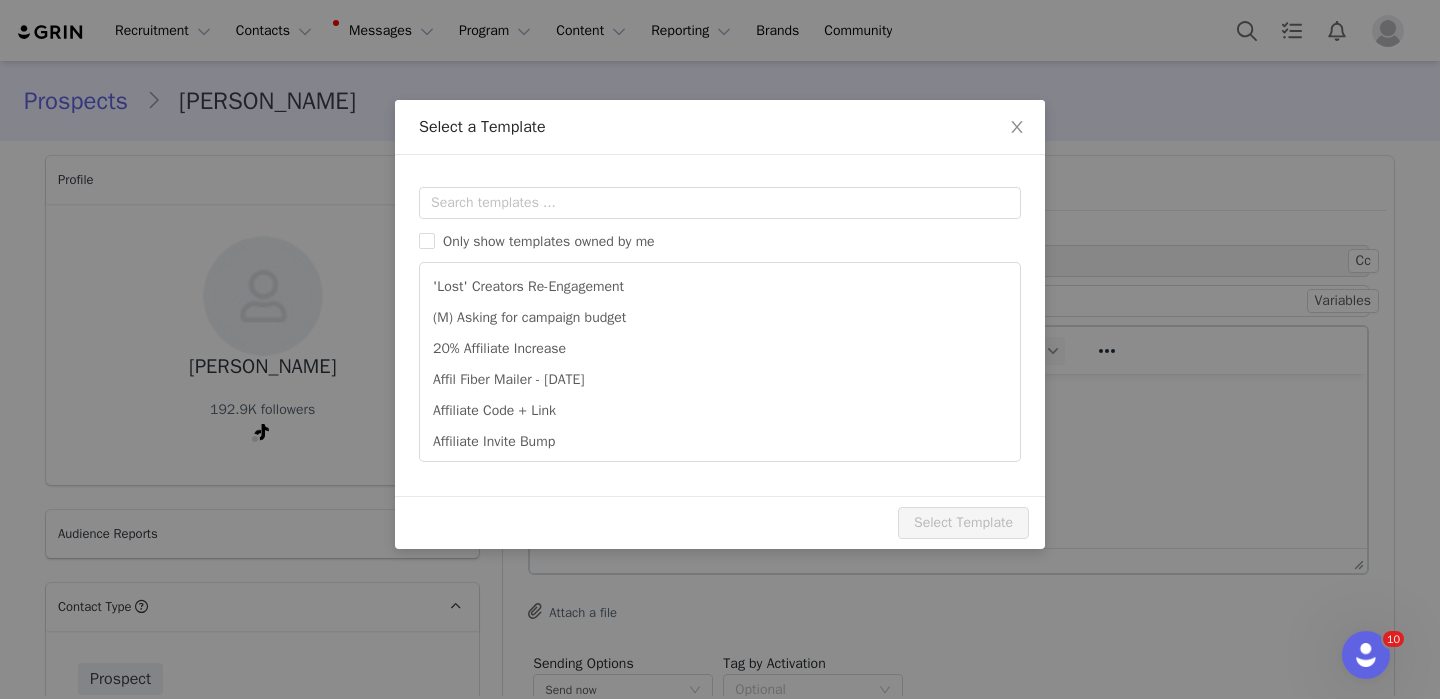 scroll, scrollTop: 0, scrollLeft: 0, axis: both 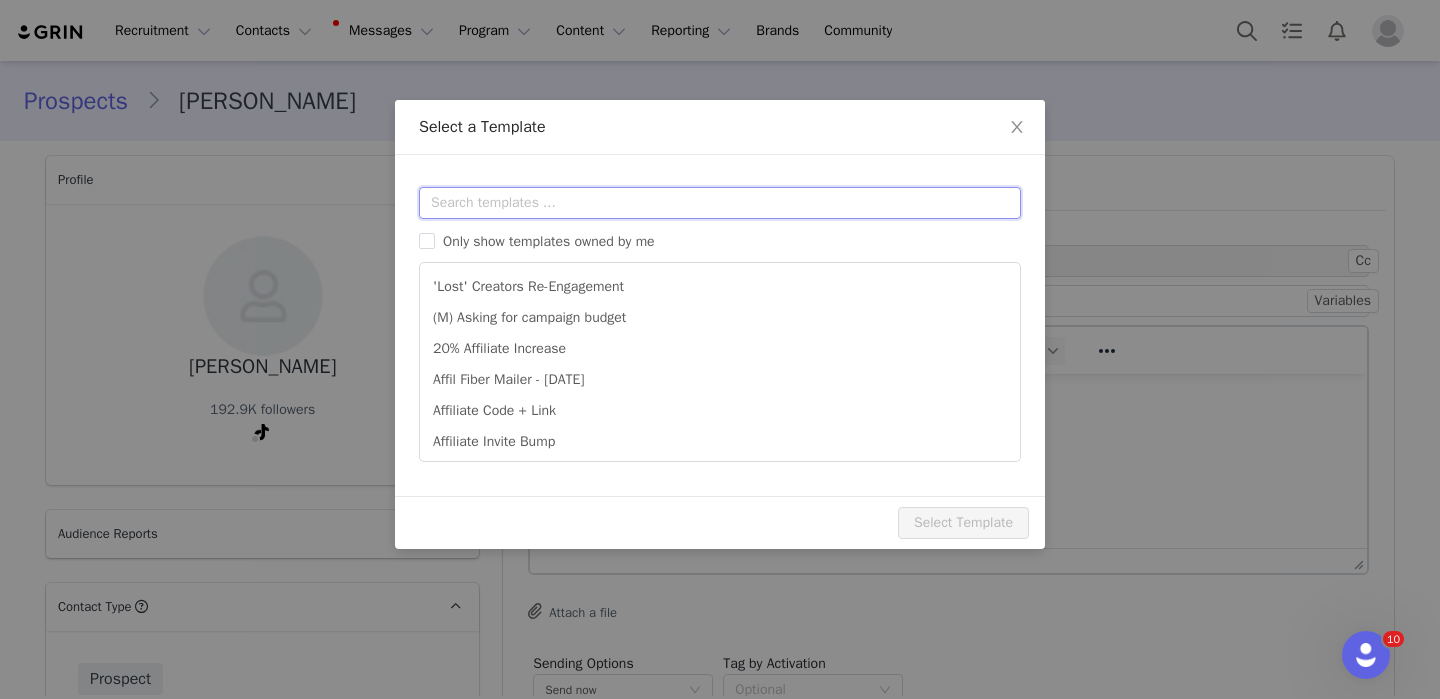click at bounding box center [720, 203] 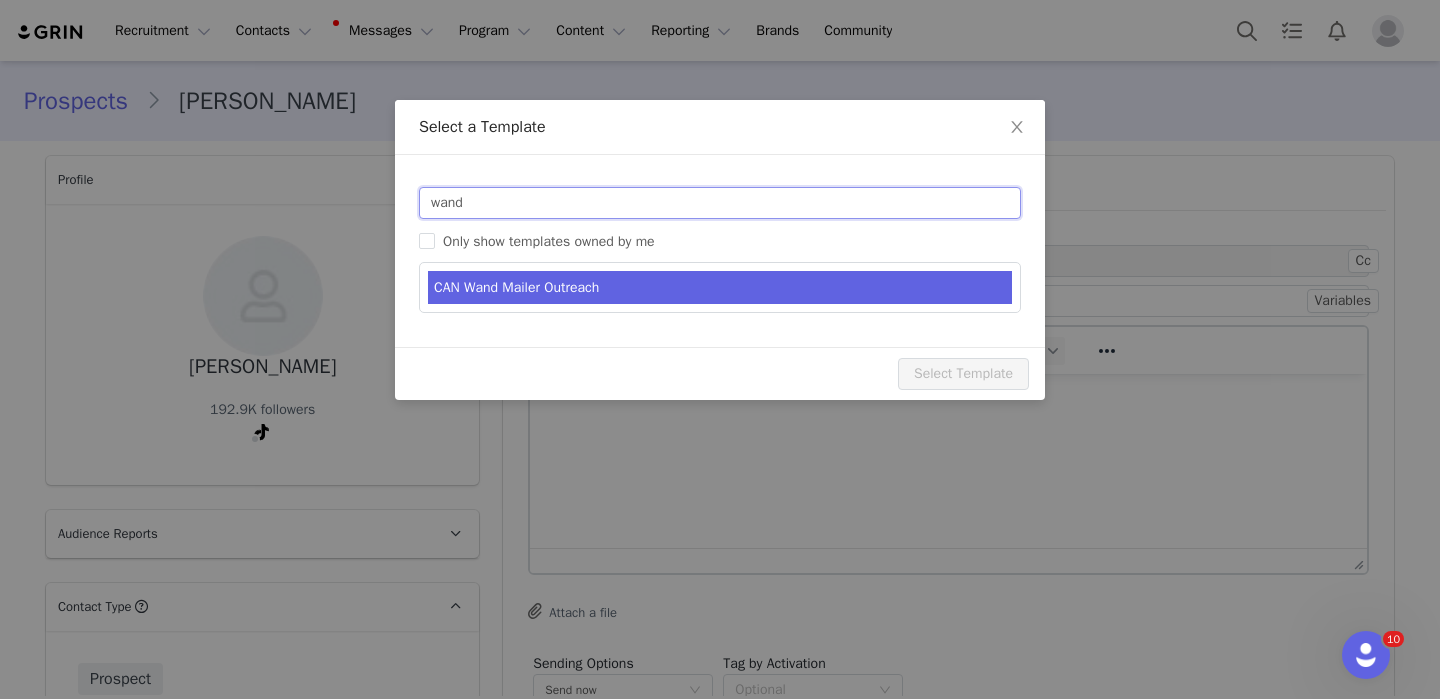 type on "wand" 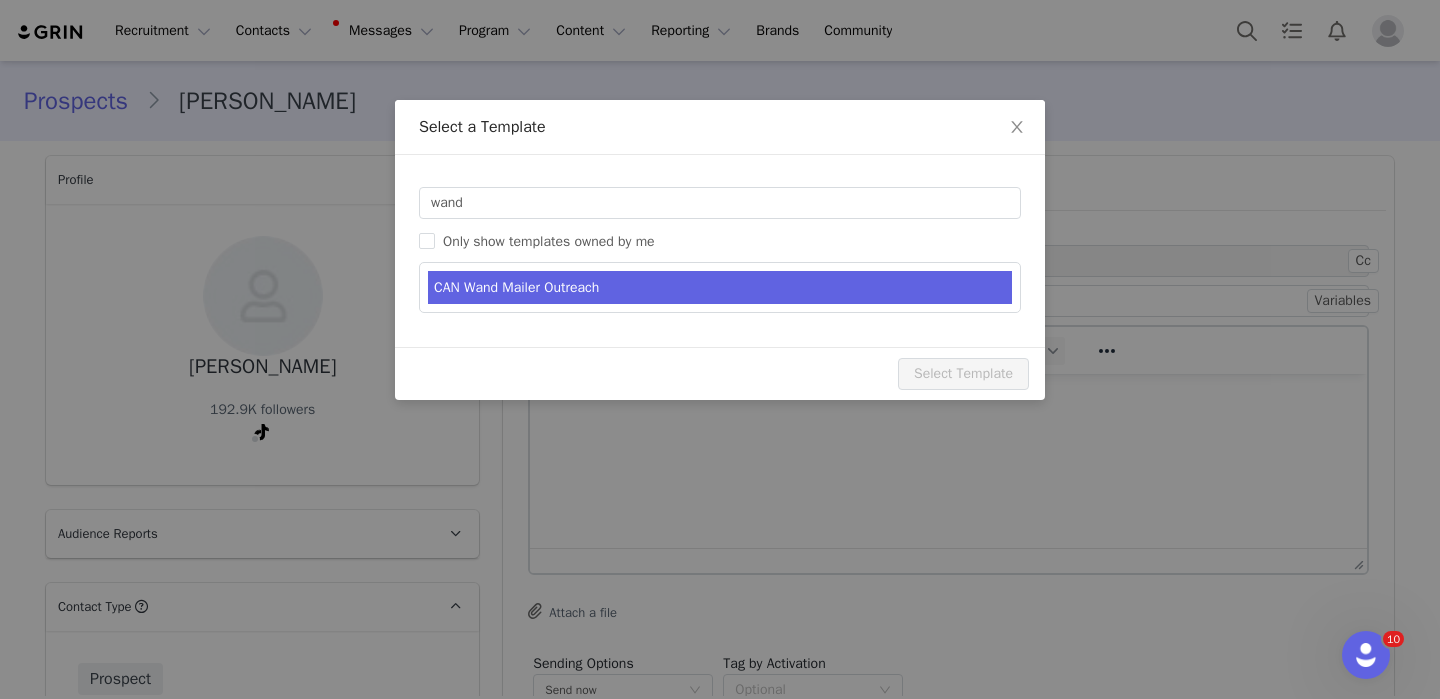 type on "Beekeeper's Naturals Launch in [GEOGRAPHIC_DATA]!" 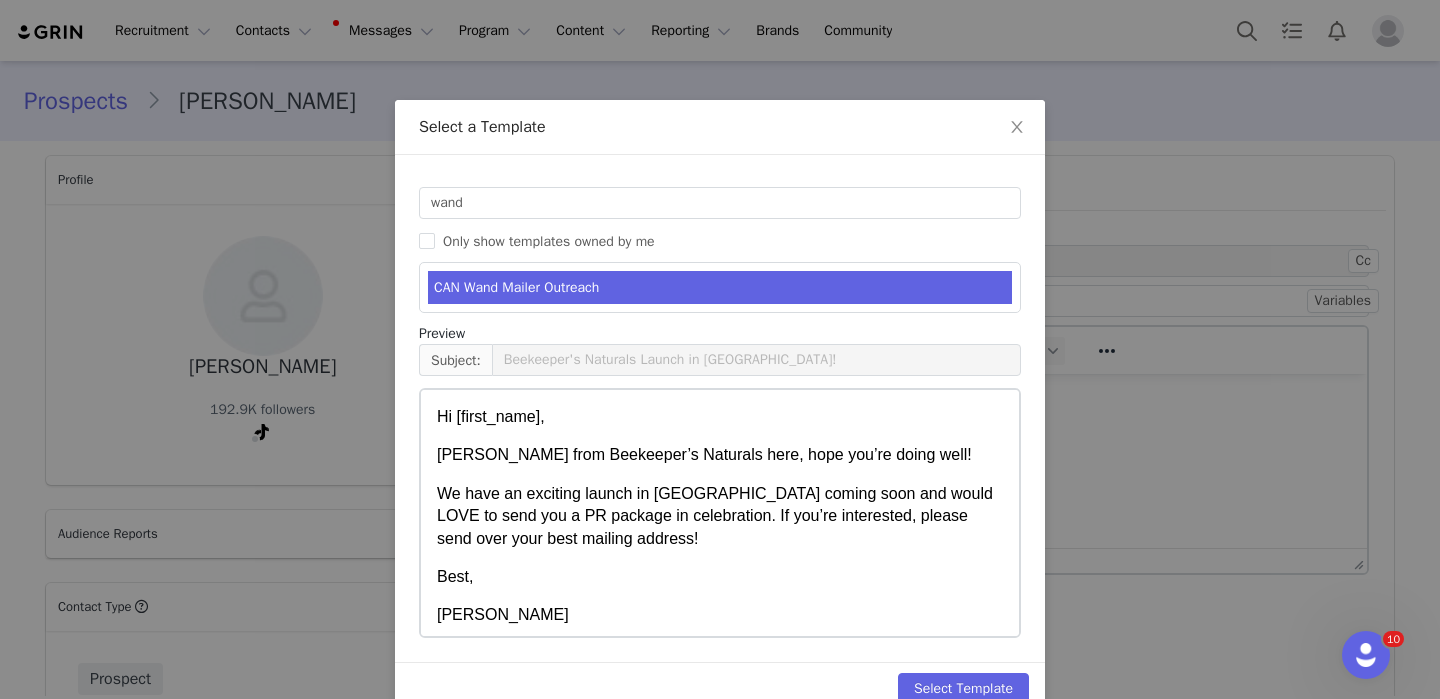 scroll, scrollTop: 40, scrollLeft: 0, axis: vertical 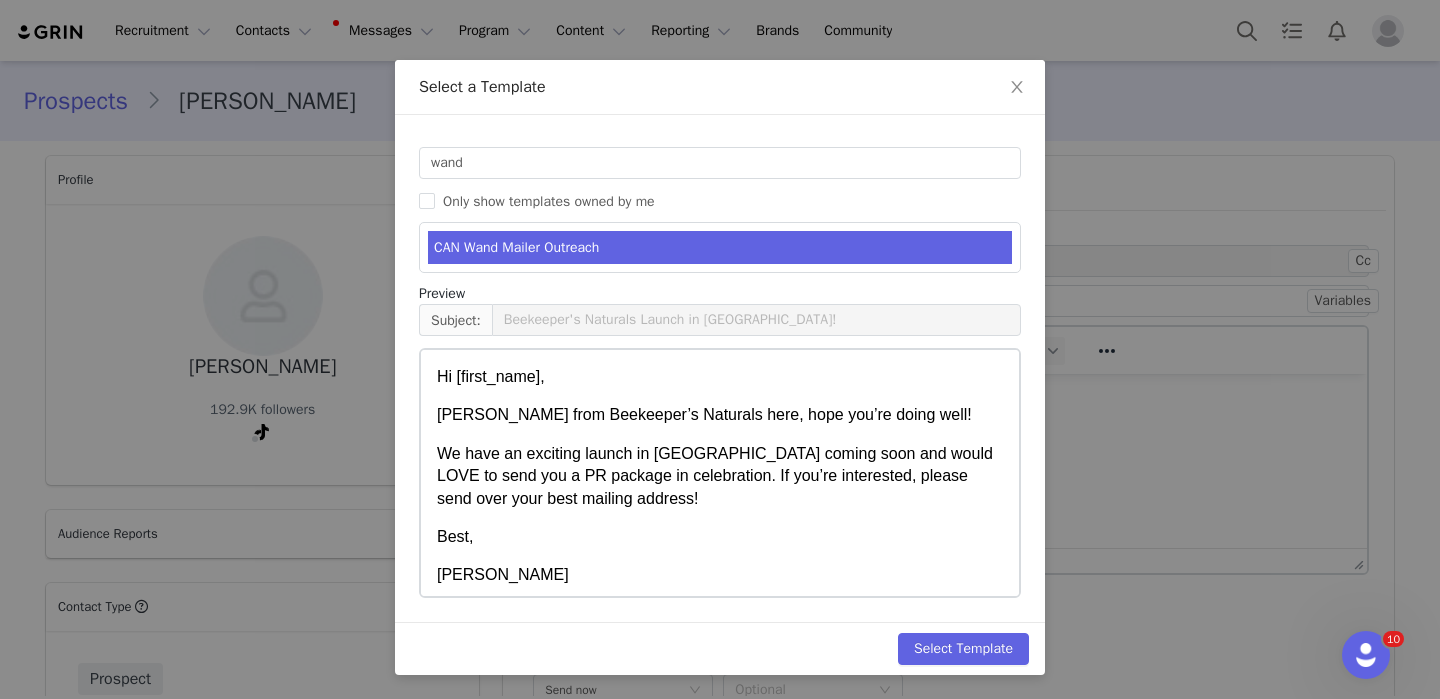 click on "Templates  wand Only show templates owned by me      CAN Wand Mailer Outreach  Preview     Subject: Beekeeper's Naturals Launch in Canada!" at bounding box center (720, 368) 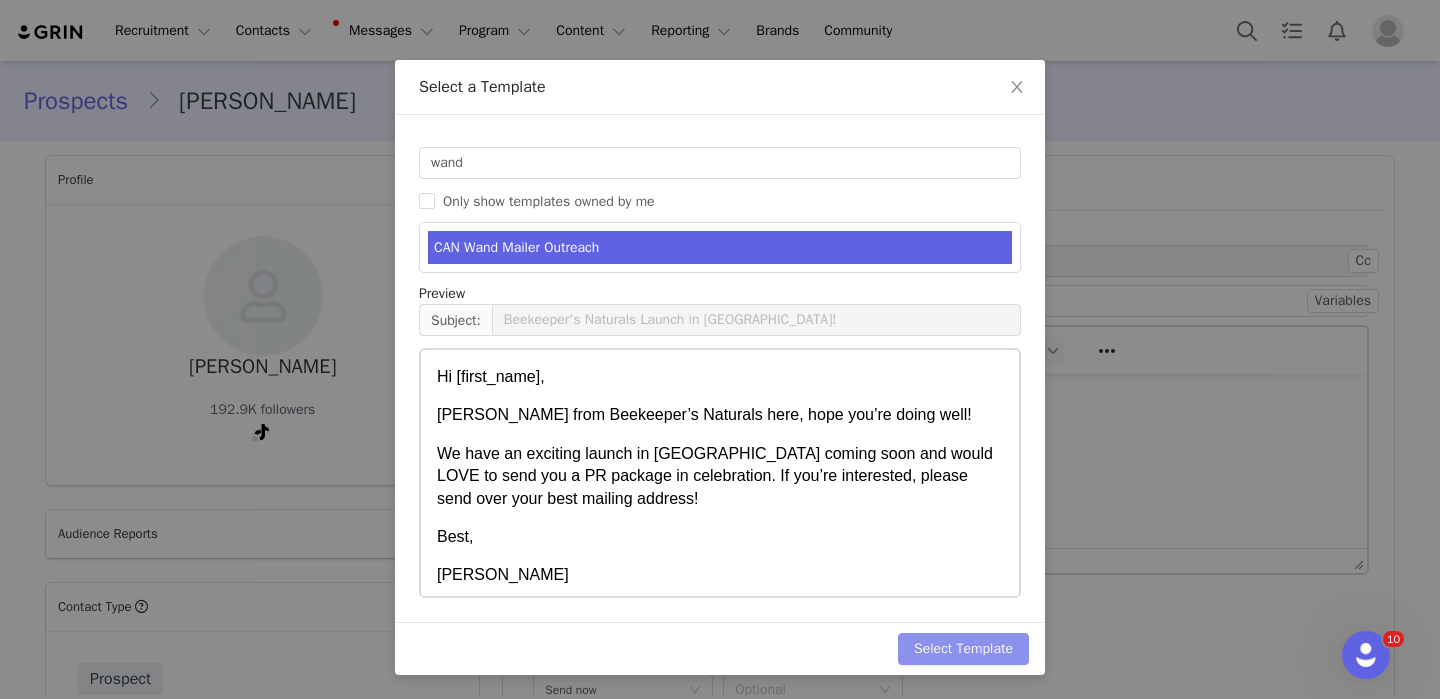 click on "Select Template" at bounding box center (963, 649) 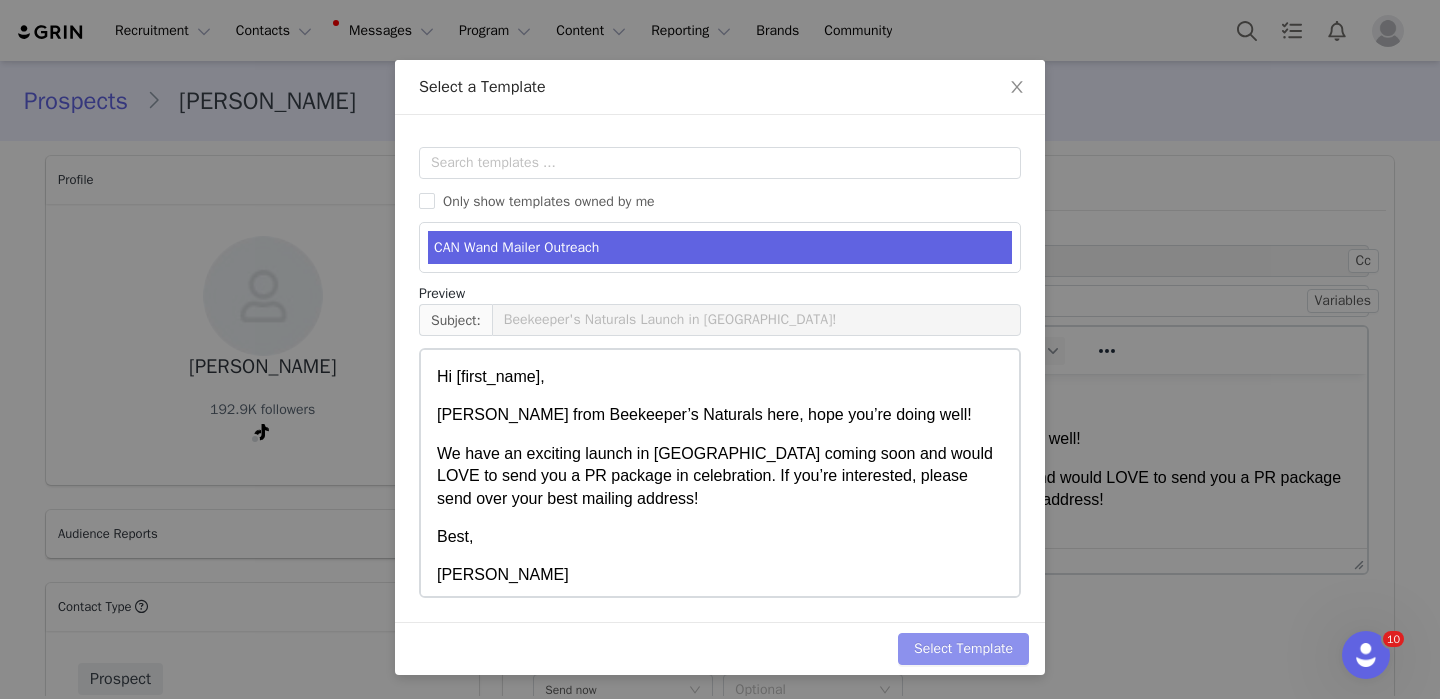 scroll, scrollTop: 0, scrollLeft: 0, axis: both 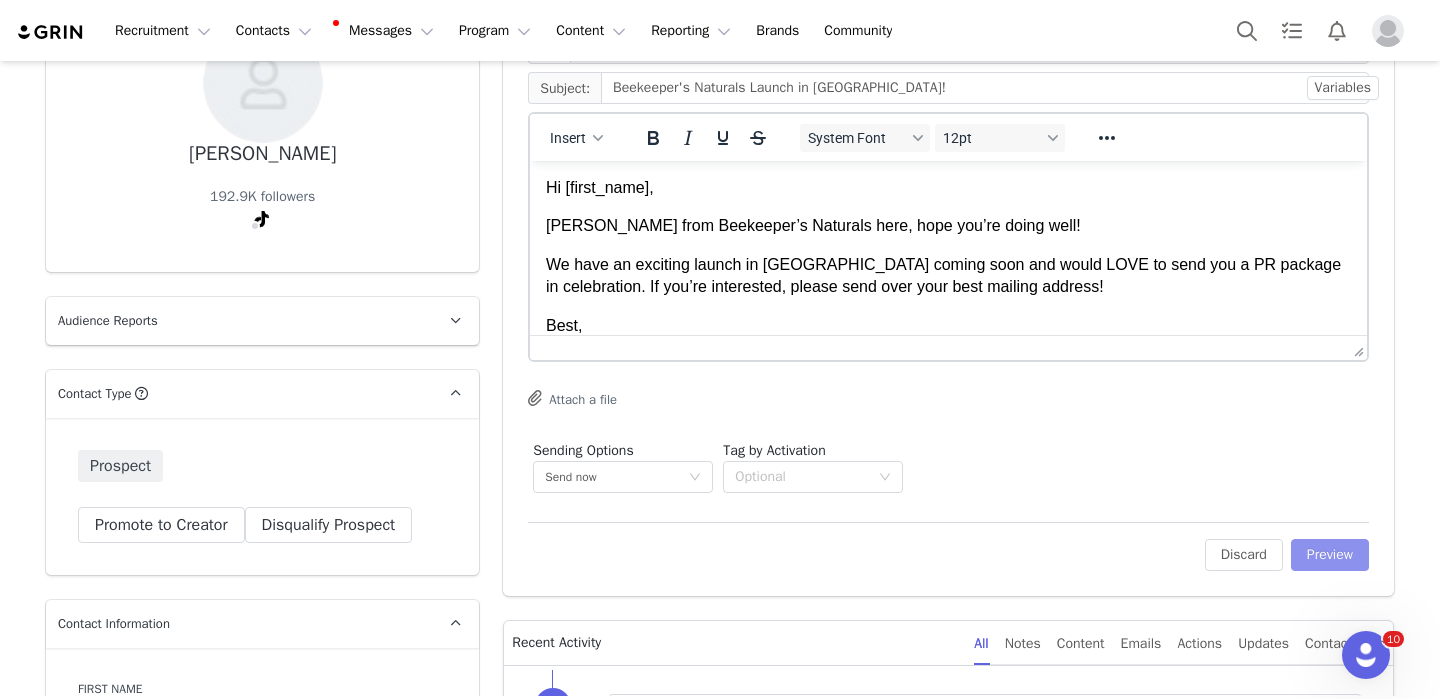 click on "Preview" at bounding box center [1330, 555] 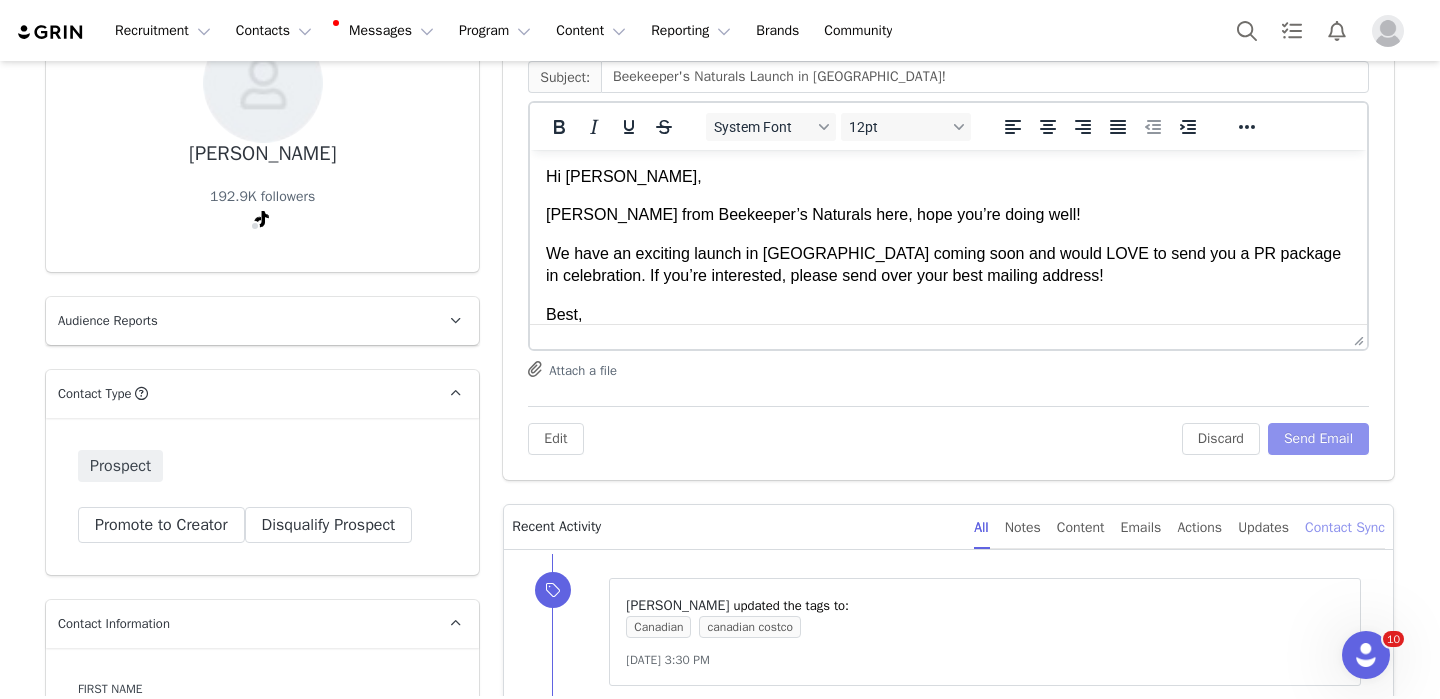 scroll, scrollTop: 0, scrollLeft: 0, axis: both 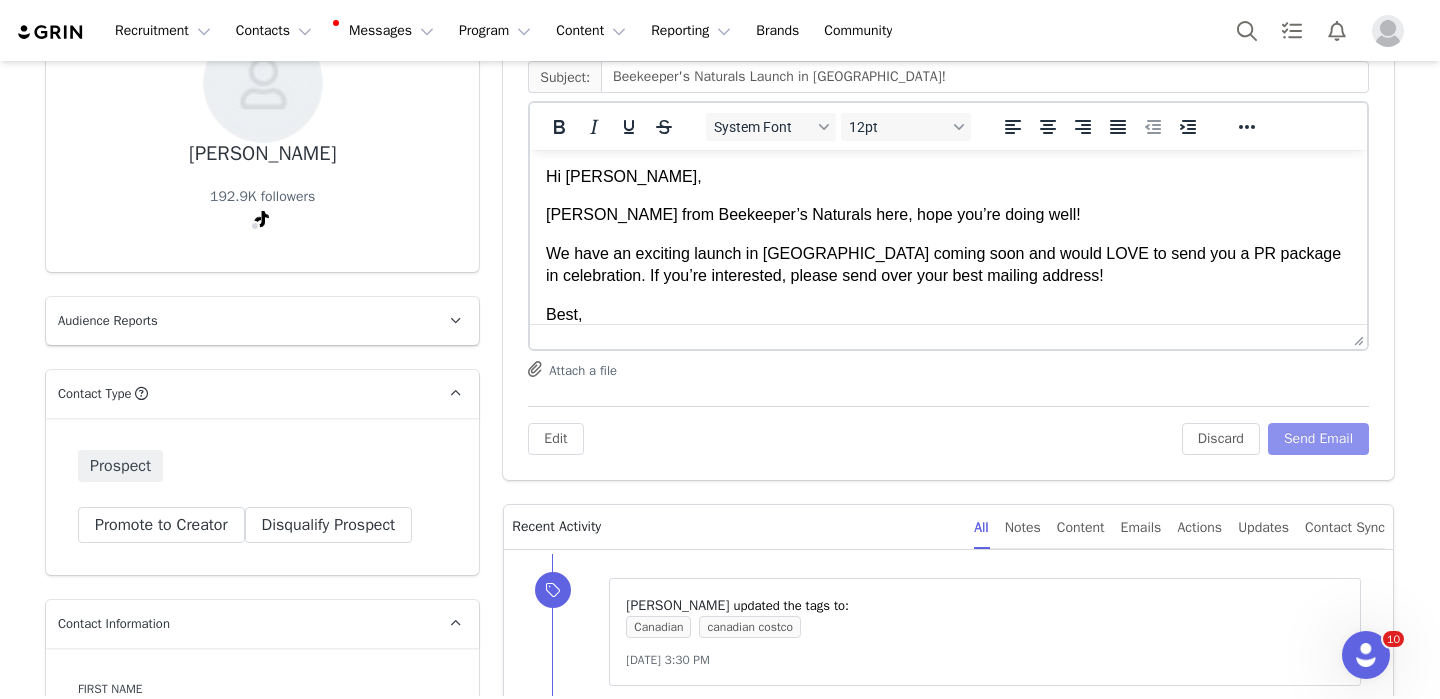 click on "Send Email" at bounding box center (1318, 439) 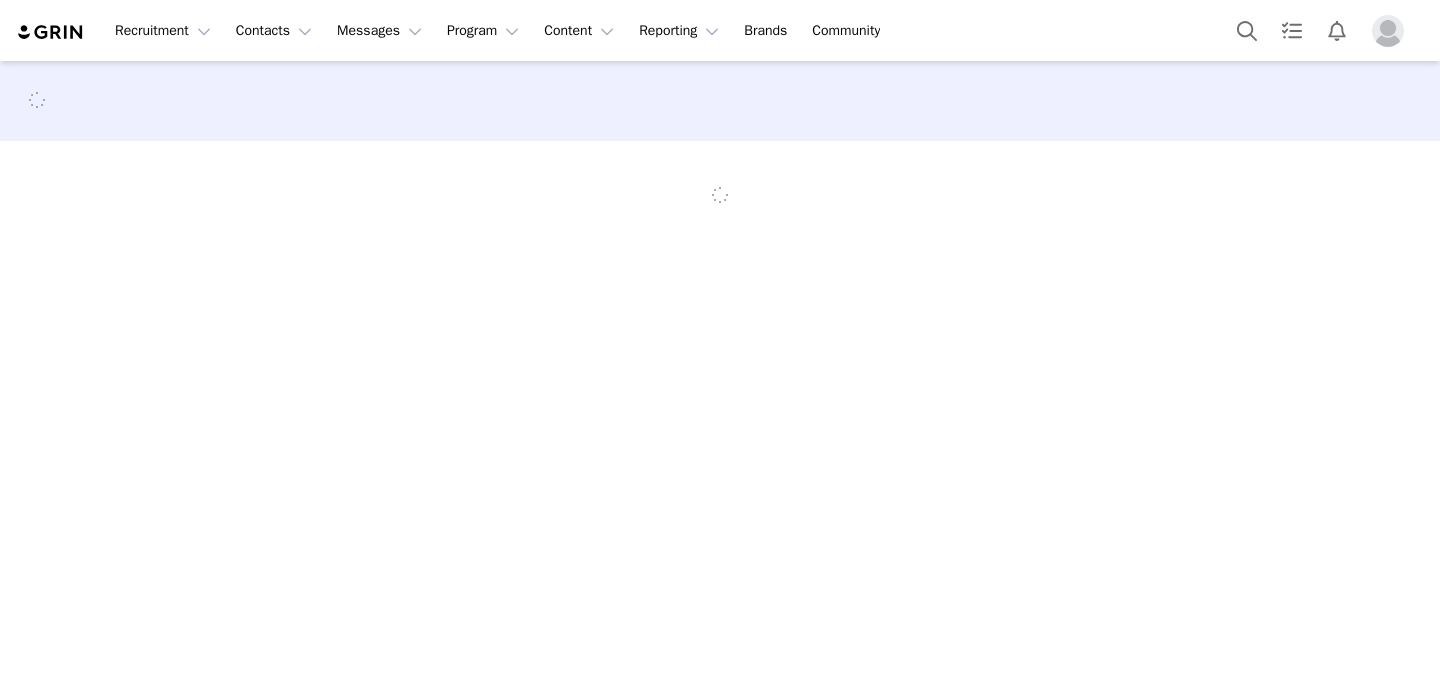 scroll, scrollTop: 0, scrollLeft: 0, axis: both 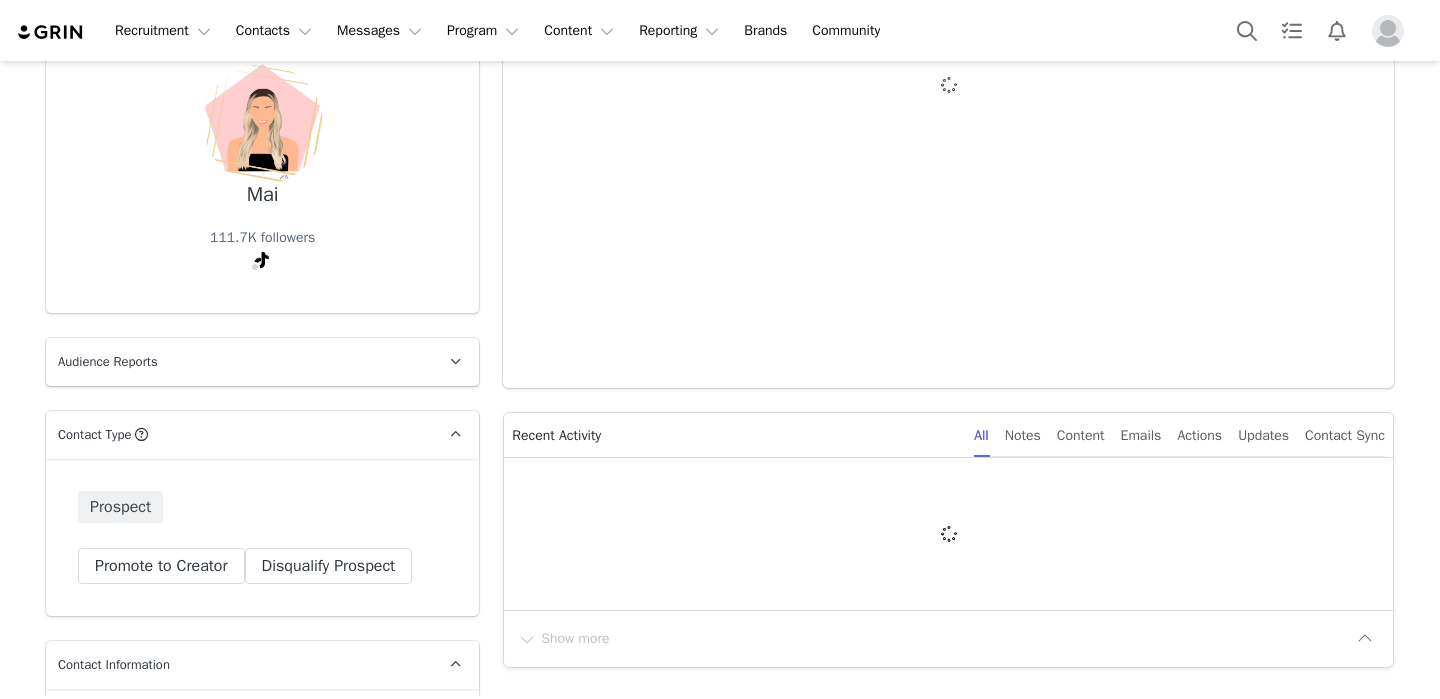 type on "+1 ([GEOGRAPHIC_DATA])" 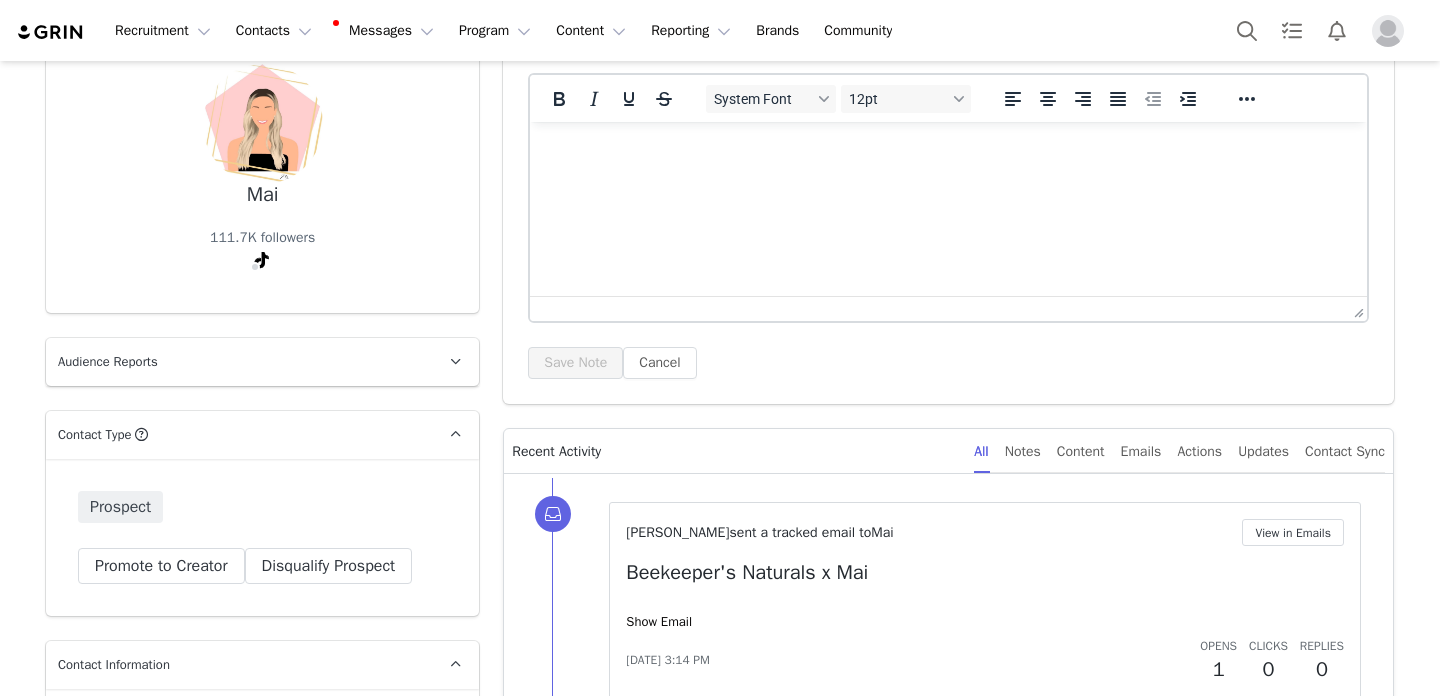 scroll, scrollTop: 419, scrollLeft: 0, axis: vertical 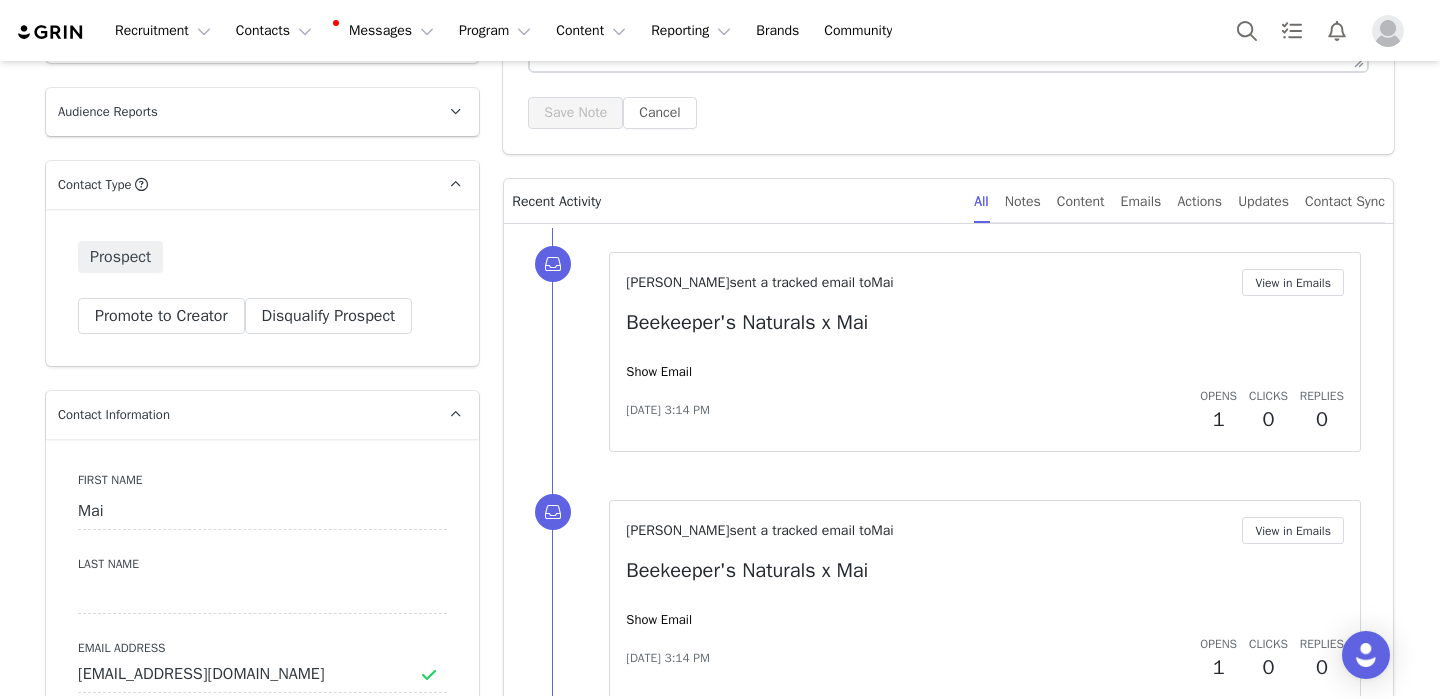 click on "Amanda Jones sent a tracked email to  Mai       View in Emails   Beekeeper's Naturals x Mai   Show Email  Jun 23, 2025, 3:14 PM      Opens  1  Clicks  0  Replies  0" at bounding box center (985, 352) 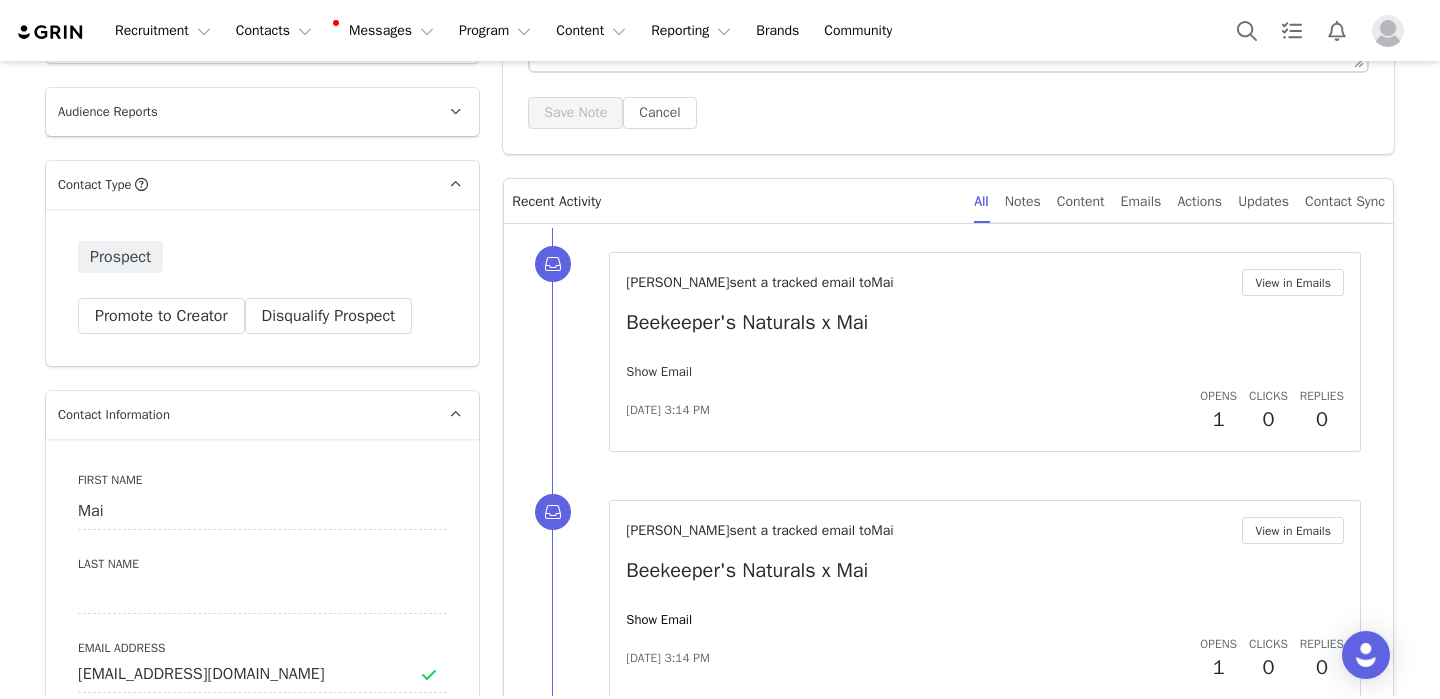 click on "Show Email" at bounding box center (659, 371) 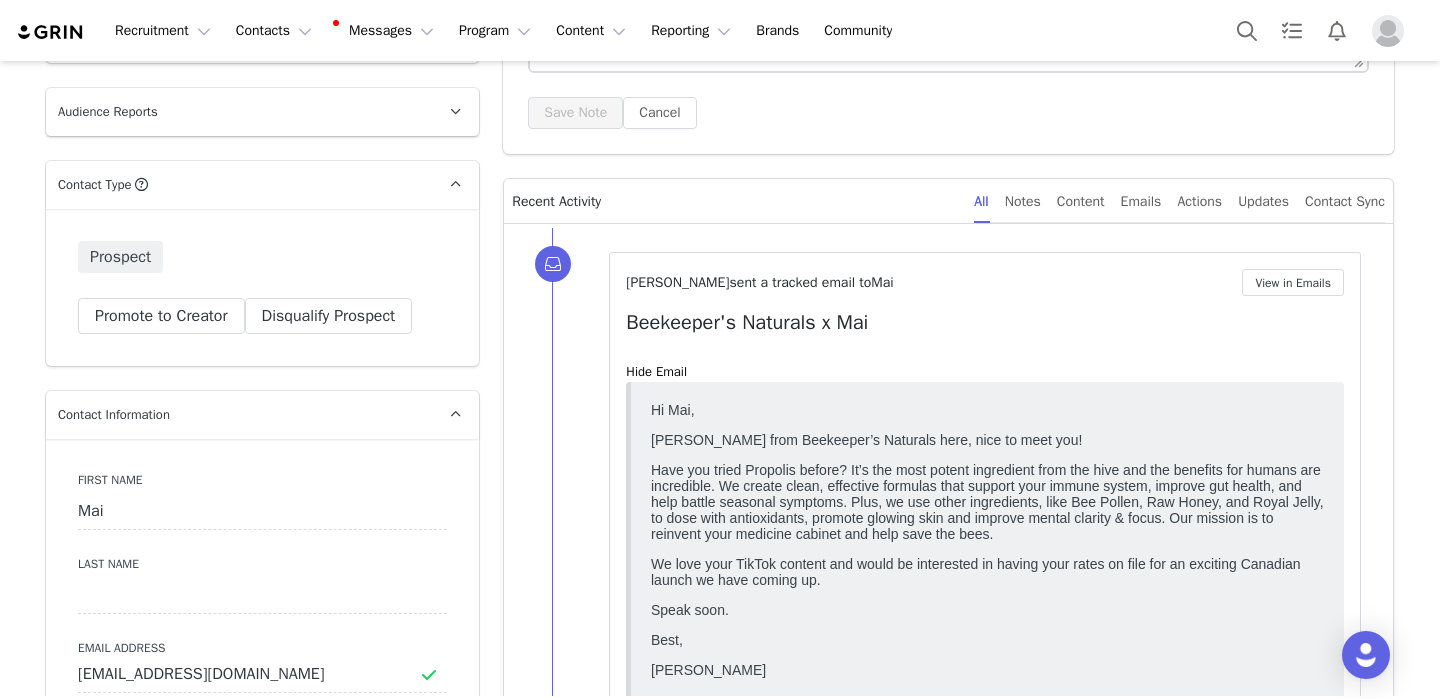 scroll, scrollTop: 0, scrollLeft: 0, axis: both 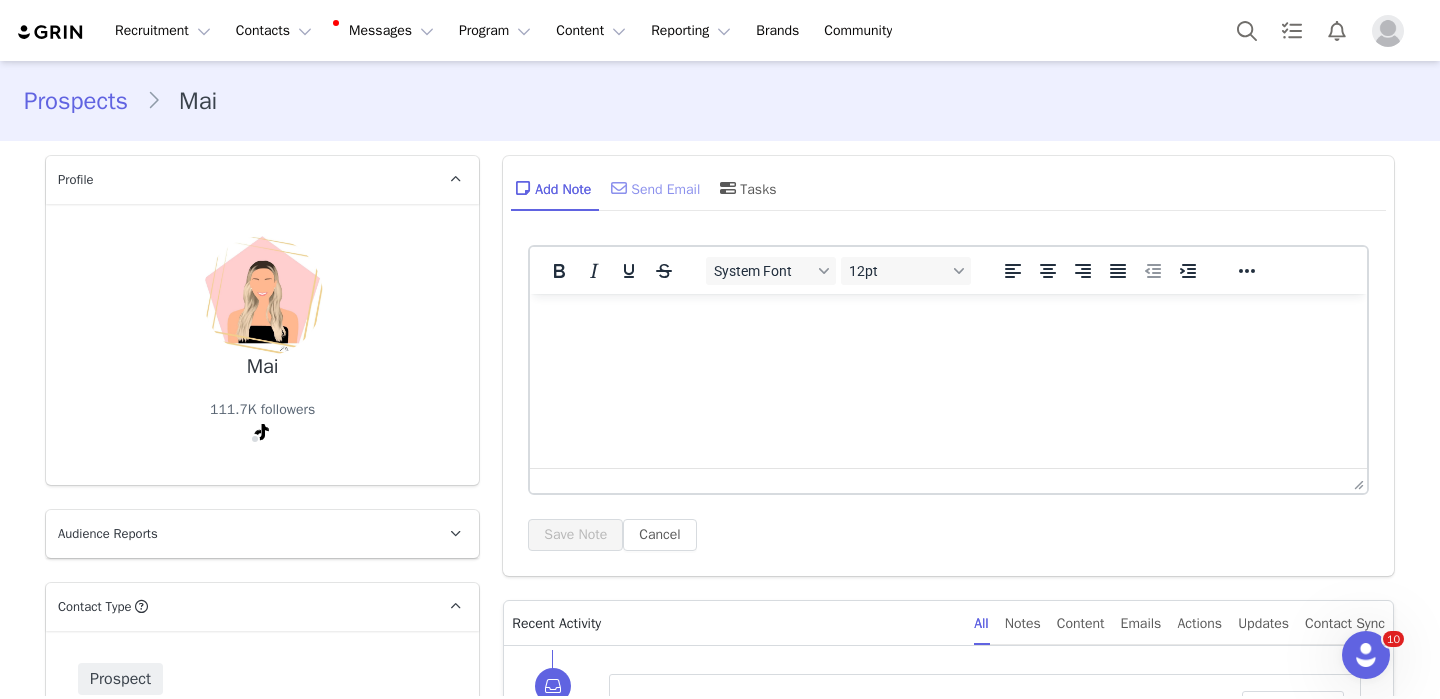 click on "Send Email" at bounding box center (653, 188) 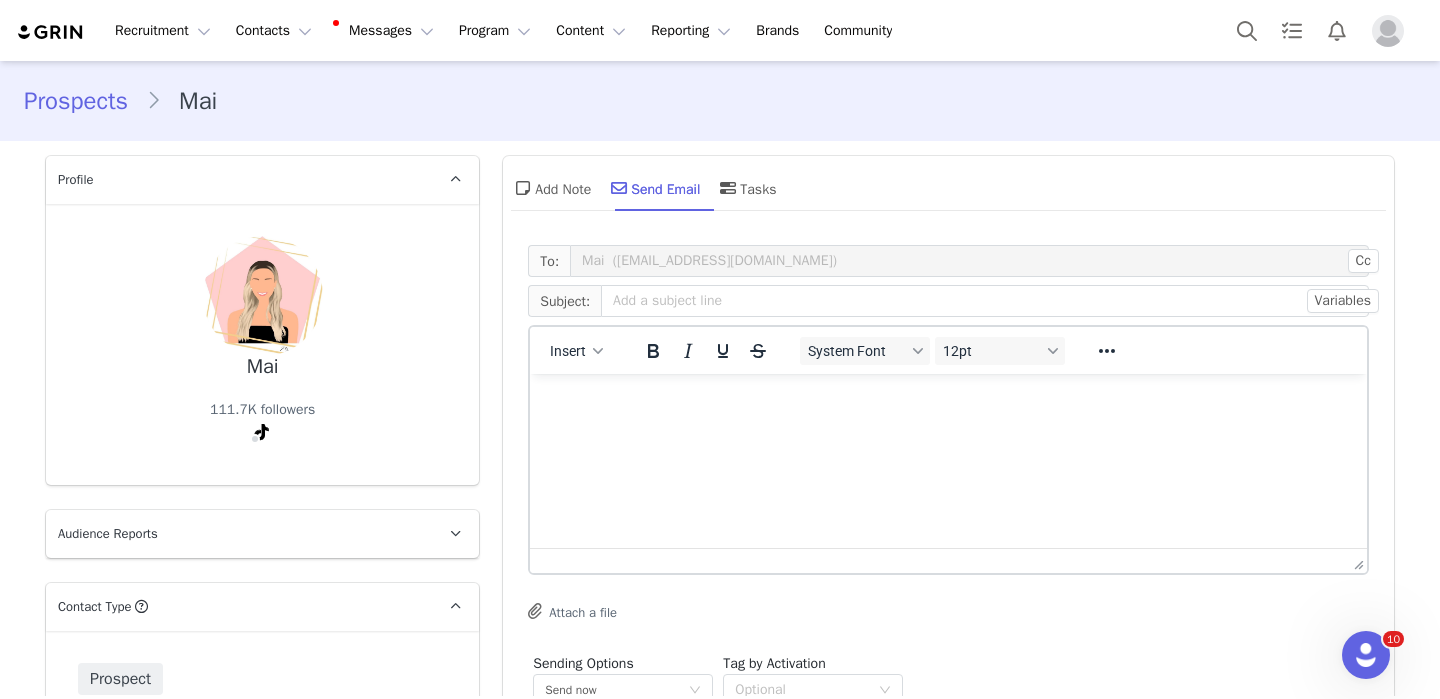 scroll, scrollTop: 0, scrollLeft: 0, axis: both 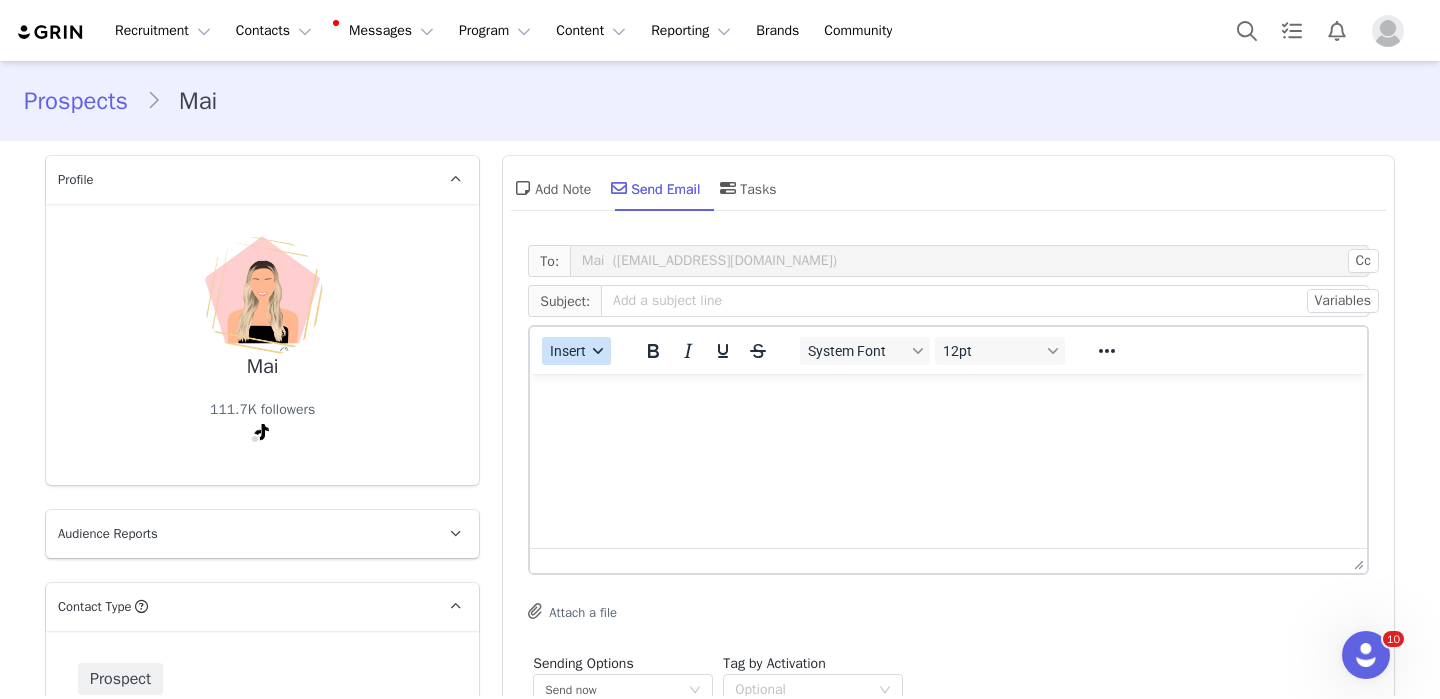 click on "Insert" at bounding box center (576, 351) 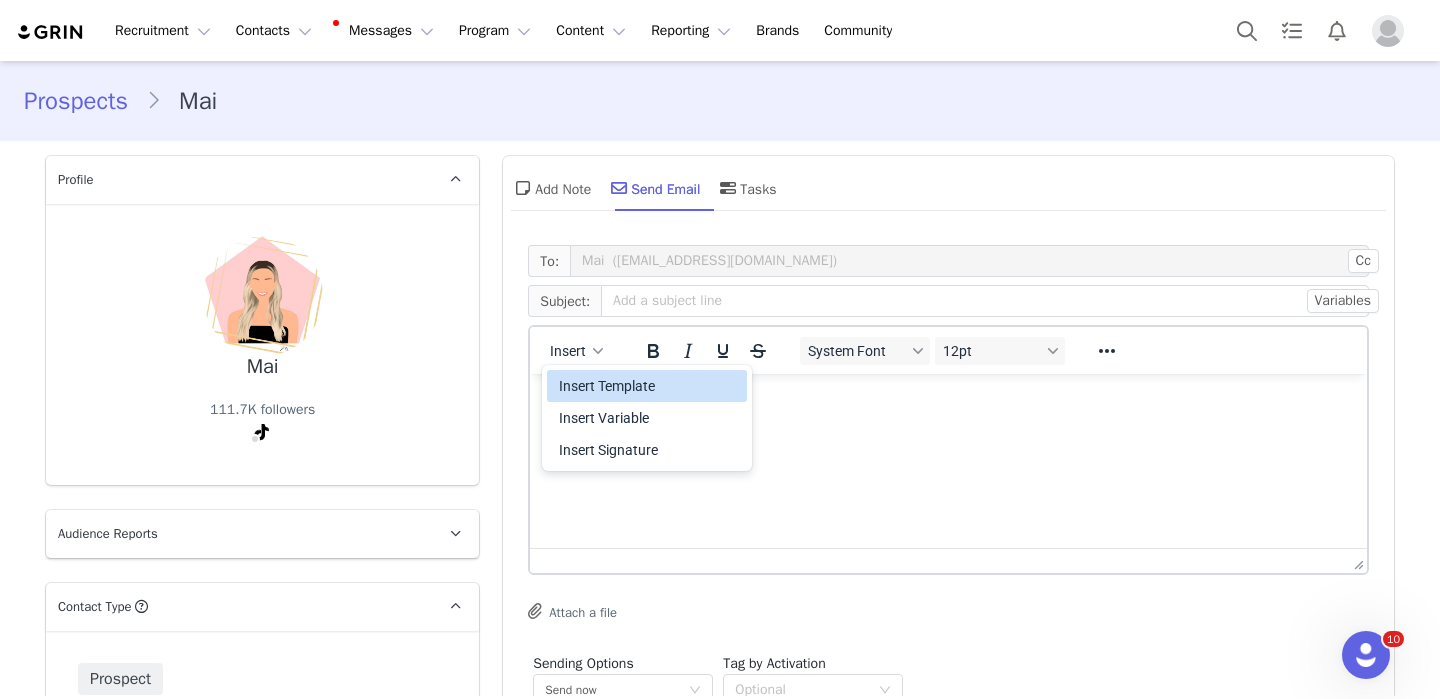 click on "Insert Template" at bounding box center (649, 386) 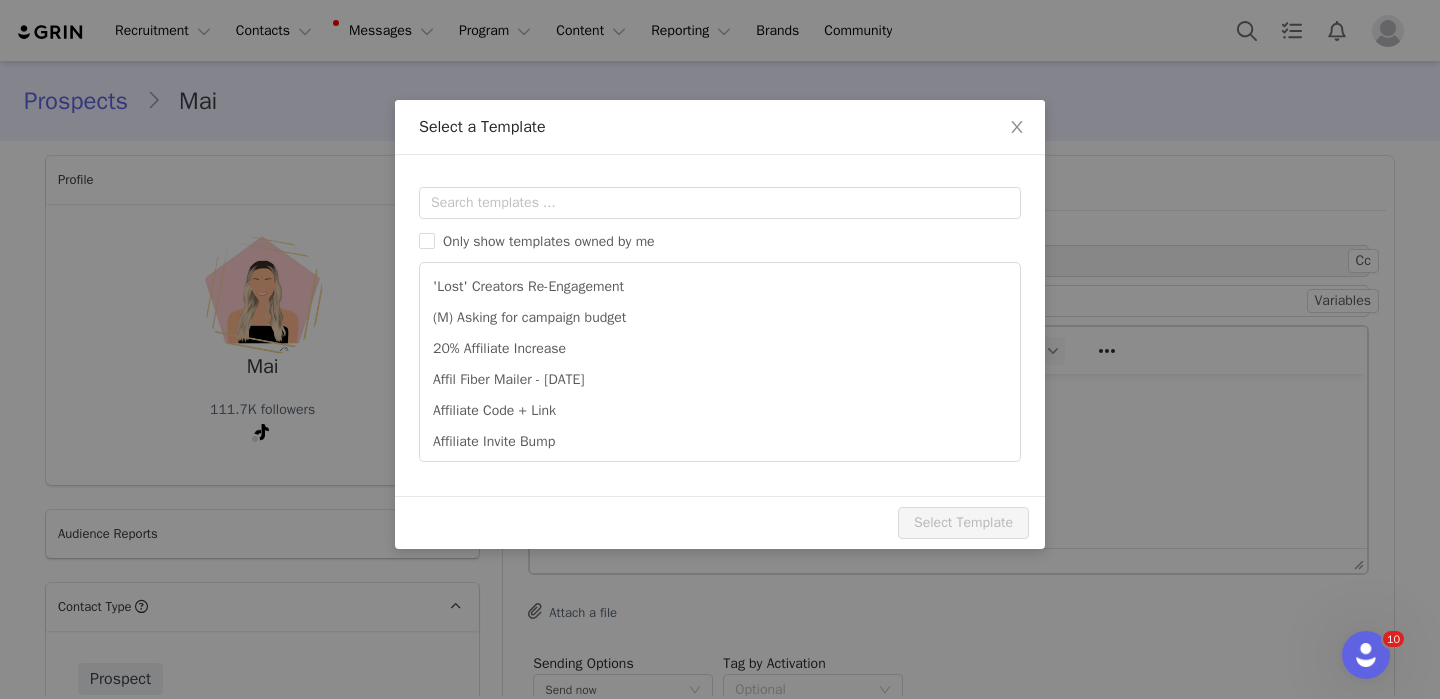 scroll, scrollTop: 0, scrollLeft: 0, axis: both 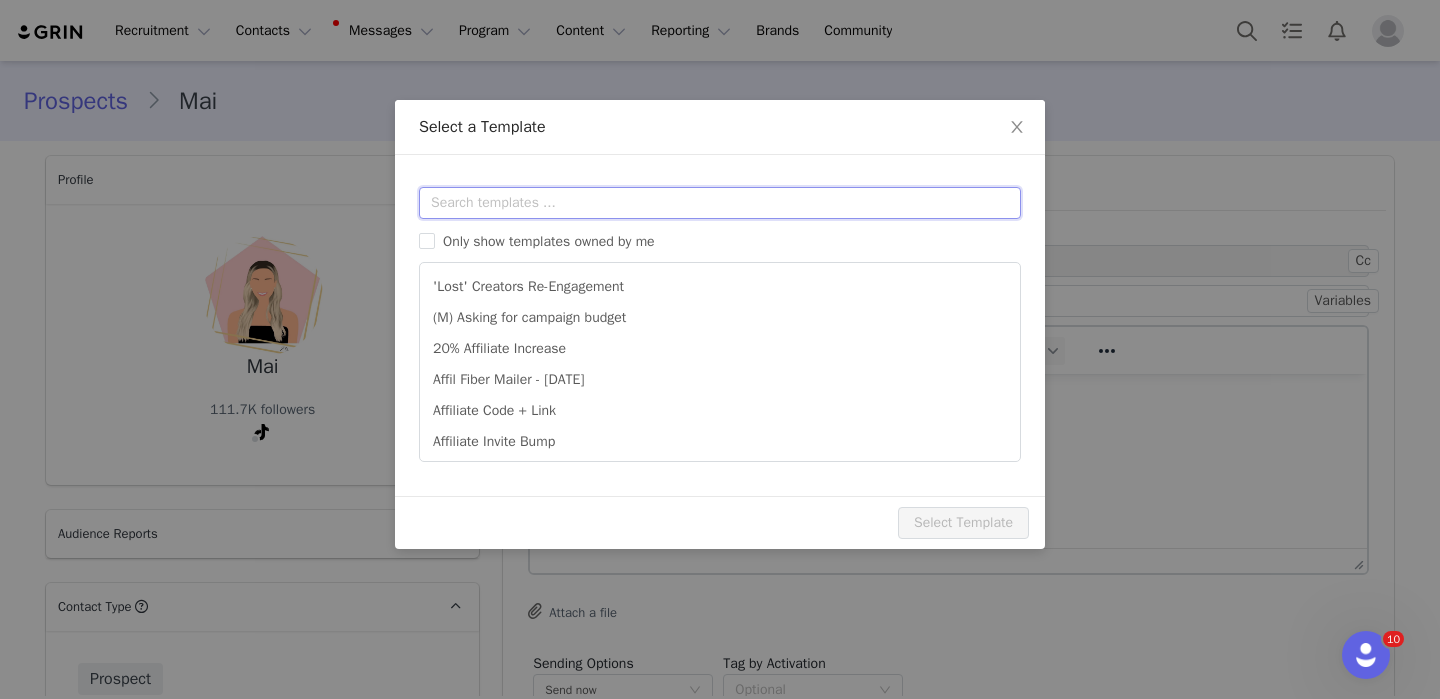 click at bounding box center (720, 203) 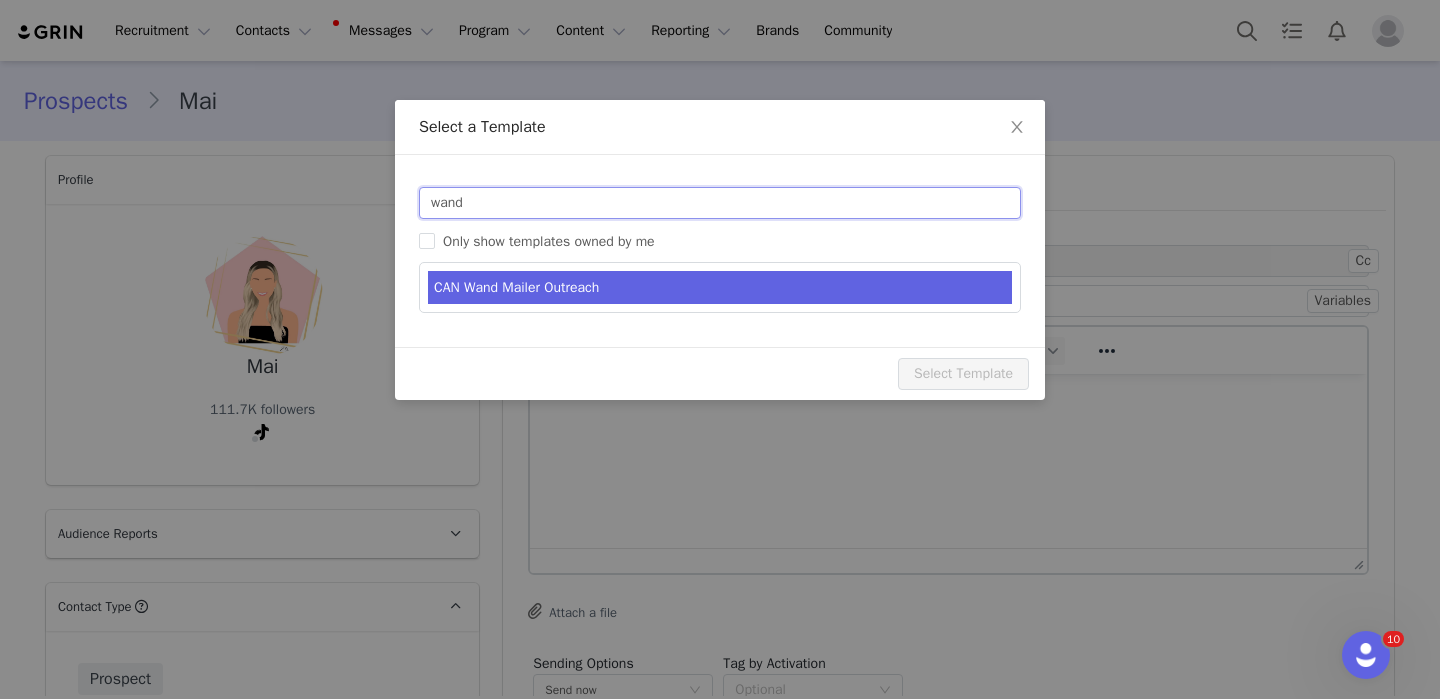 type on "wand" 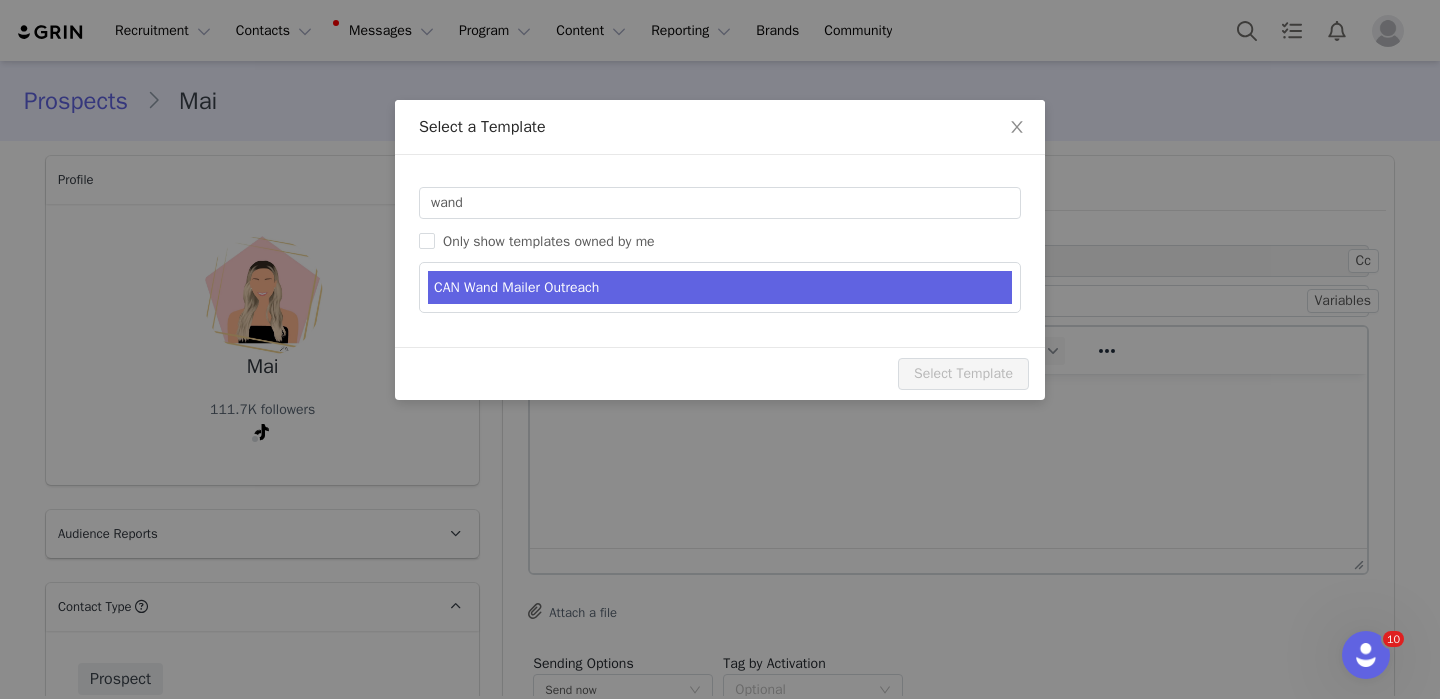 type on "Beekeeper's Naturals Launch in [GEOGRAPHIC_DATA]!" 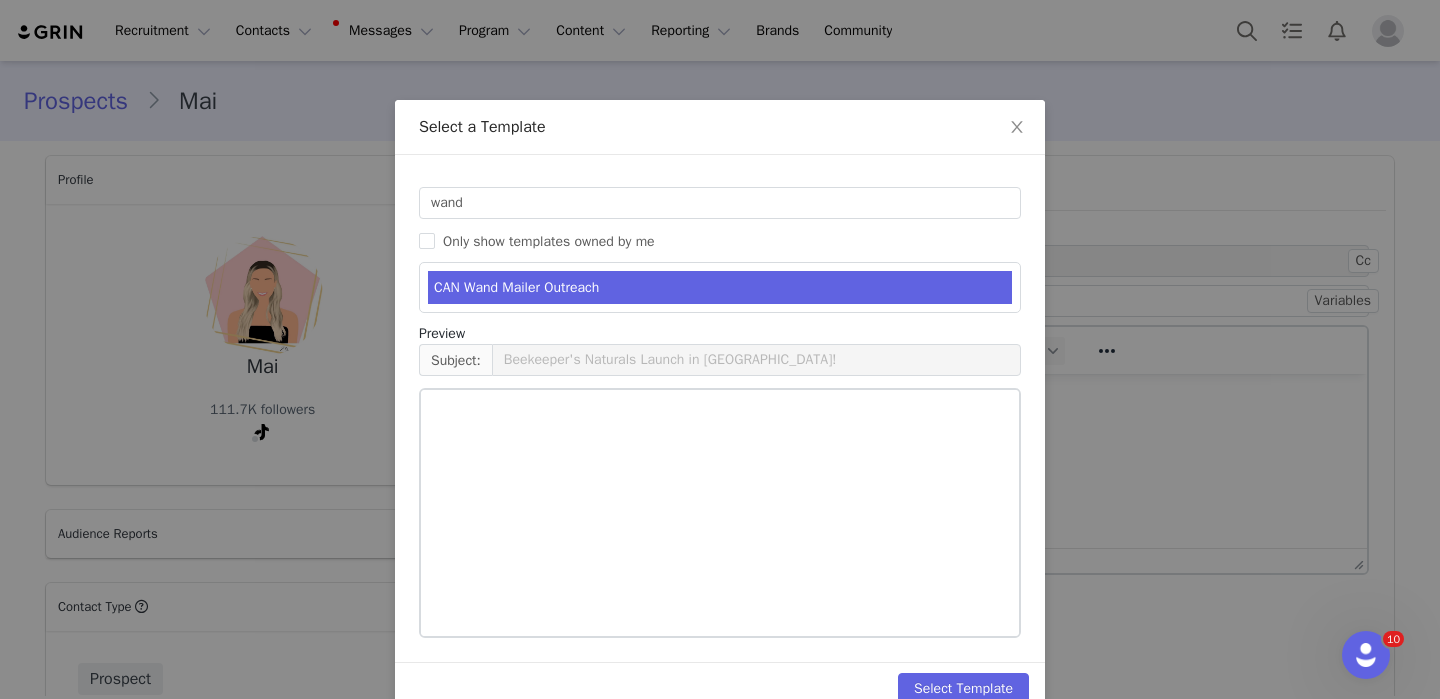 click on "CAN Wand Mailer Outreach" at bounding box center [720, 287] 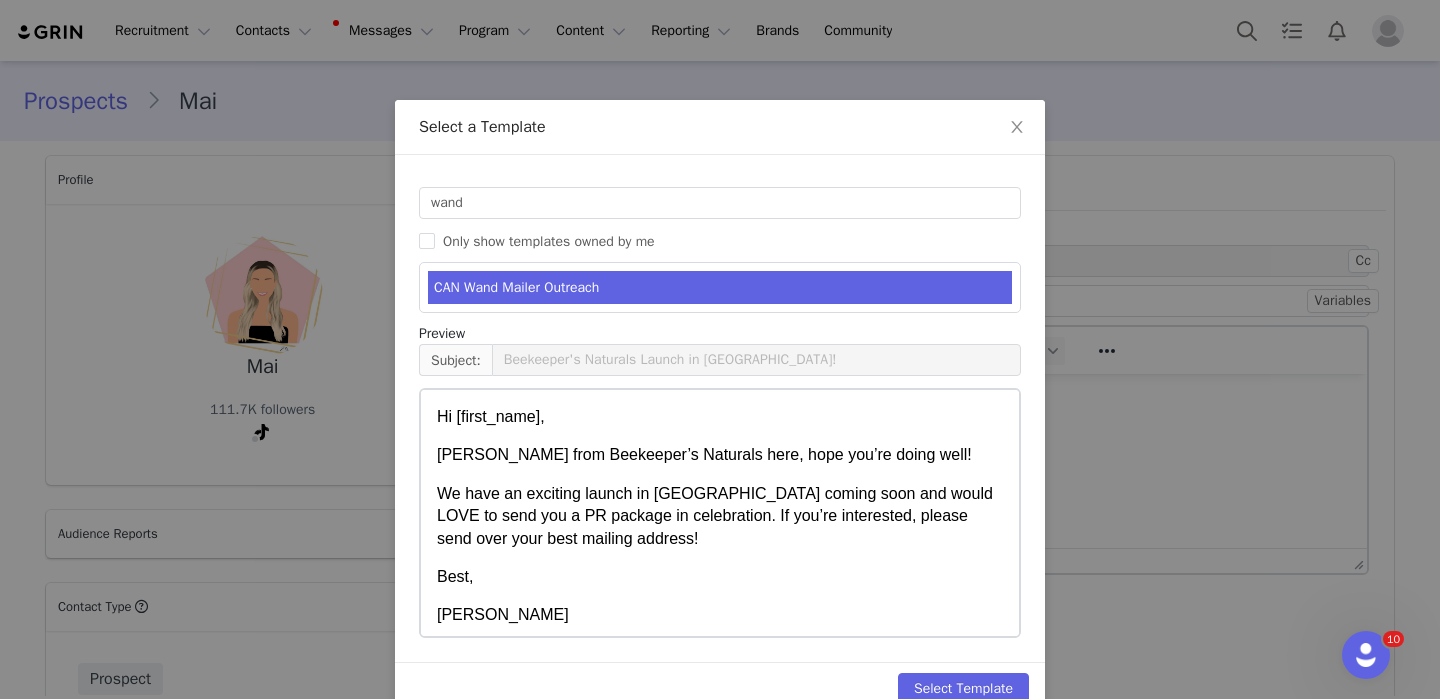 scroll, scrollTop: 40, scrollLeft: 0, axis: vertical 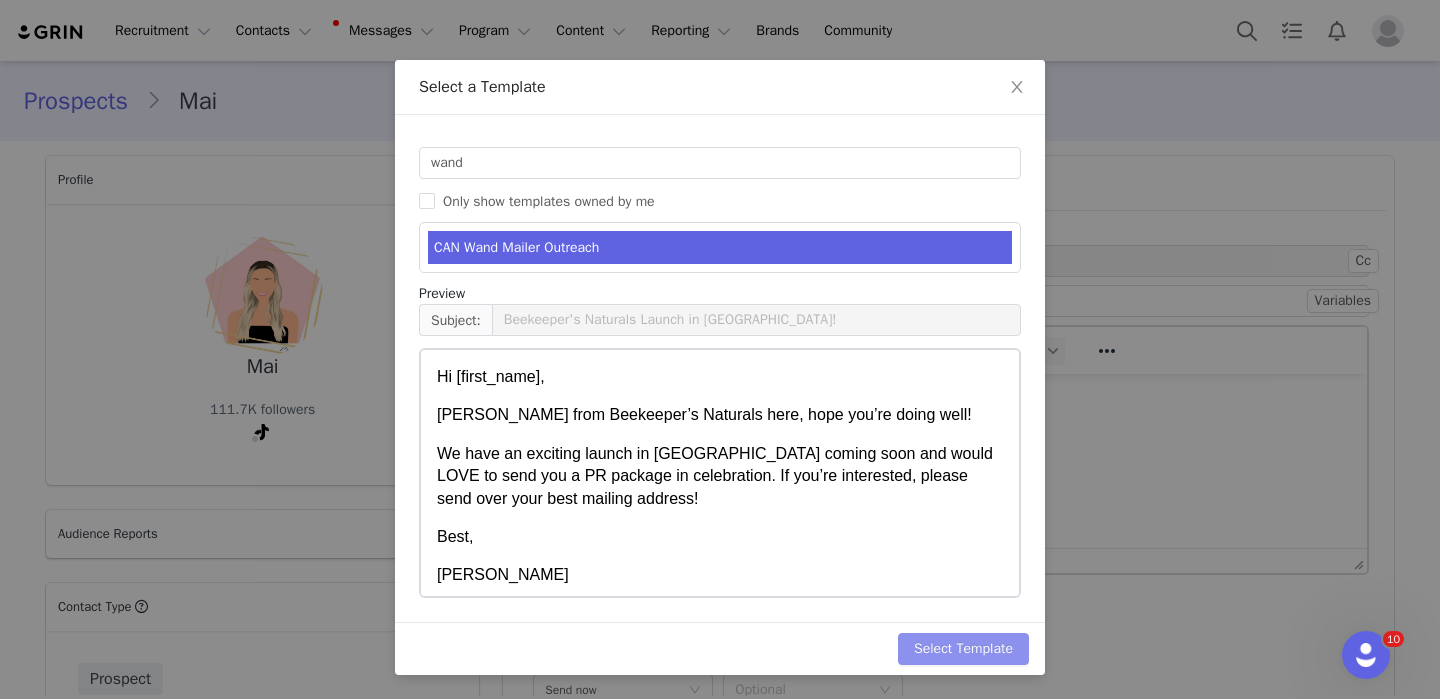 click on "Select Template" at bounding box center (963, 649) 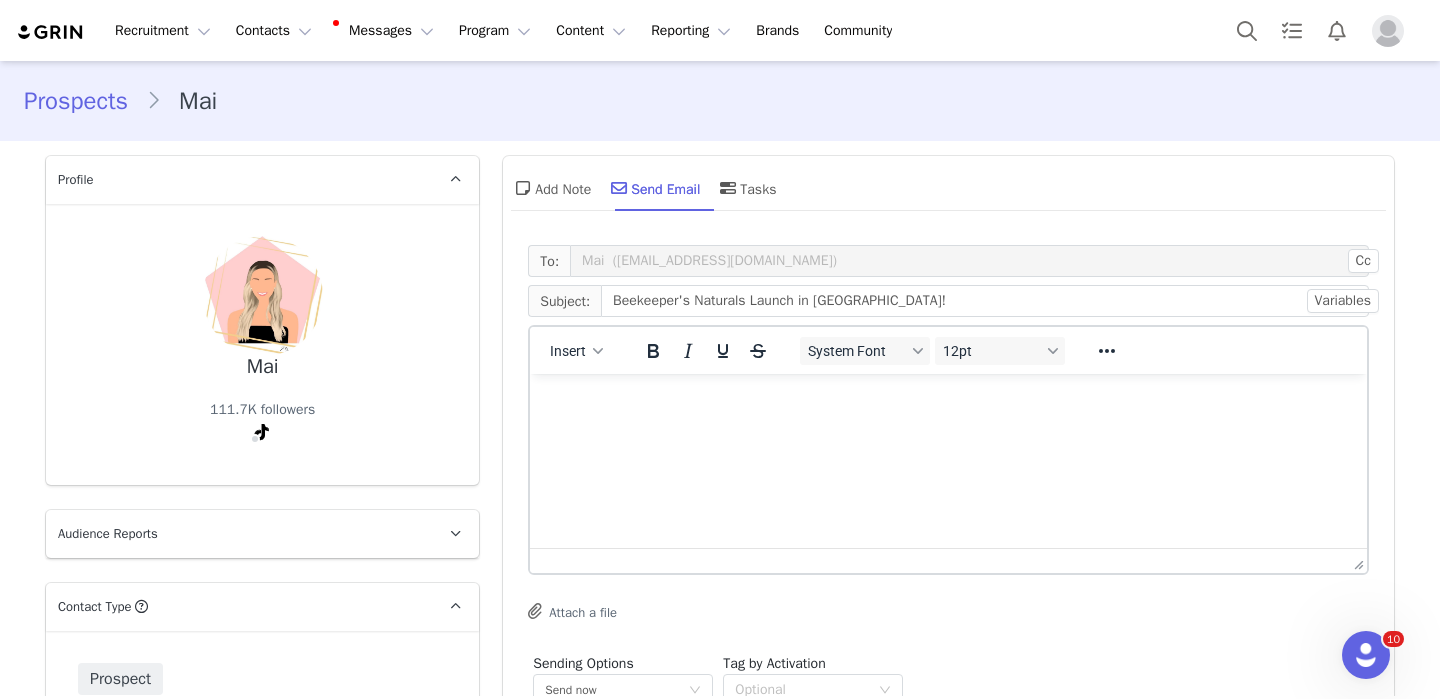 scroll, scrollTop: 0, scrollLeft: 0, axis: both 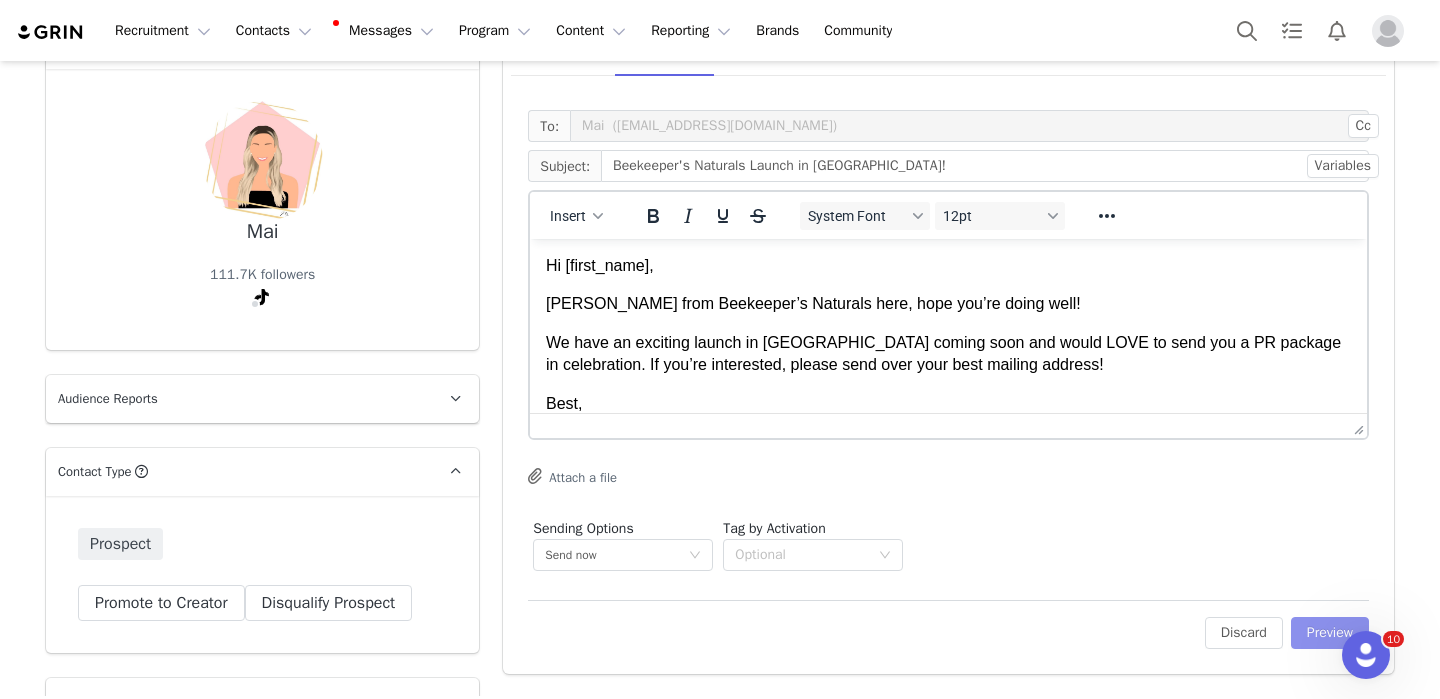 click on "Preview" at bounding box center [1330, 633] 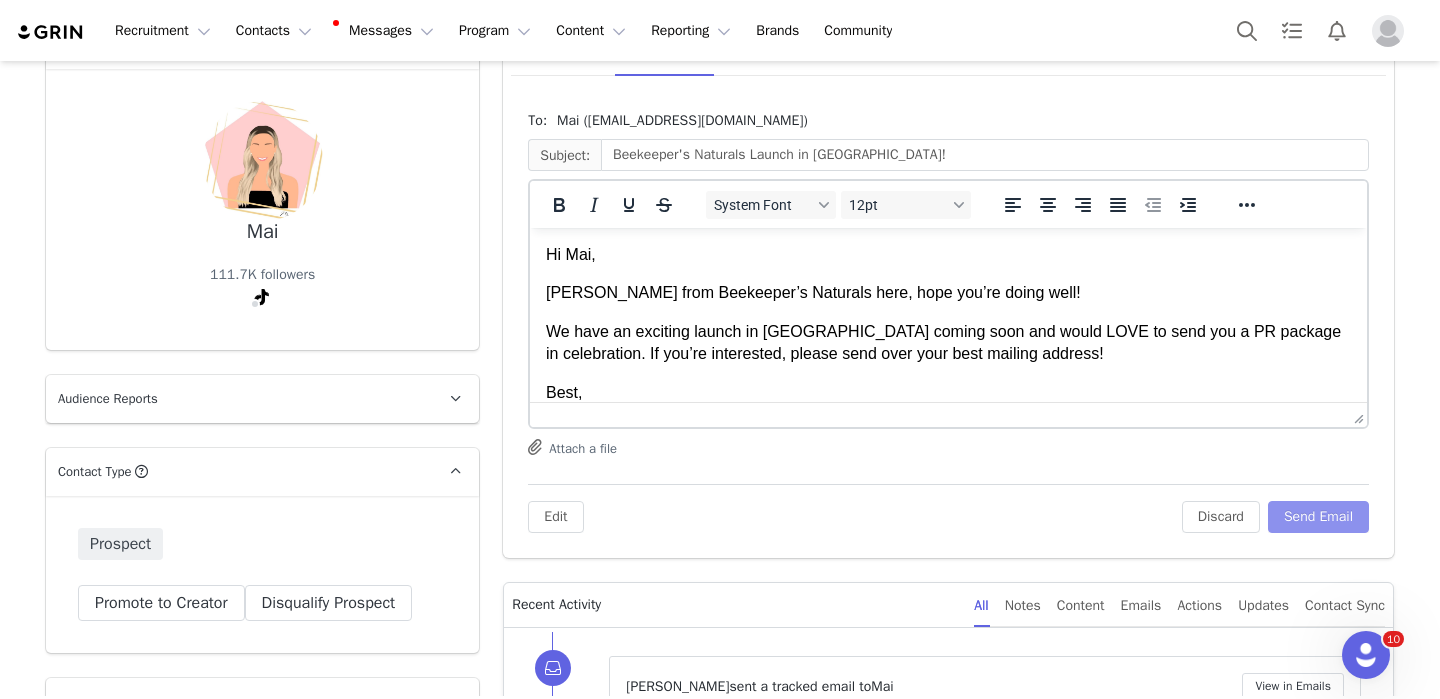 scroll, scrollTop: 0, scrollLeft: 0, axis: both 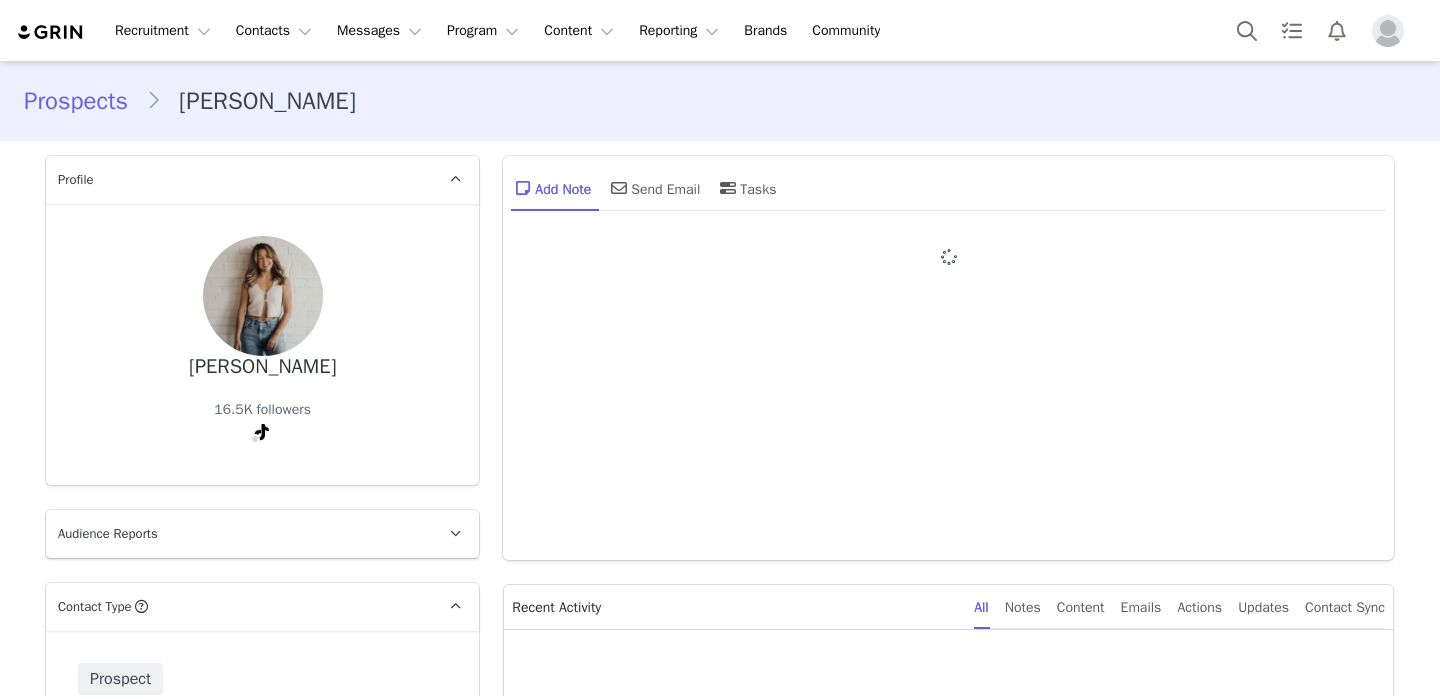 type on "+1 ([GEOGRAPHIC_DATA])" 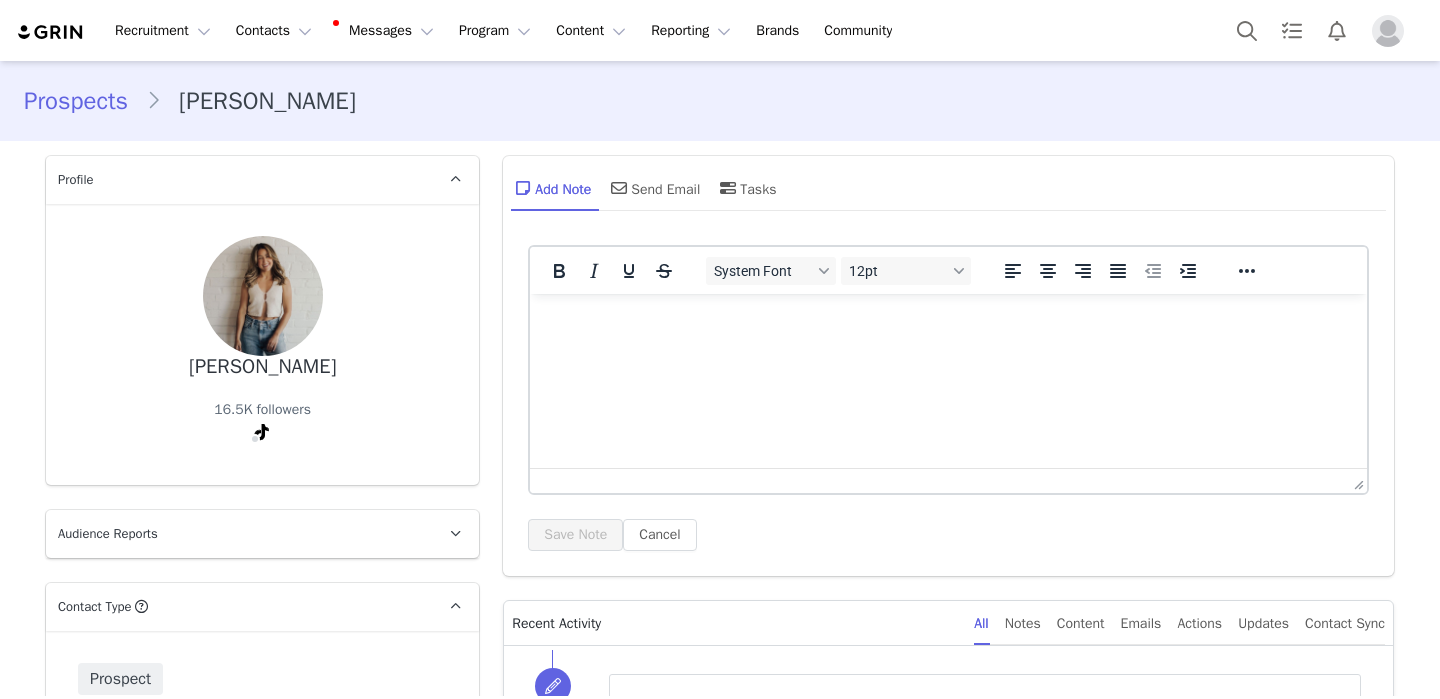 scroll, scrollTop: 391, scrollLeft: 0, axis: vertical 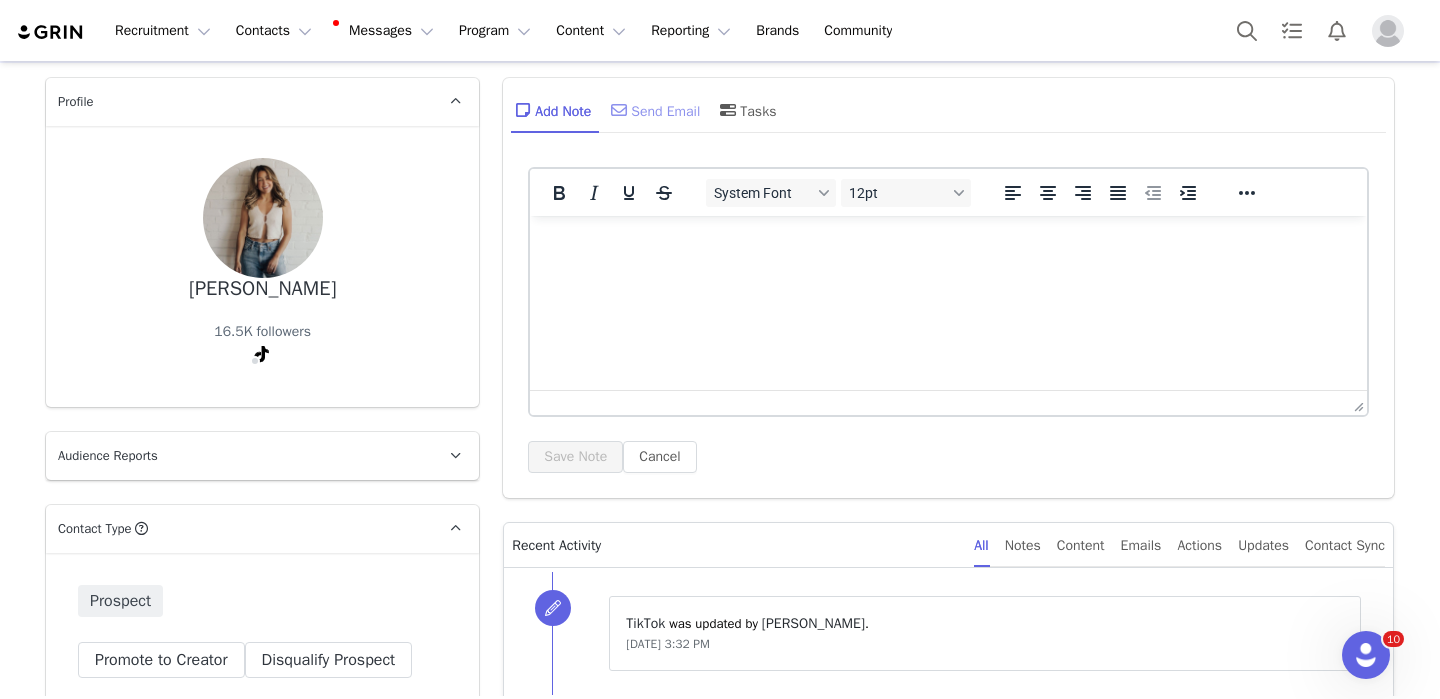 click on "Send Email" at bounding box center (653, 110) 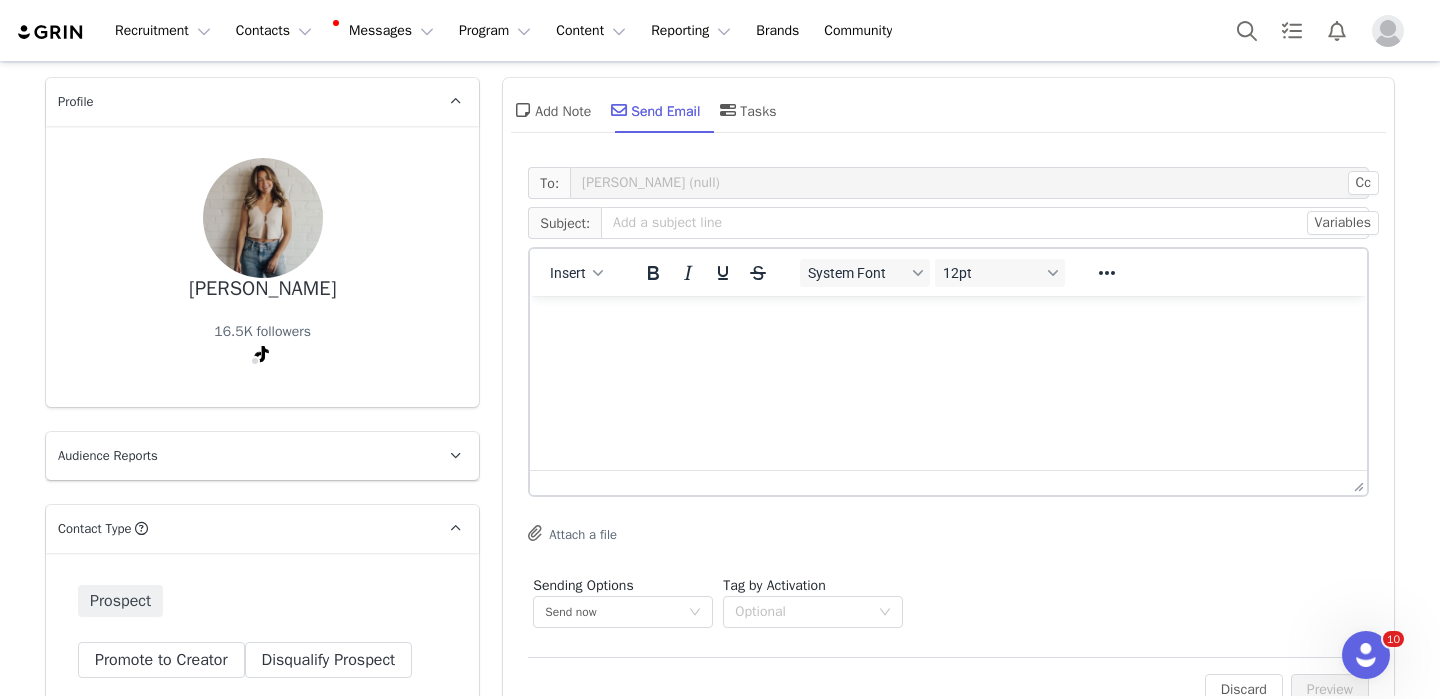 scroll, scrollTop: 0, scrollLeft: 0, axis: both 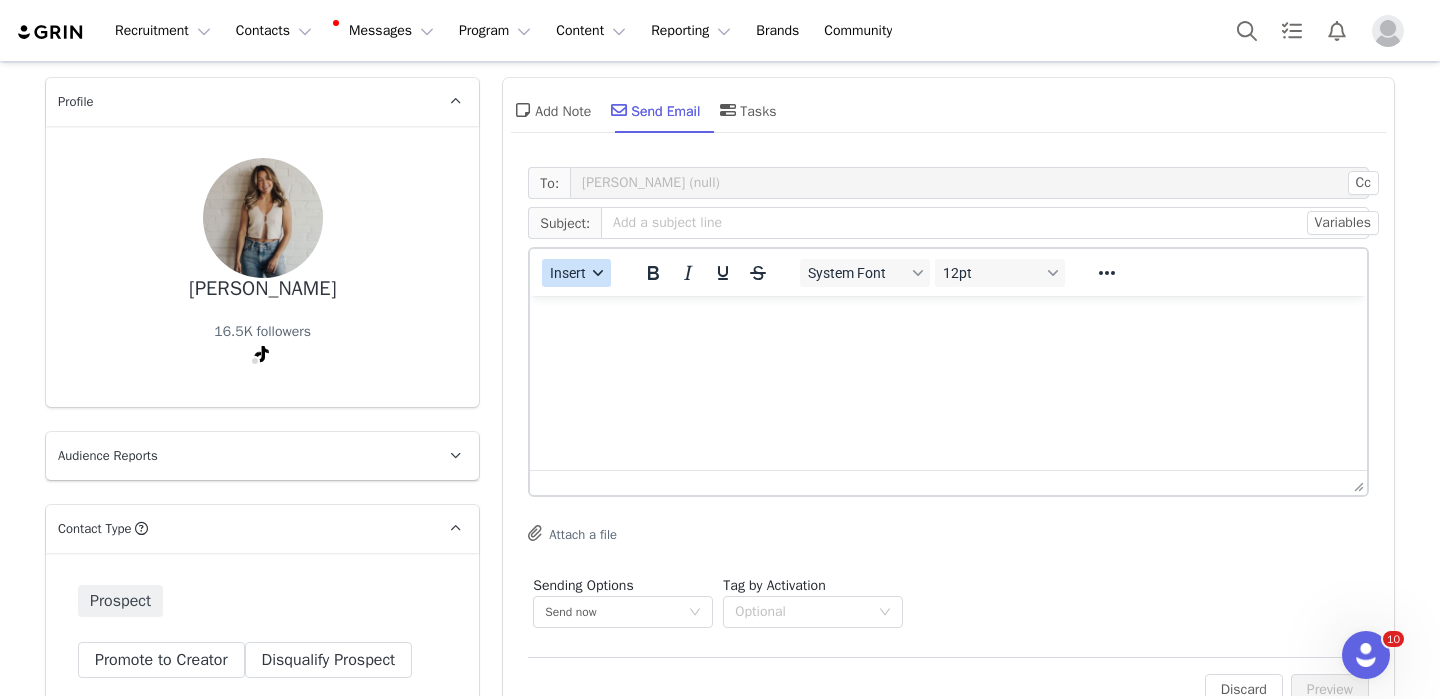 click on "Insert" at bounding box center (569, 273) 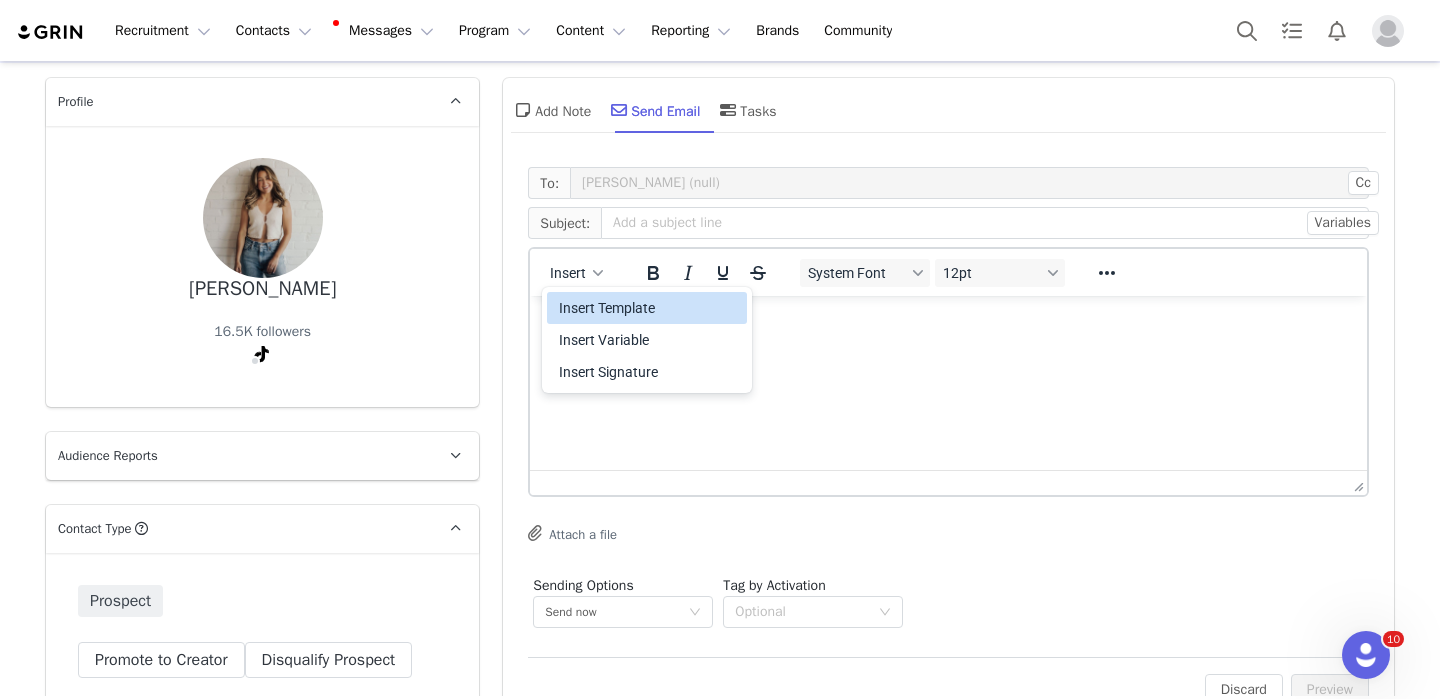 click on "Insert Template" at bounding box center [649, 308] 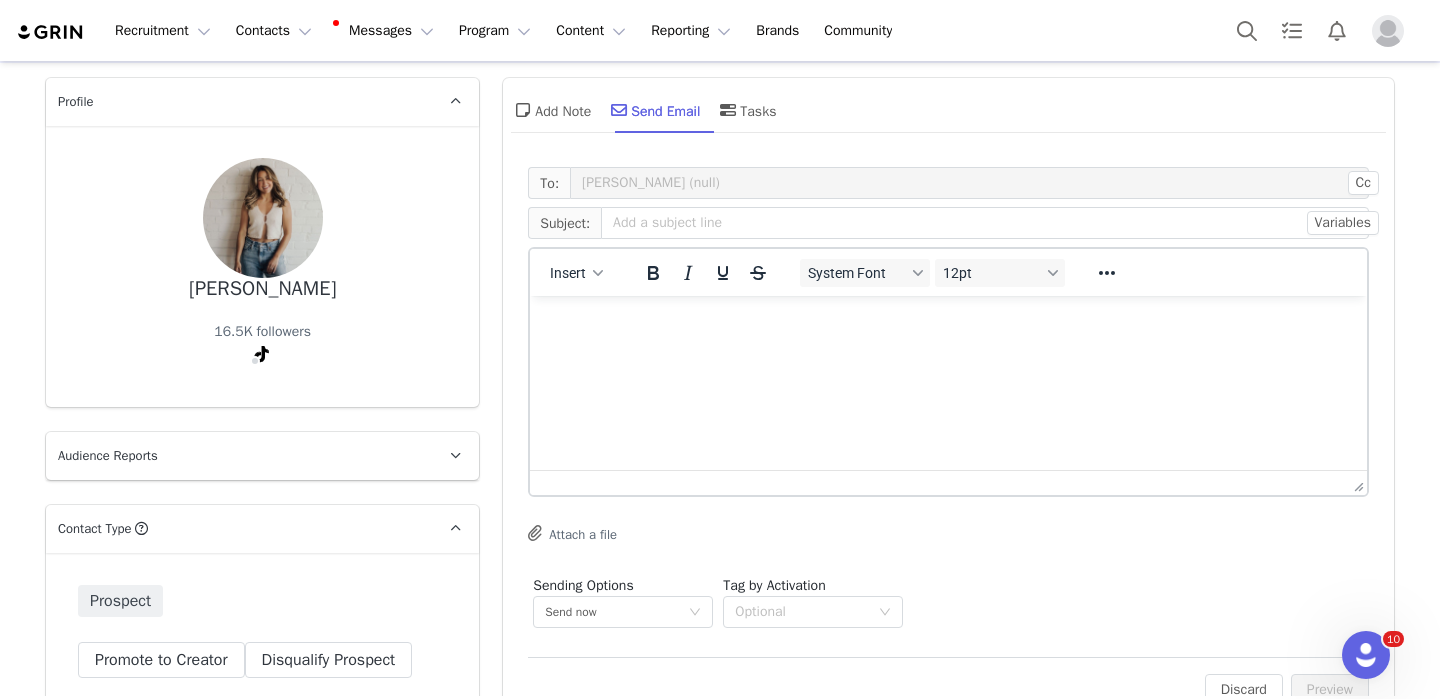 scroll, scrollTop: 0, scrollLeft: 0, axis: both 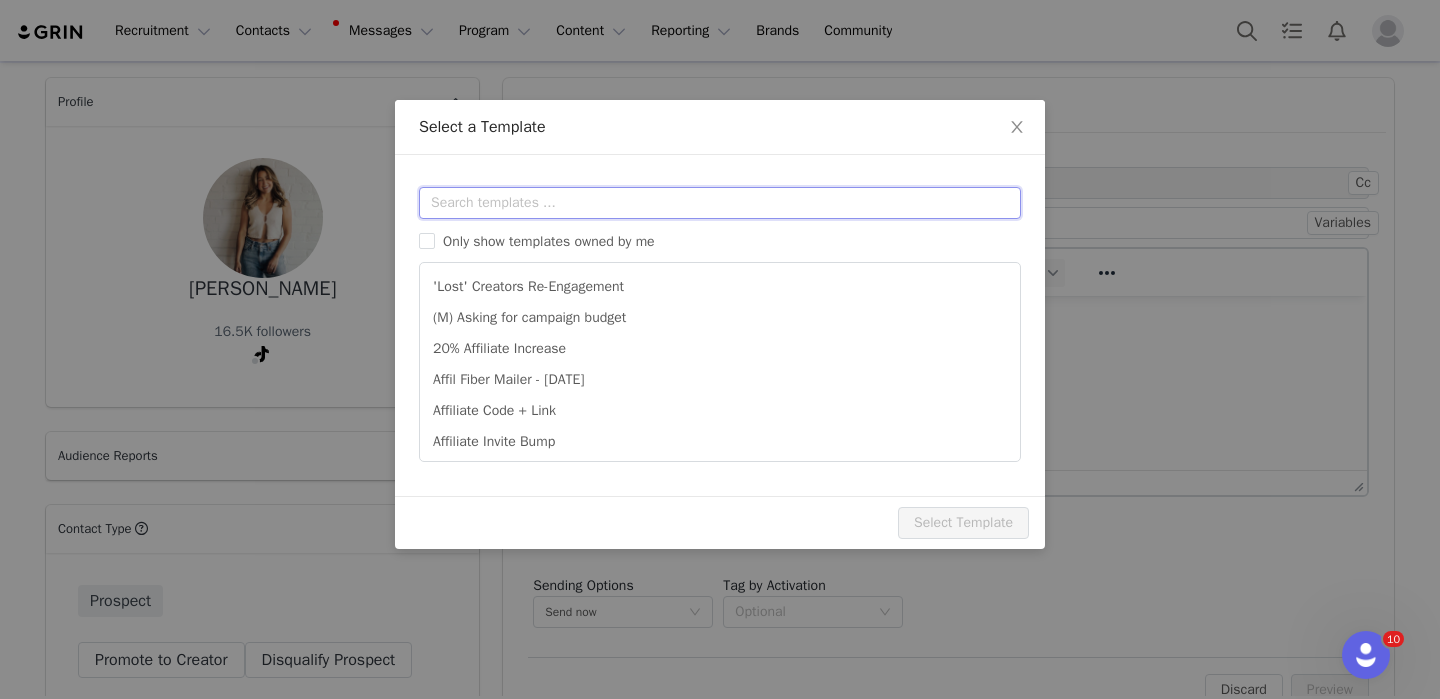 click at bounding box center [720, 203] 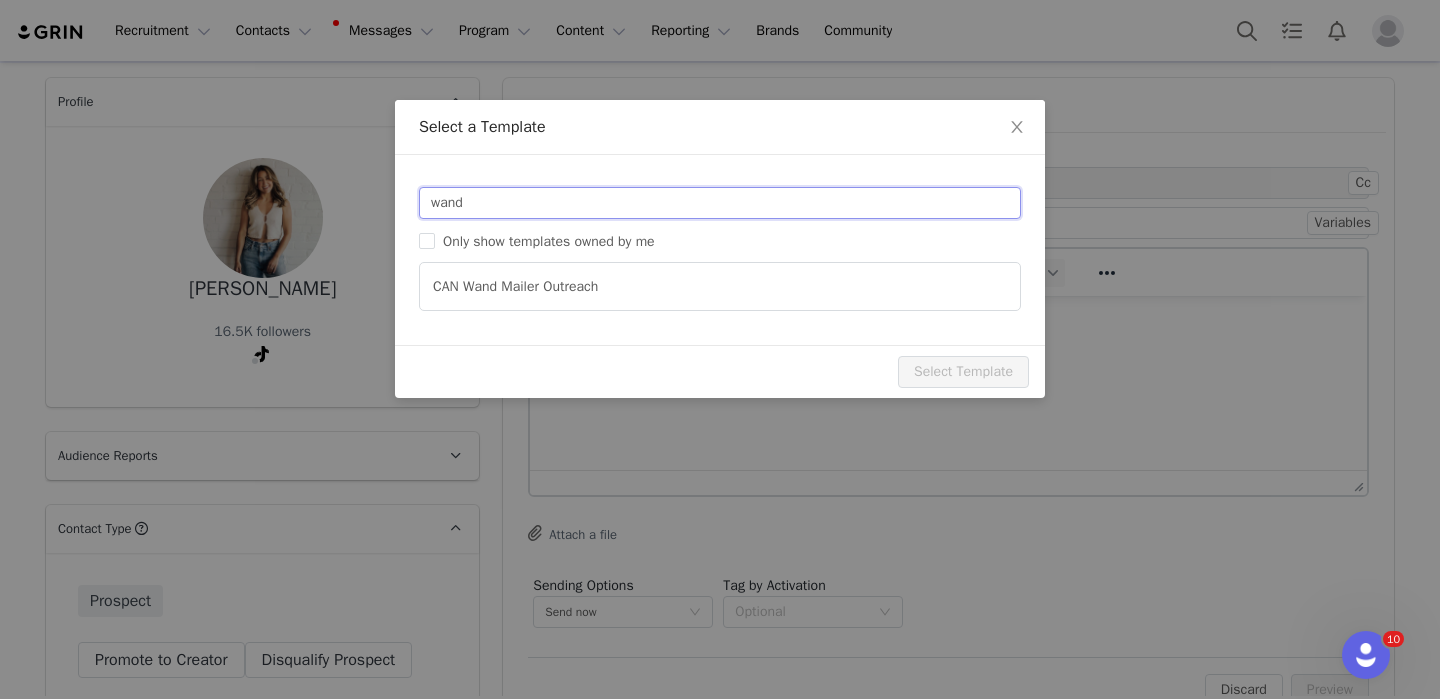 type on "wand" 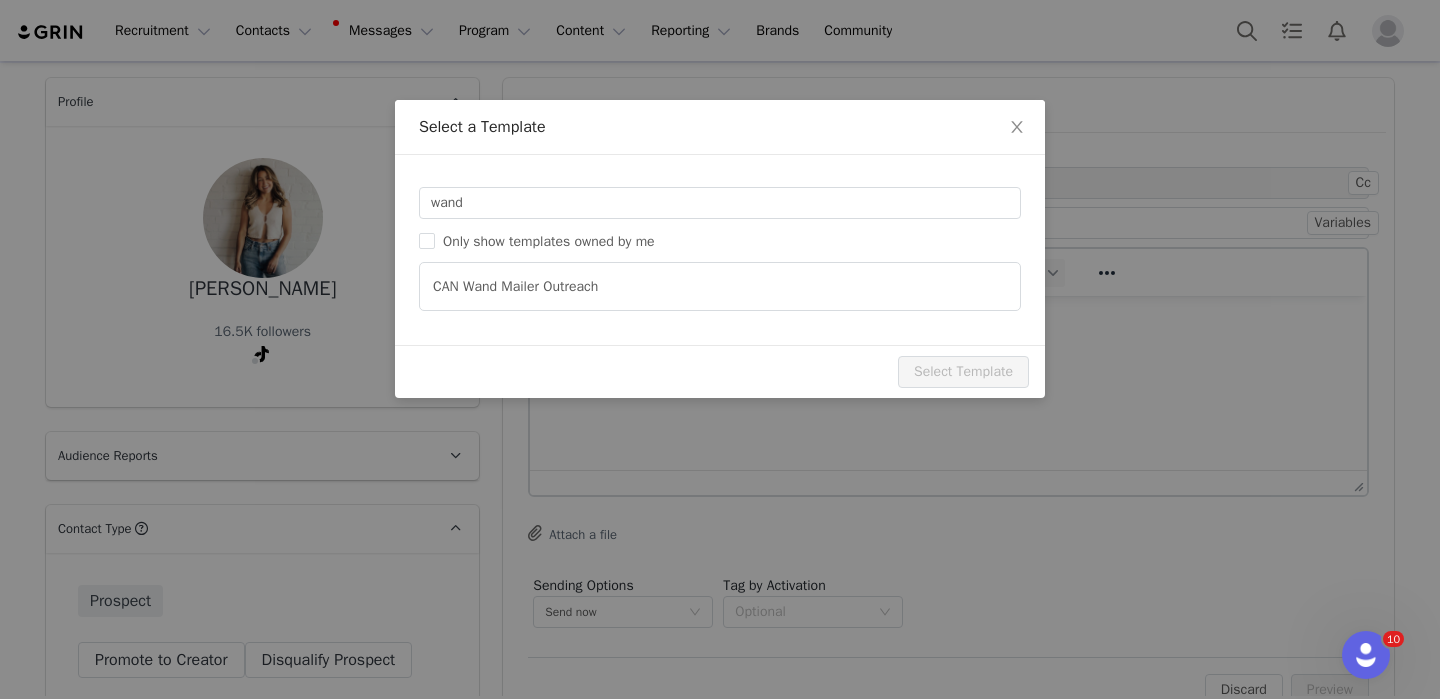 type on "Beekeeper's Naturals Launch in Canada!" 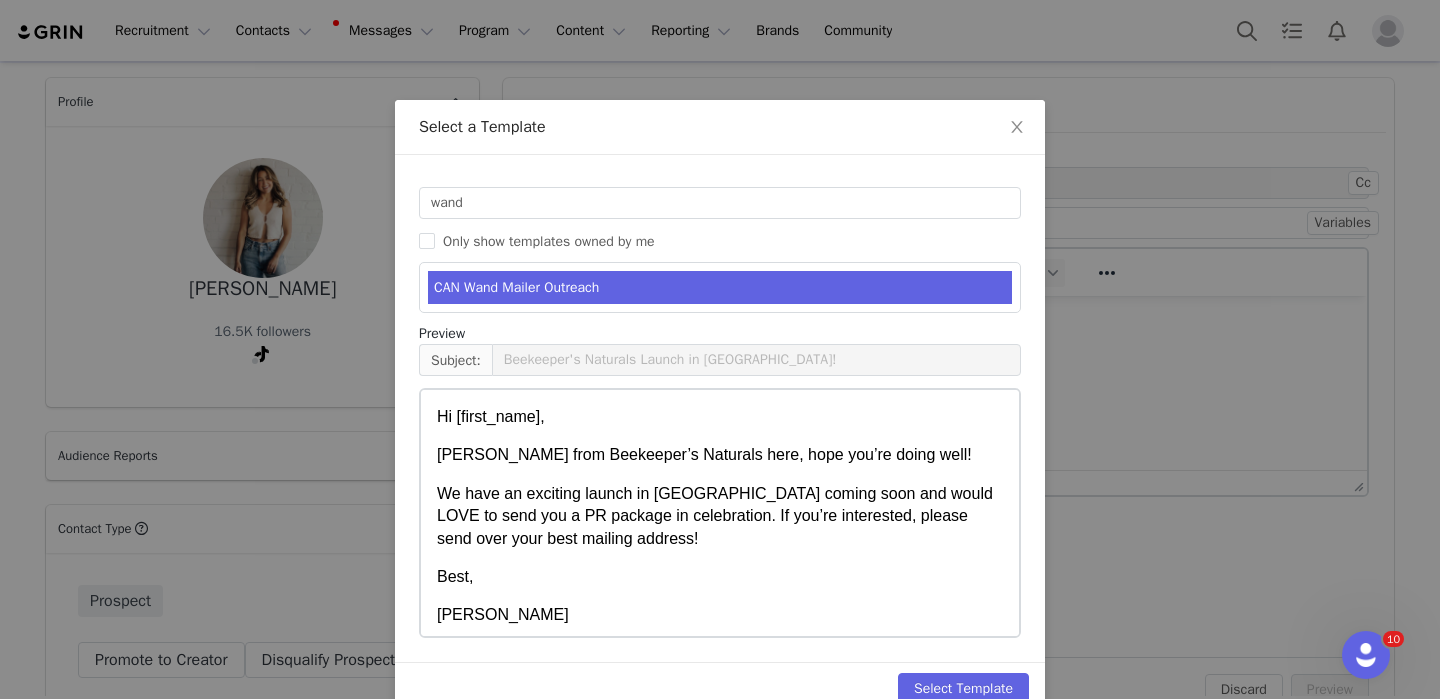 scroll, scrollTop: 40, scrollLeft: 0, axis: vertical 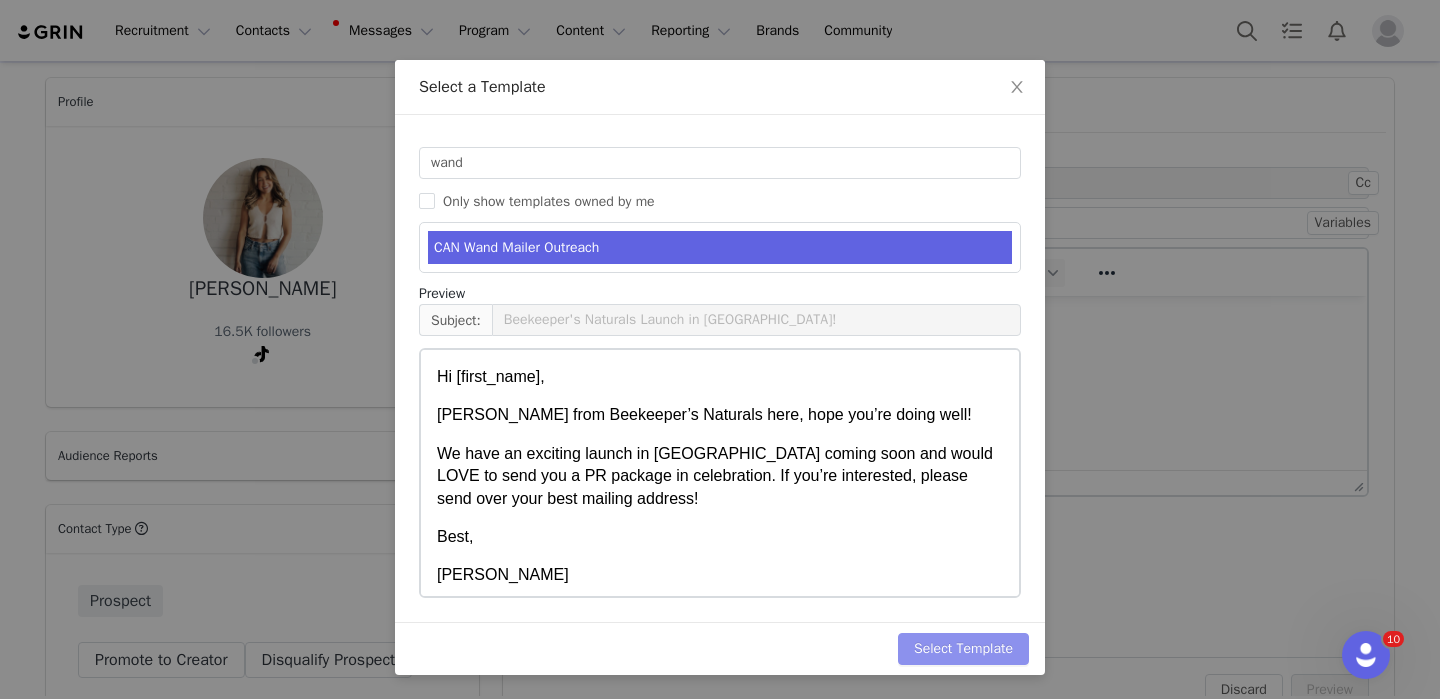 click on "Select Template" at bounding box center [963, 649] 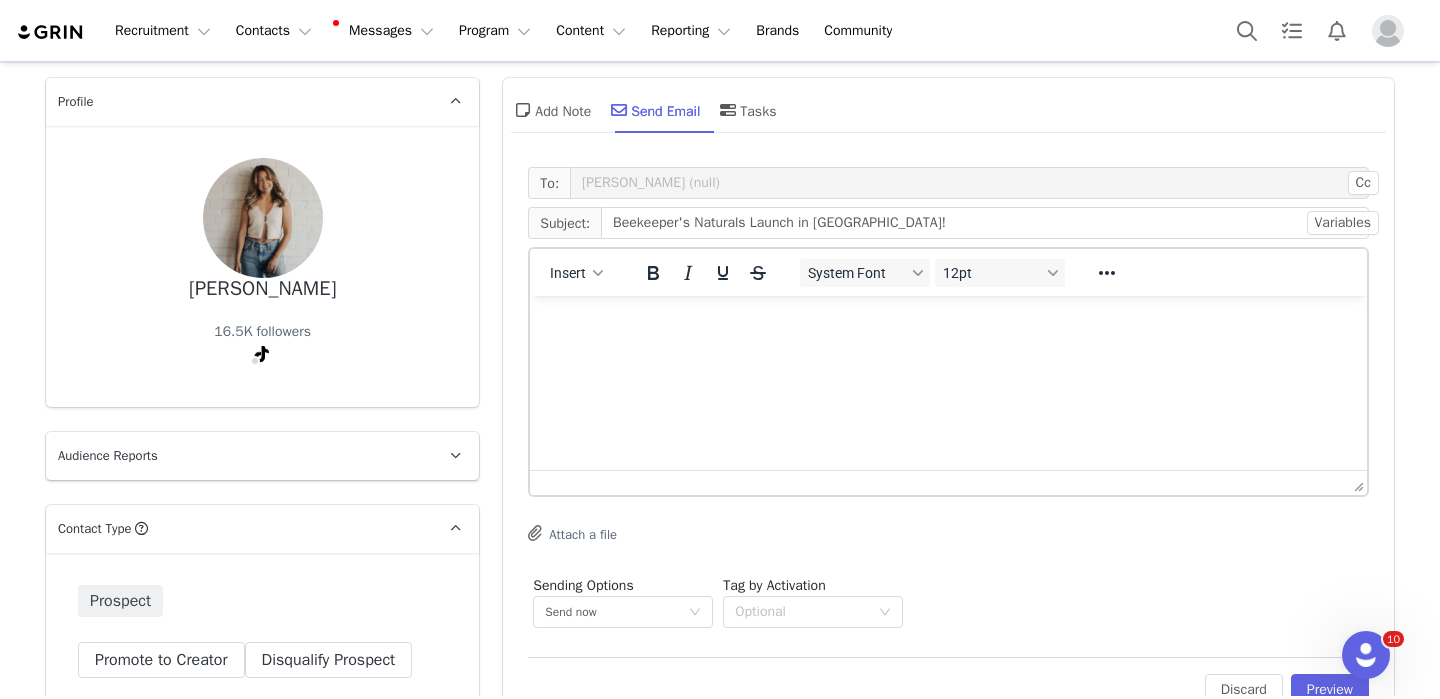 scroll, scrollTop: 0, scrollLeft: 0, axis: both 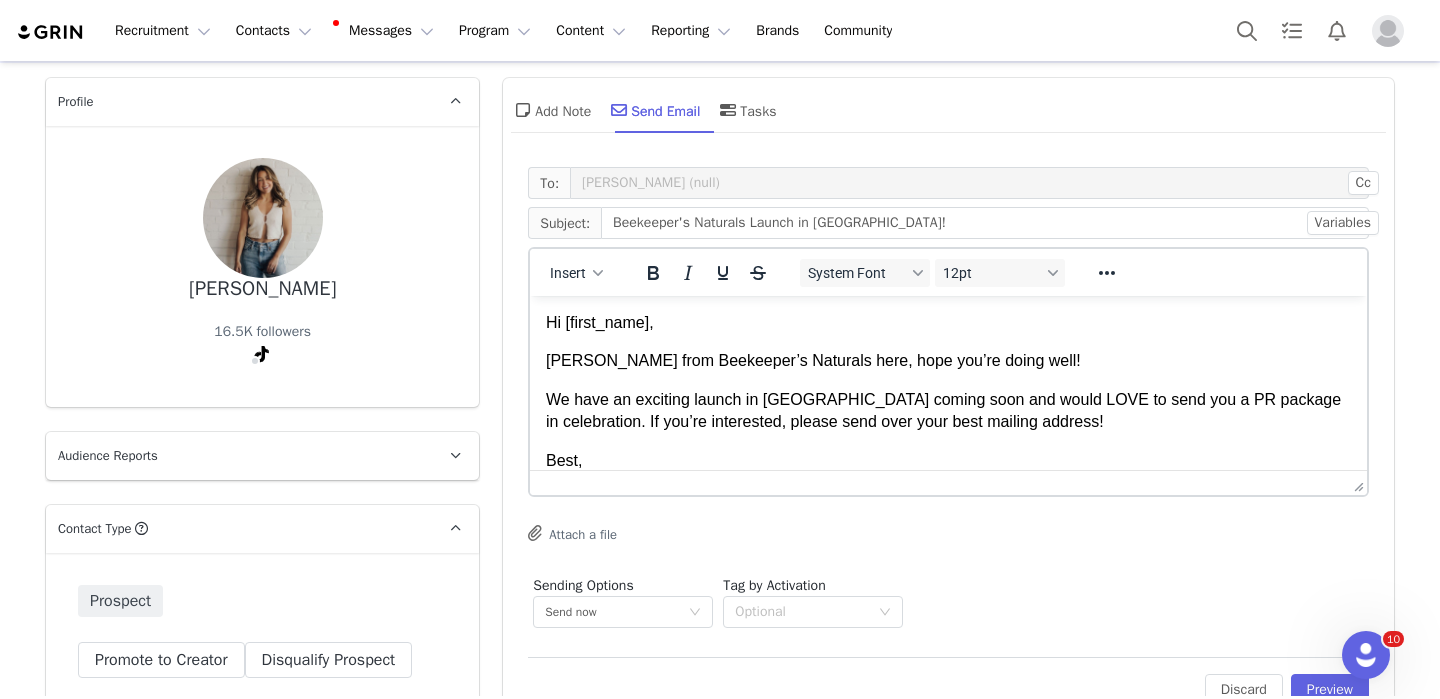 click on "We have an exciting launch in Canada coming soon and would LOVE to send you a PR package in celebration. If you’re interested, please send over your best mailing address!" at bounding box center (948, 411) 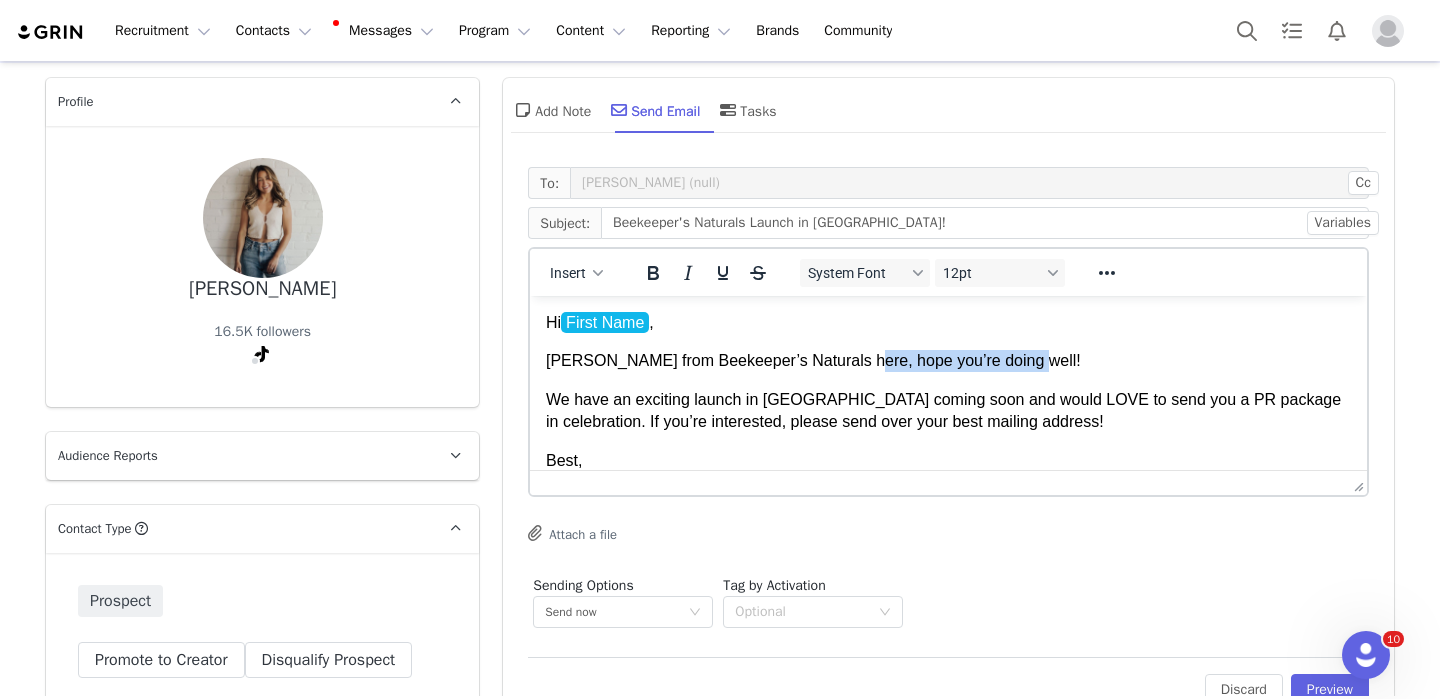 drag, startPoint x: 1030, startPoint y: 360, endPoint x: 852, endPoint y: 361, distance: 178.0028 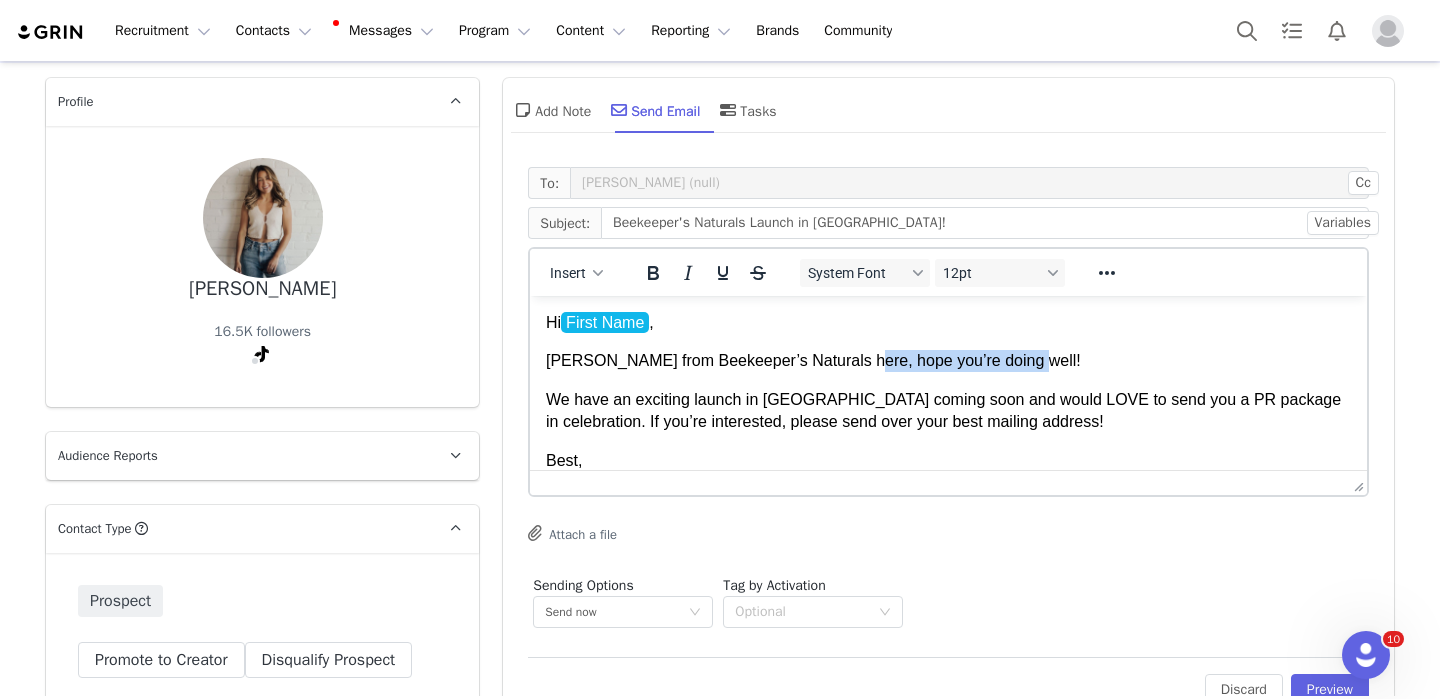 click on "[PERSON_NAME] from Beekeeper’s Naturals here, hope you’re doing well!" at bounding box center (948, 361) 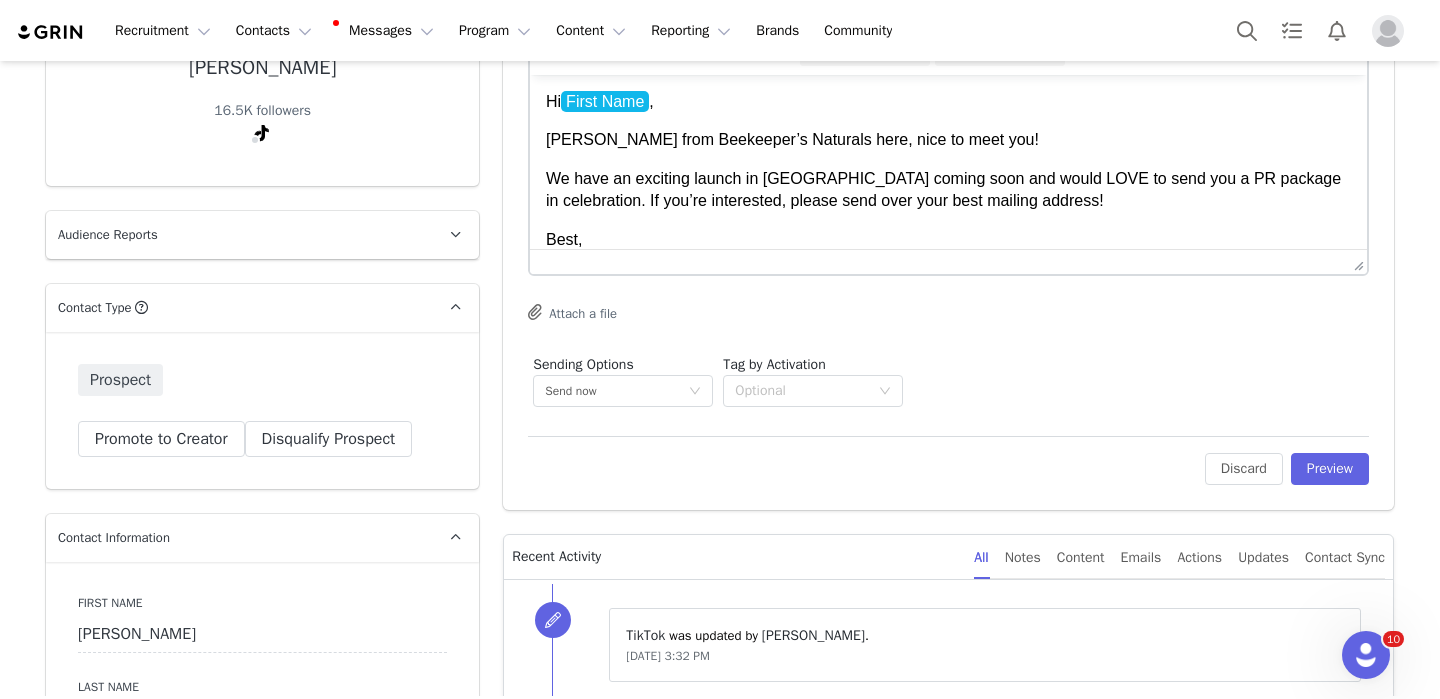 scroll, scrollTop: 316, scrollLeft: 0, axis: vertical 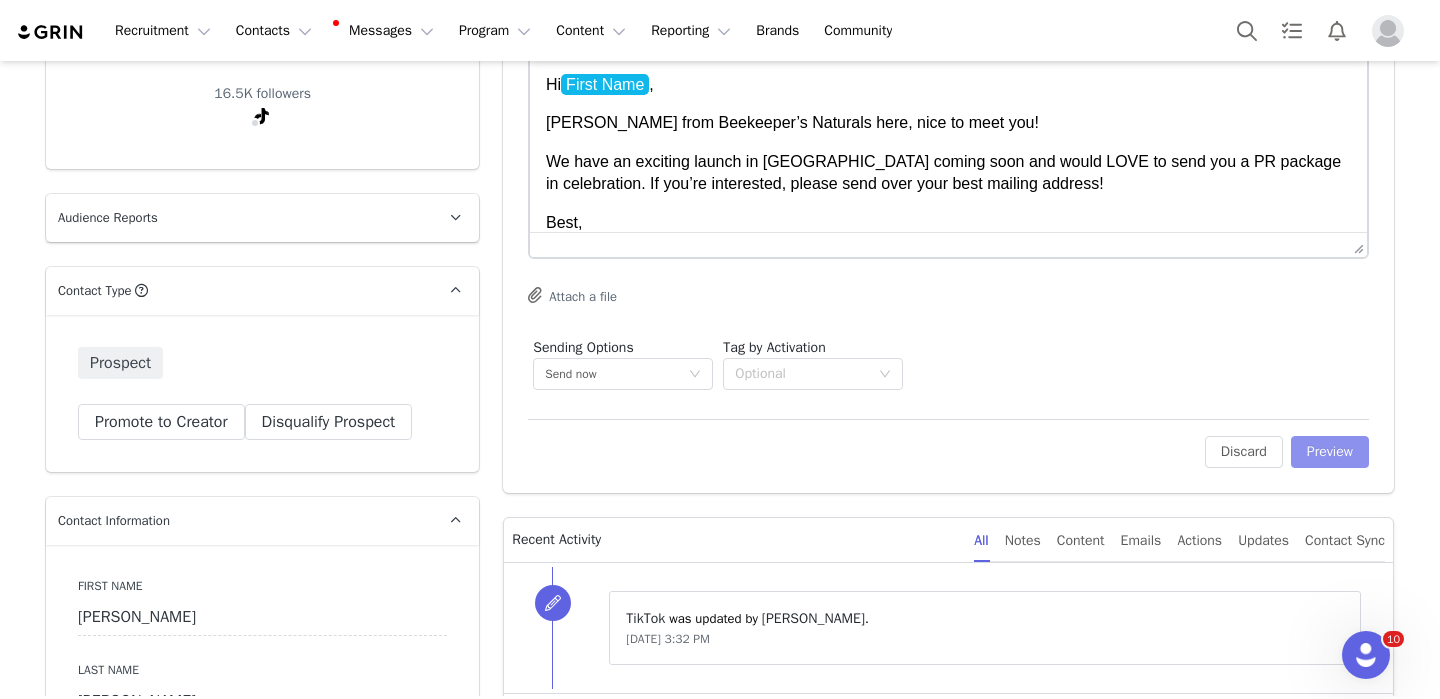 click on "Preview" at bounding box center [1330, 452] 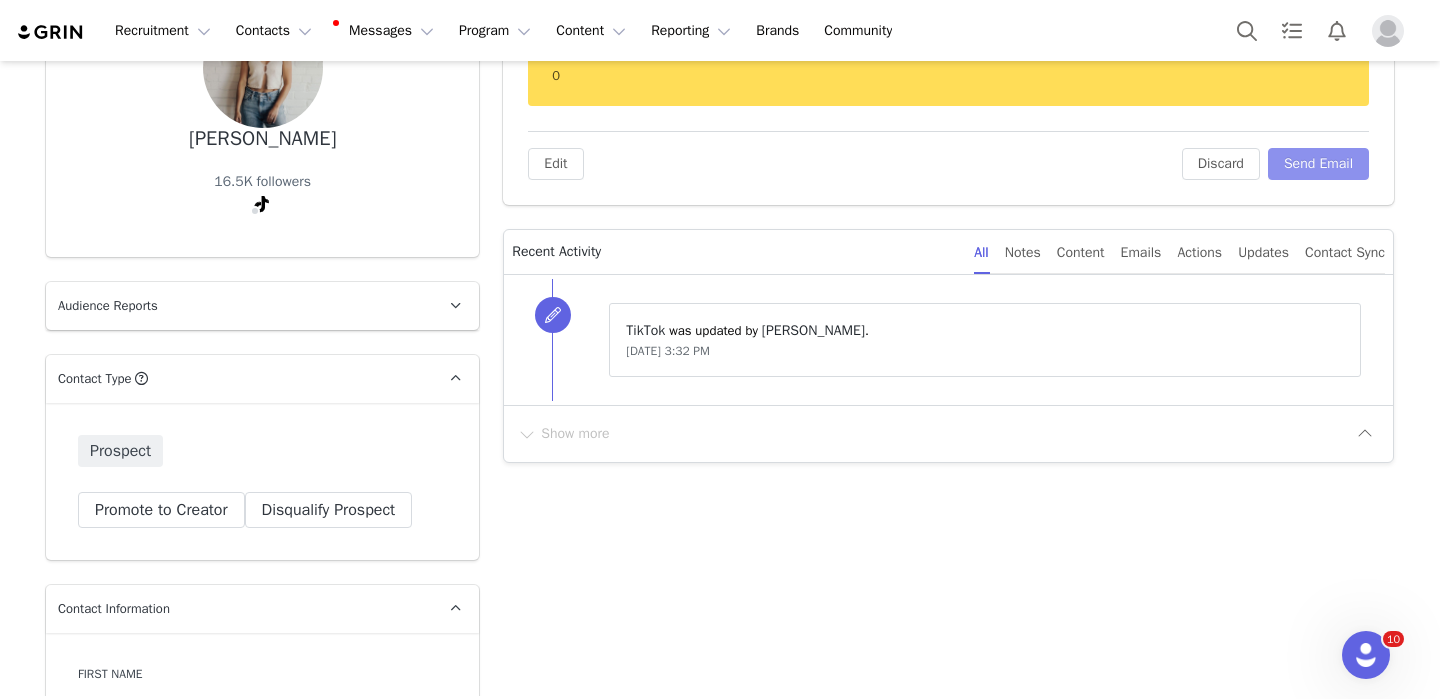 scroll, scrollTop: 220, scrollLeft: 0, axis: vertical 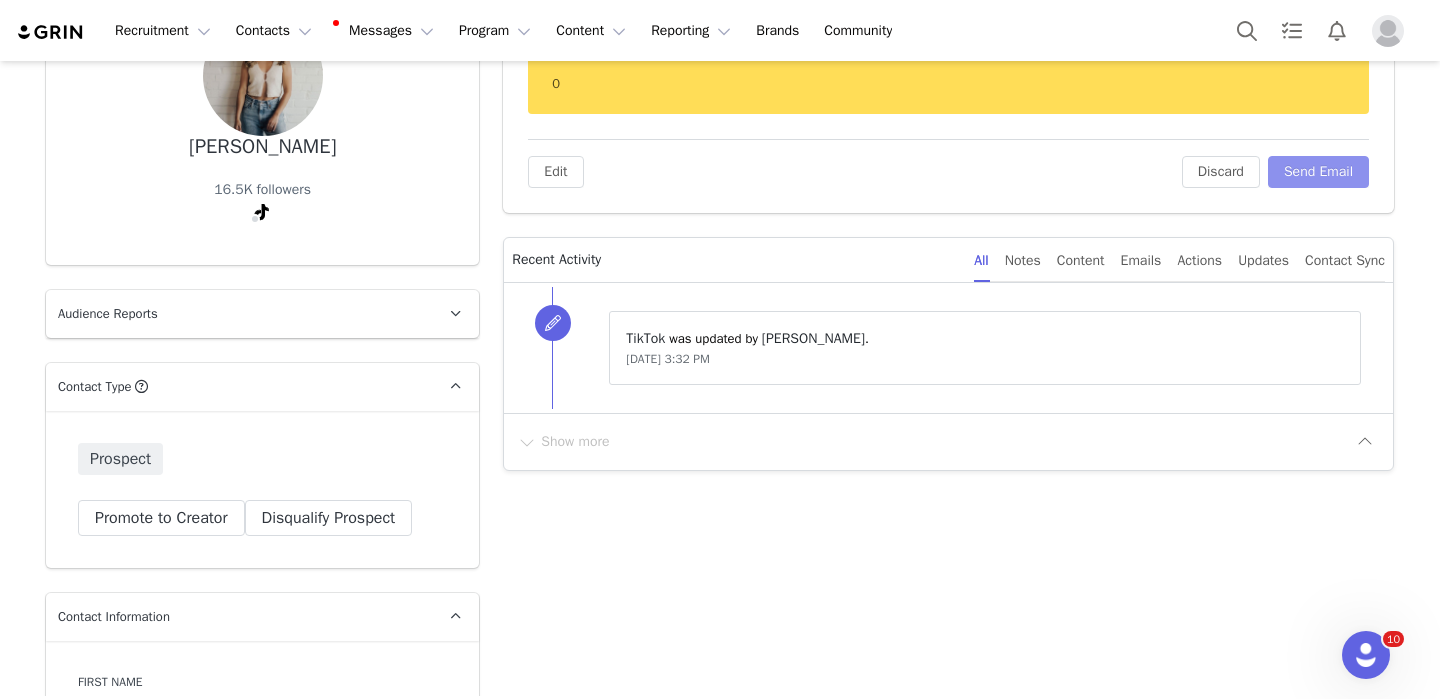 click on "Send Email" 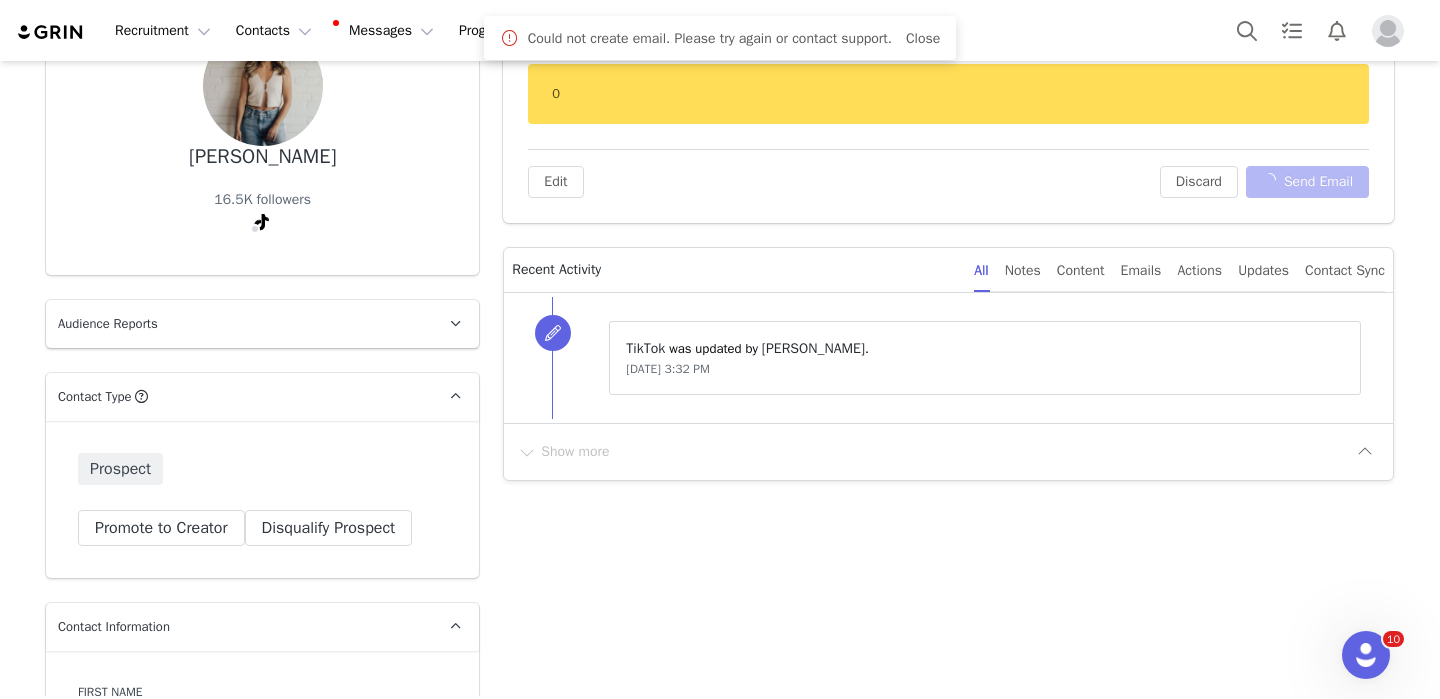 scroll, scrollTop: 0, scrollLeft: 0, axis: both 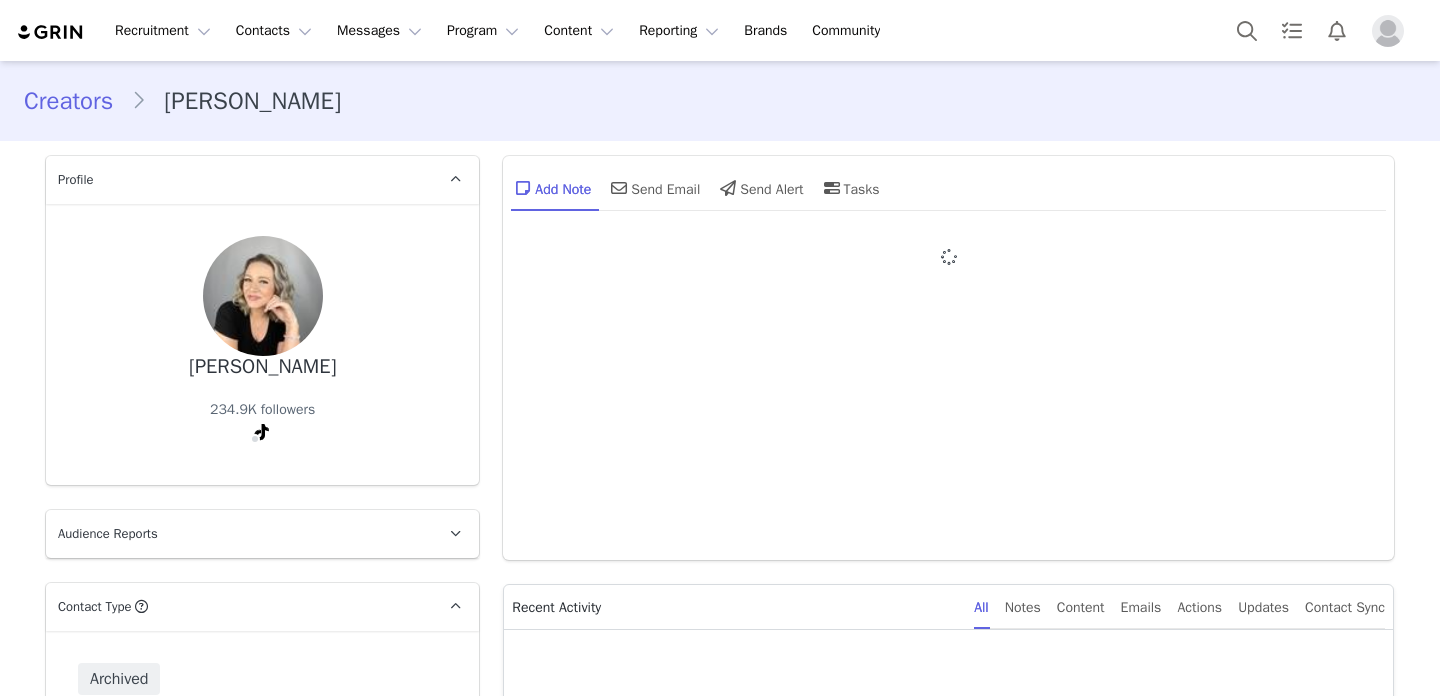 type on "+1 ([GEOGRAPHIC_DATA])" 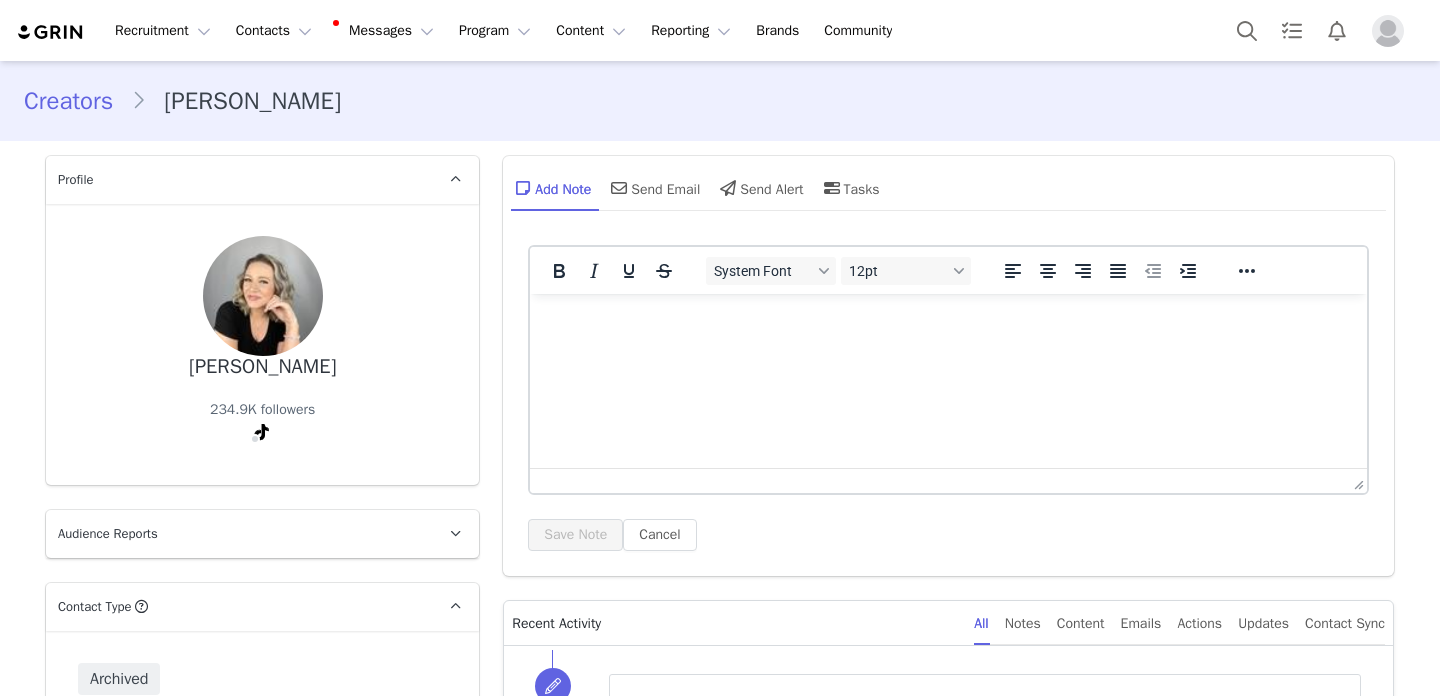 scroll, scrollTop: 379, scrollLeft: 0, axis: vertical 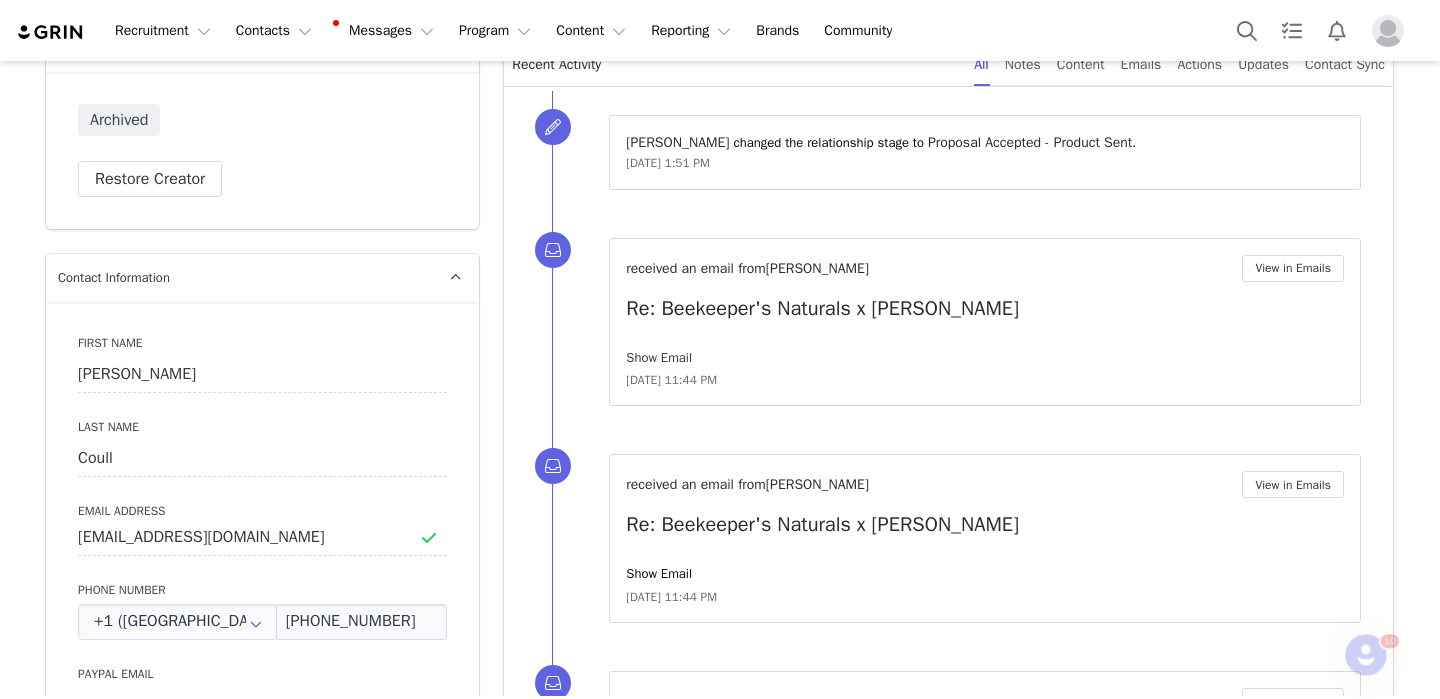 click on "Show Email" at bounding box center [659, 357] 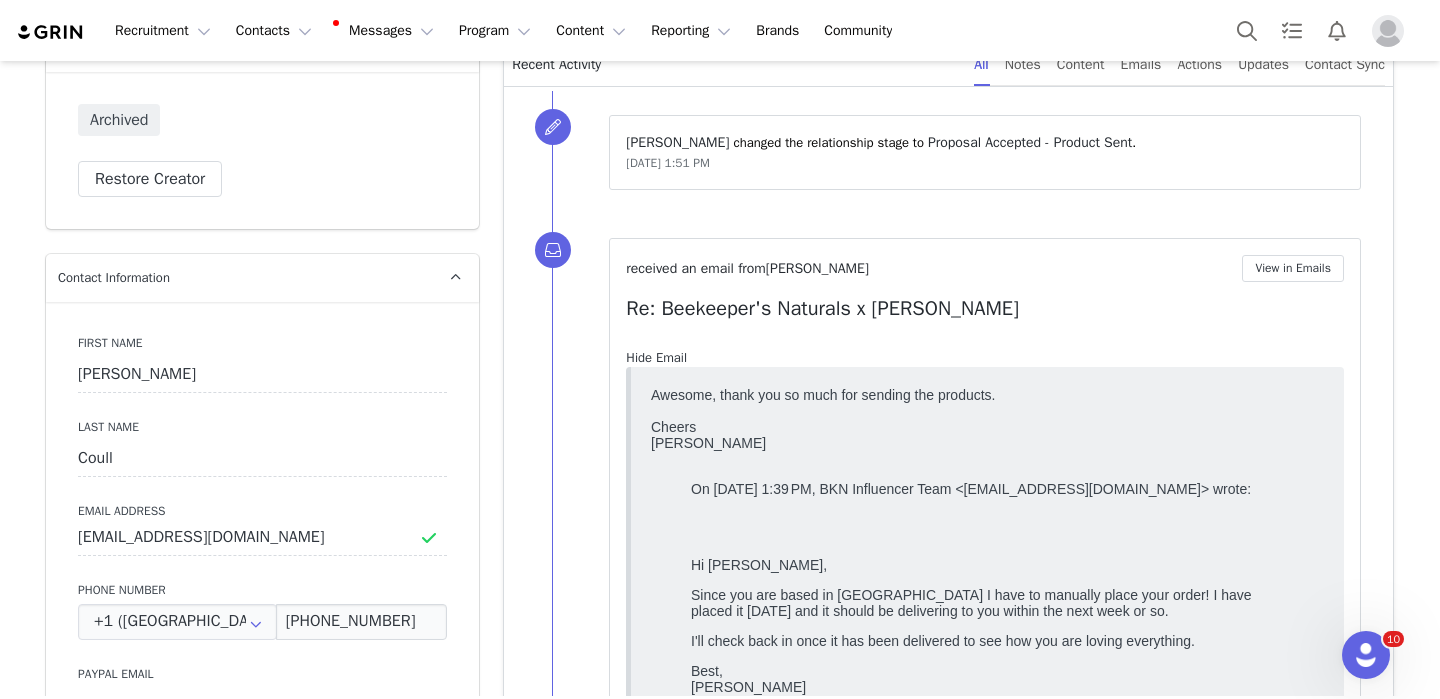 scroll, scrollTop: 0, scrollLeft: 0, axis: both 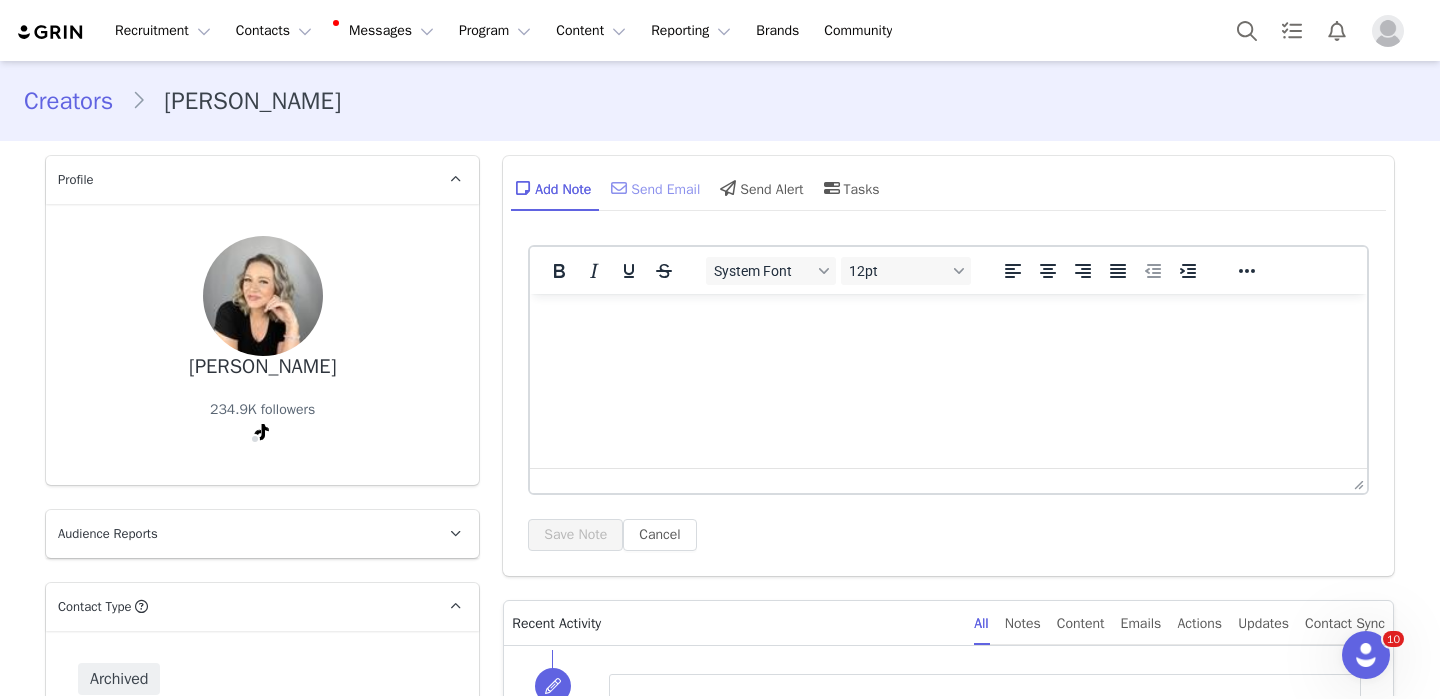 click on "Send Email" at bounding box center [653, 188] 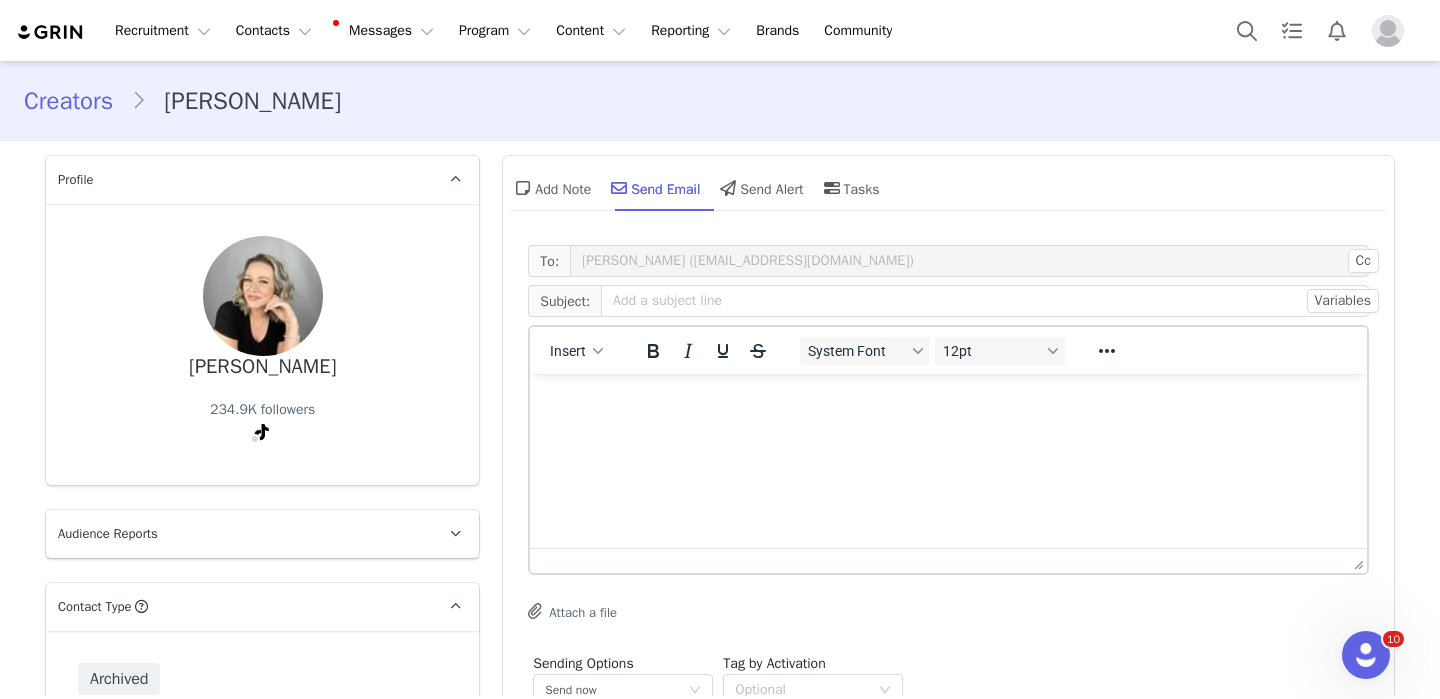 scroll, scrollTop: 0, scrollLeft: 0, axis: both 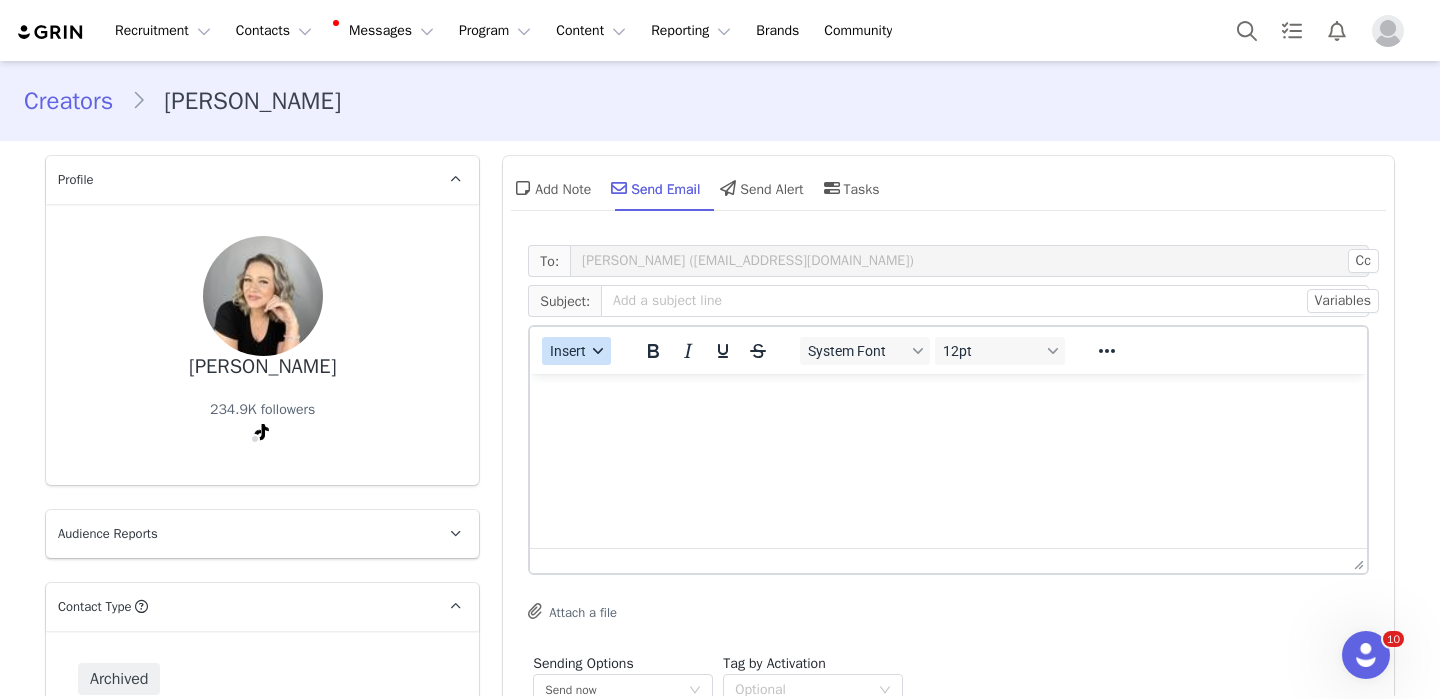 click on "Insert" at bounding box center (576, 351) 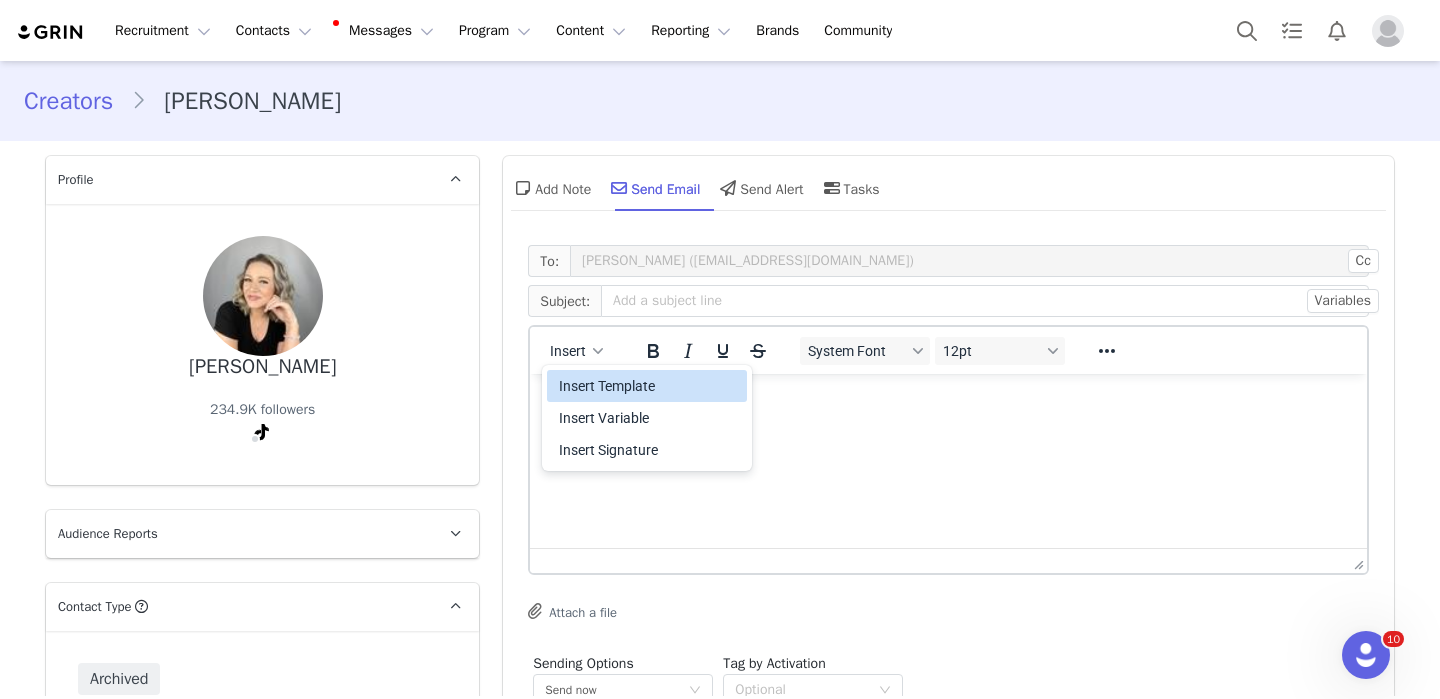 click on "Insert Template" at bounding box center [647, 386] 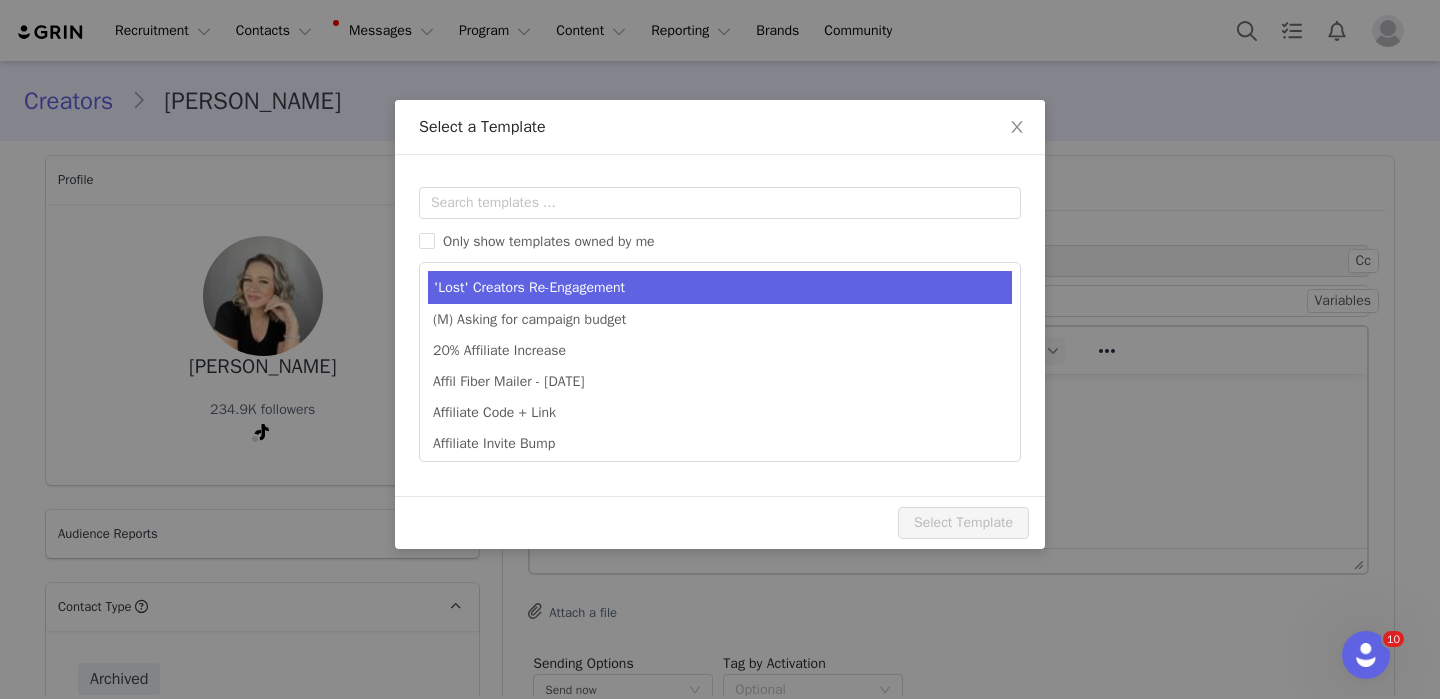 scroll, scrollTop: 0, scrollLeft: 0, axis: both 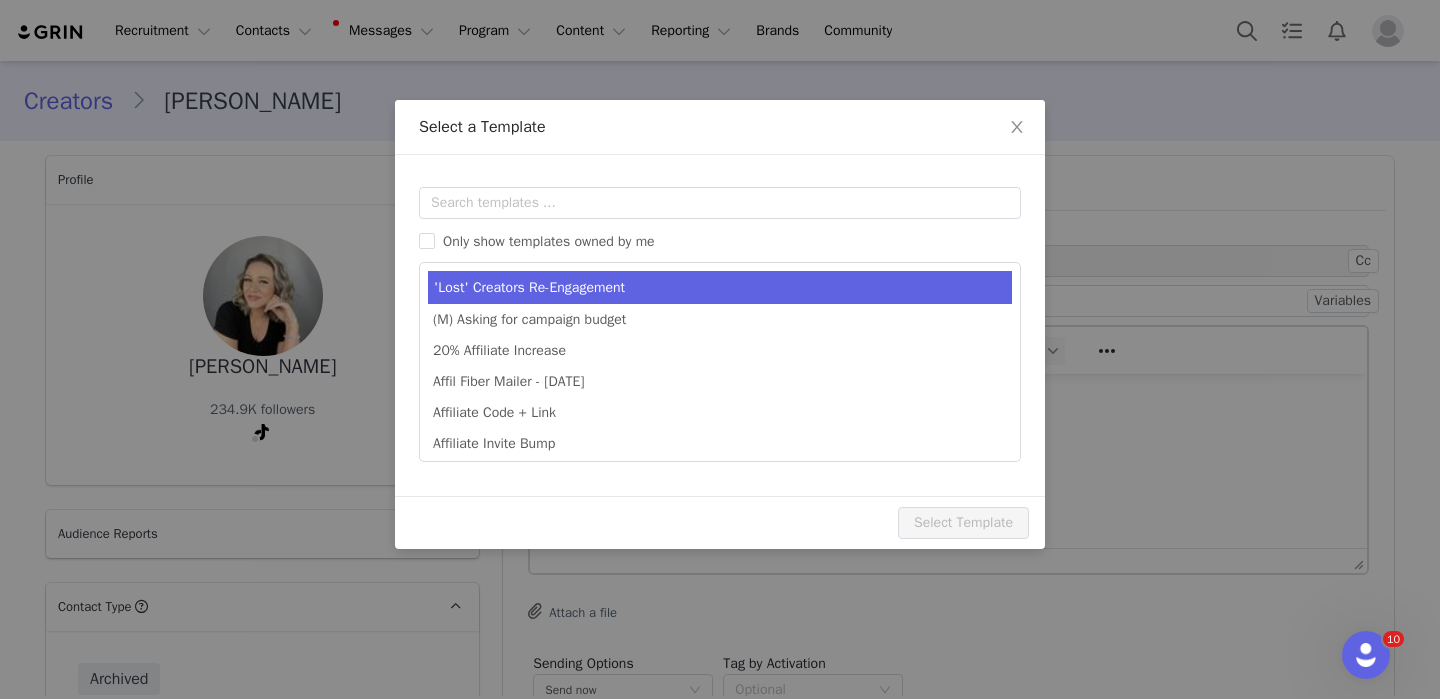 type on "Hi From Beekeeper's Naturals!" 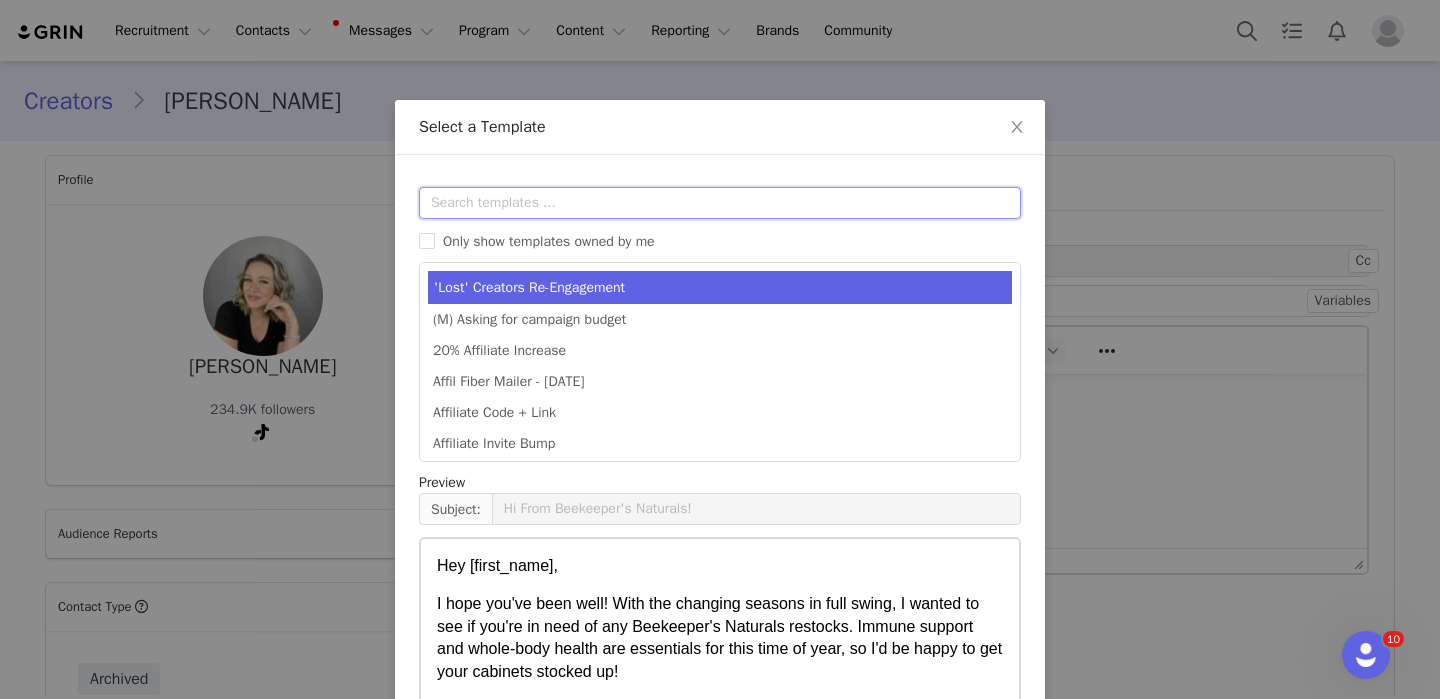click at bounding box center [720, 203] 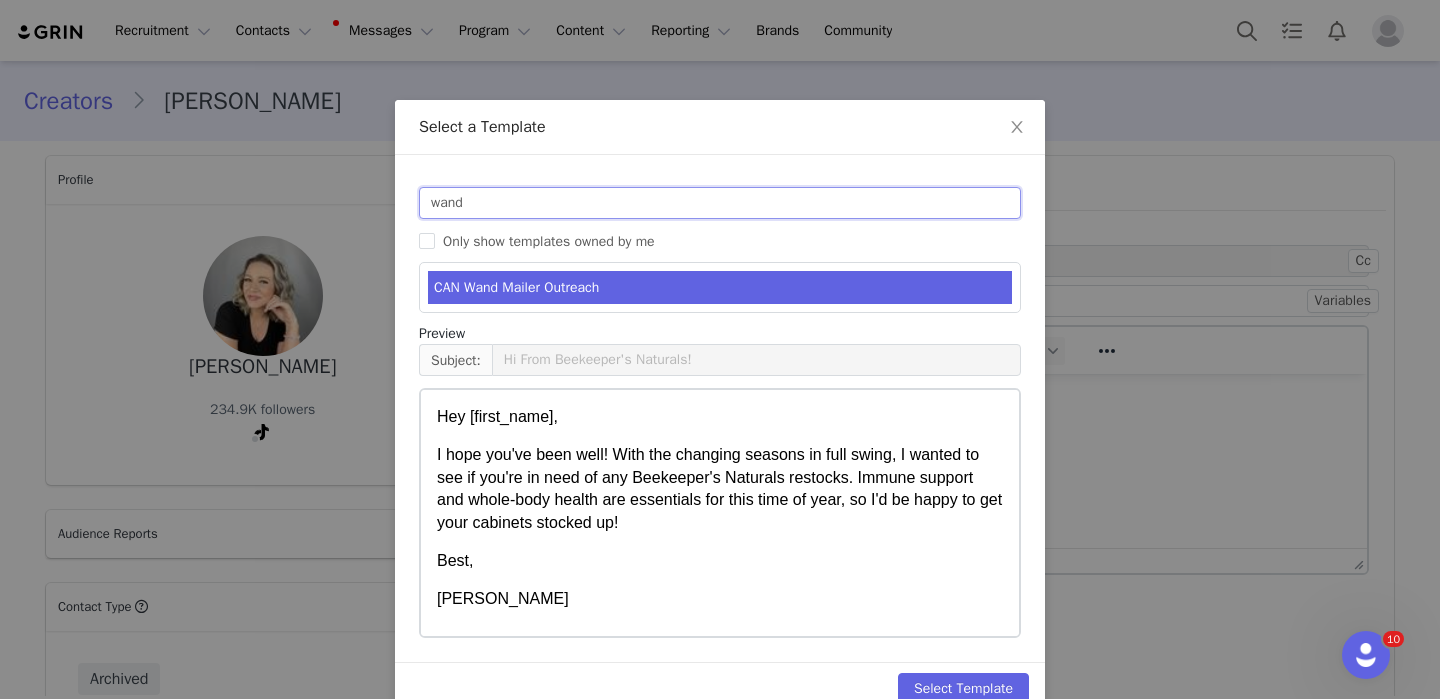 type on "wand" 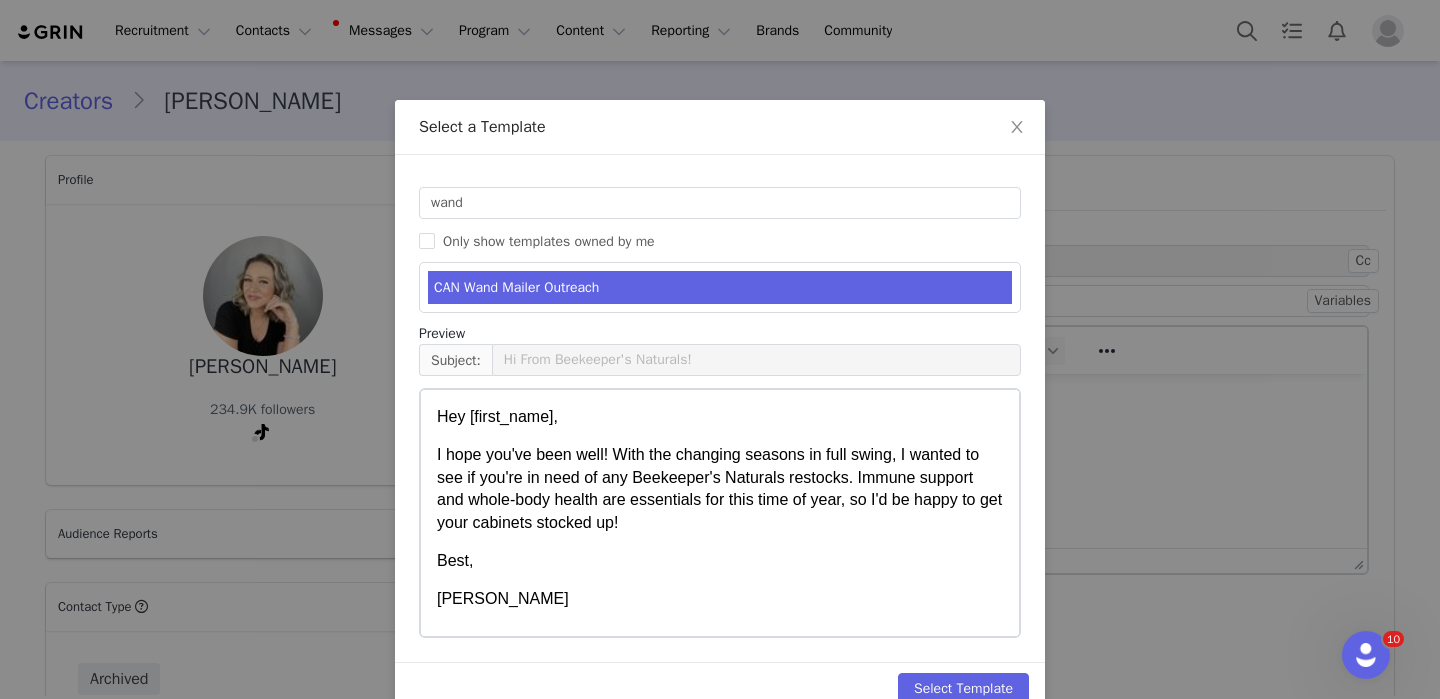 click on "CAN Wand Mailer Outreach" at bounding box center (720, 287) 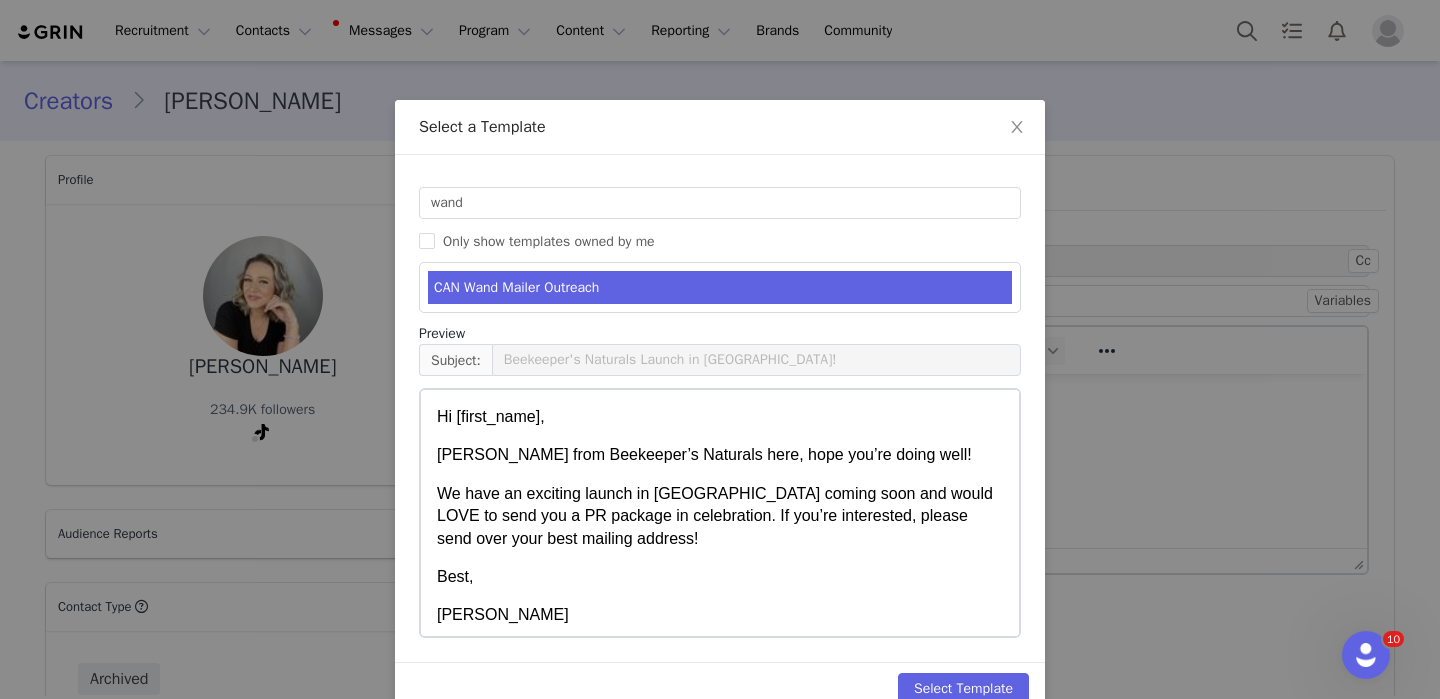 scroll, scrollTop: 40, scrollLeft: 0, axis: vertical 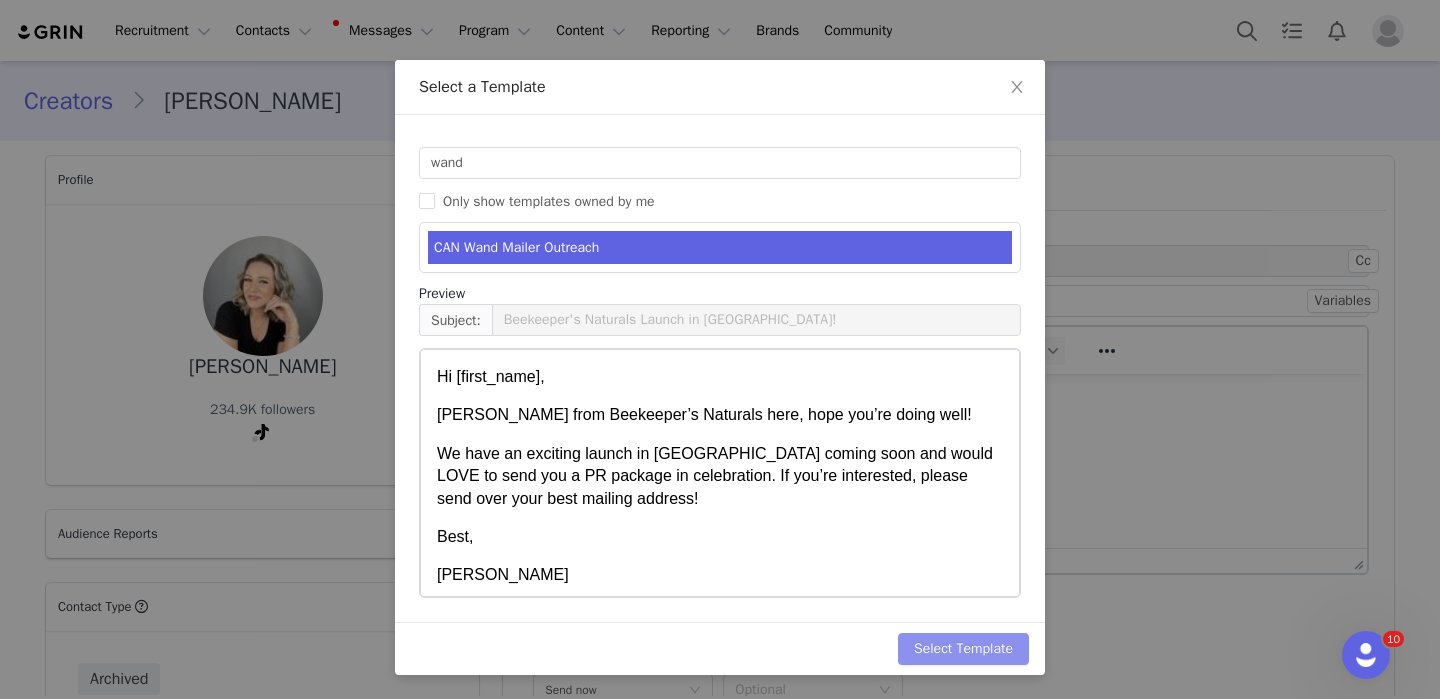 click on "Select Template" at bounding box center (963, 649) 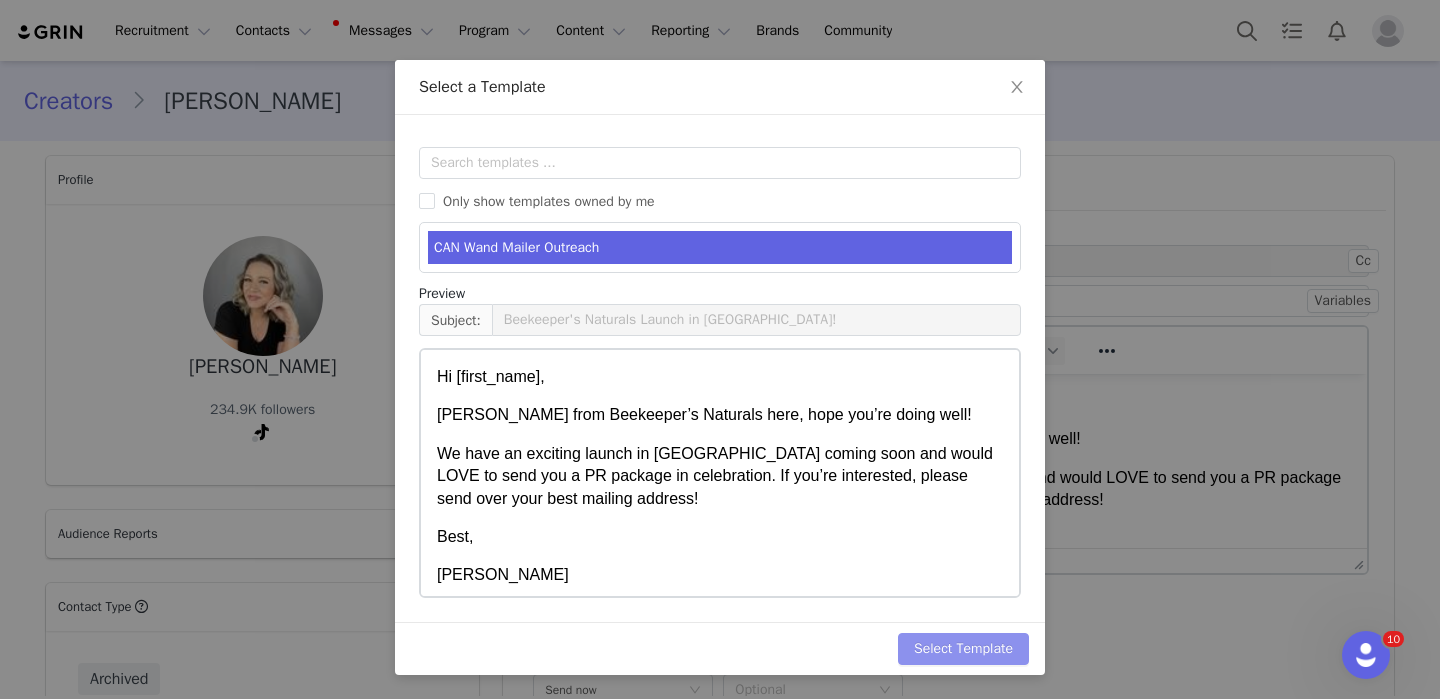 scroll, scrollTop: 0, scrollLeft: 0, axis: both 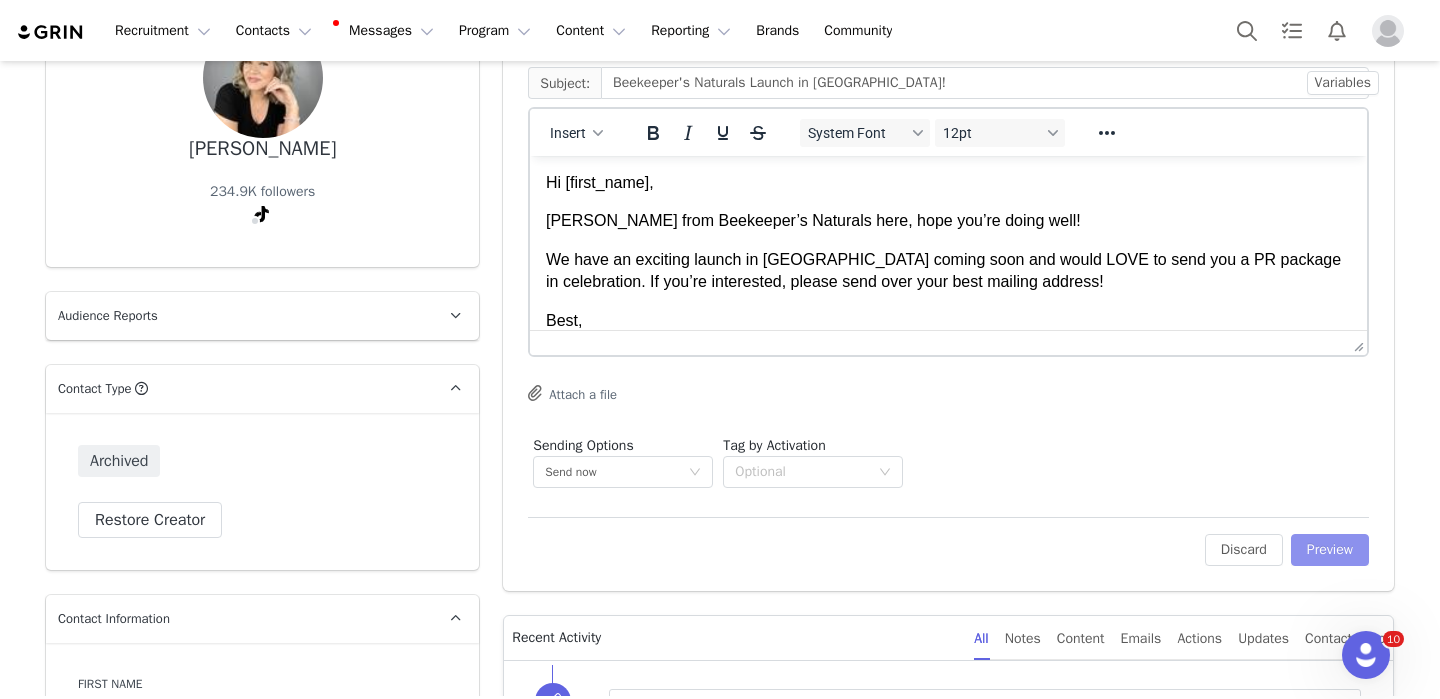 click on "Preview" at bounding box center [1330, 550] 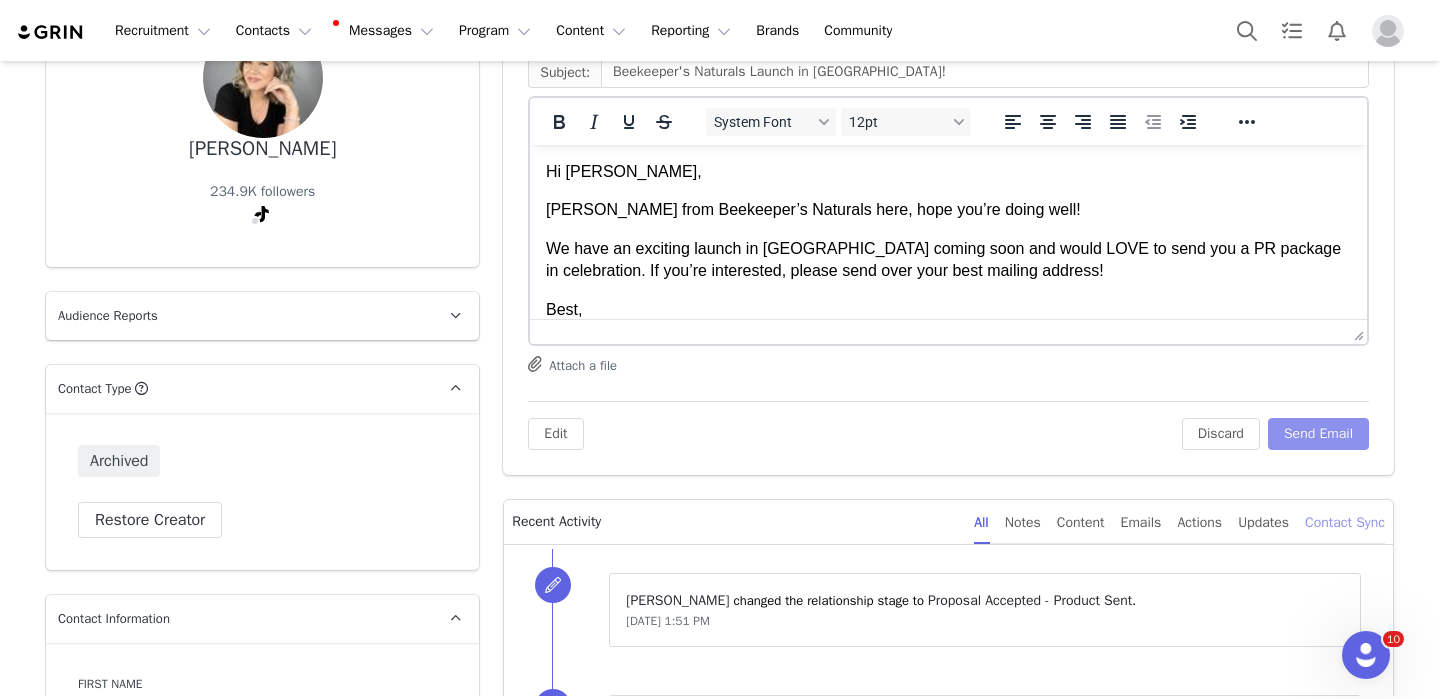 scroll, scrollTop: 0, scrollLeft: 0, axis: both 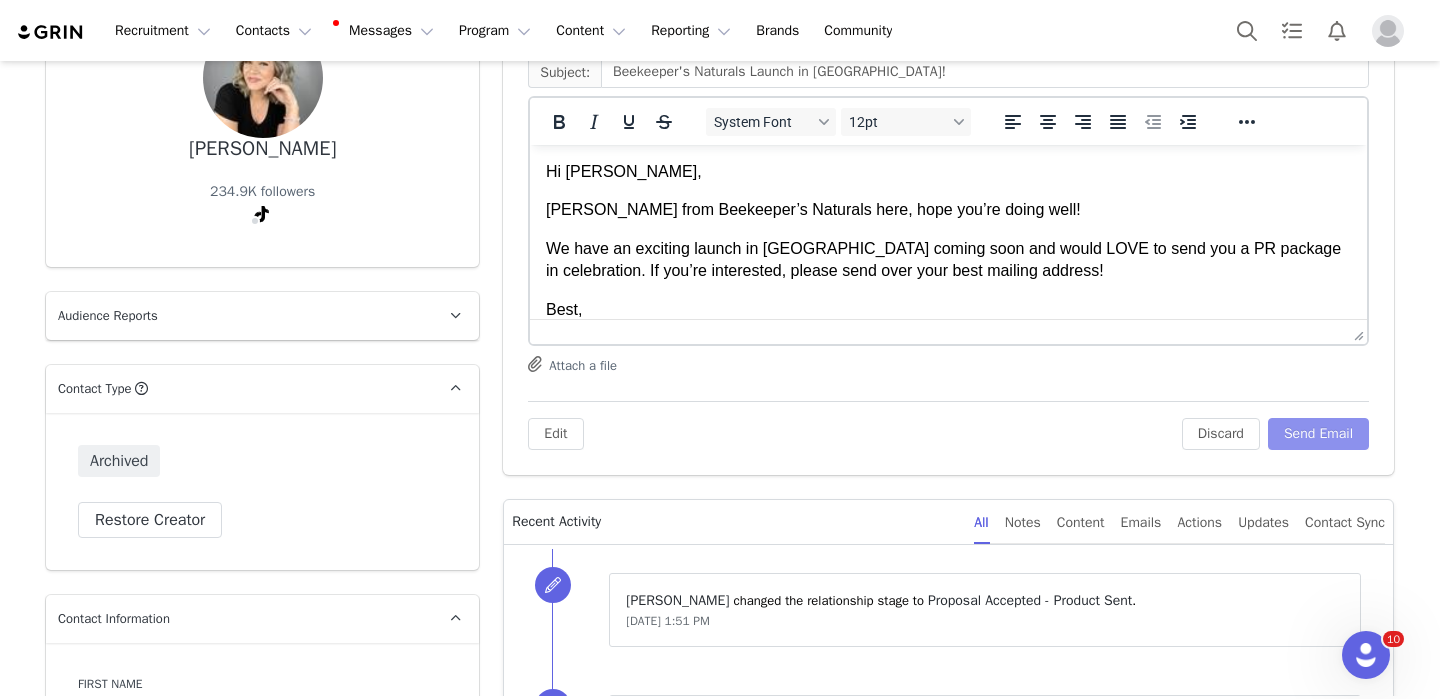 click on "Send Email" at bounding box center (1318, 434) 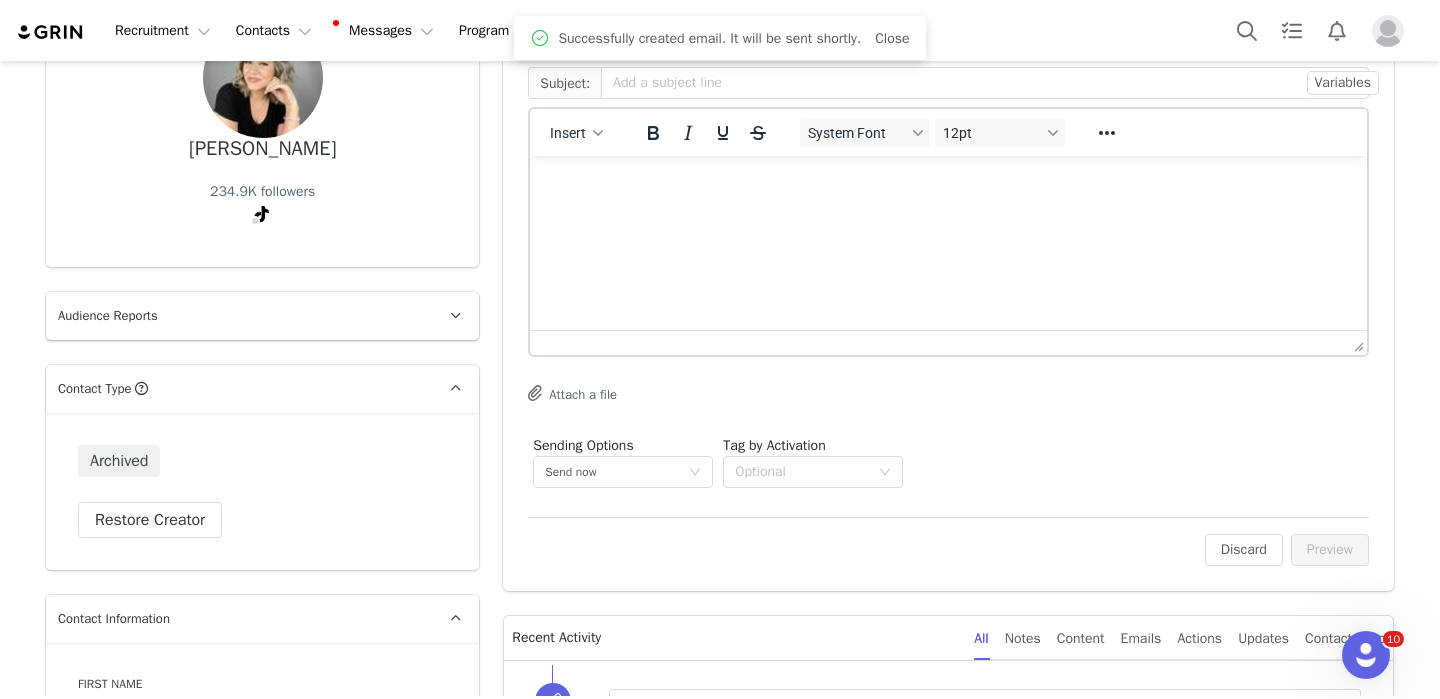 scroll, scrollTop: 0, scrollLeft: 0, axis: both 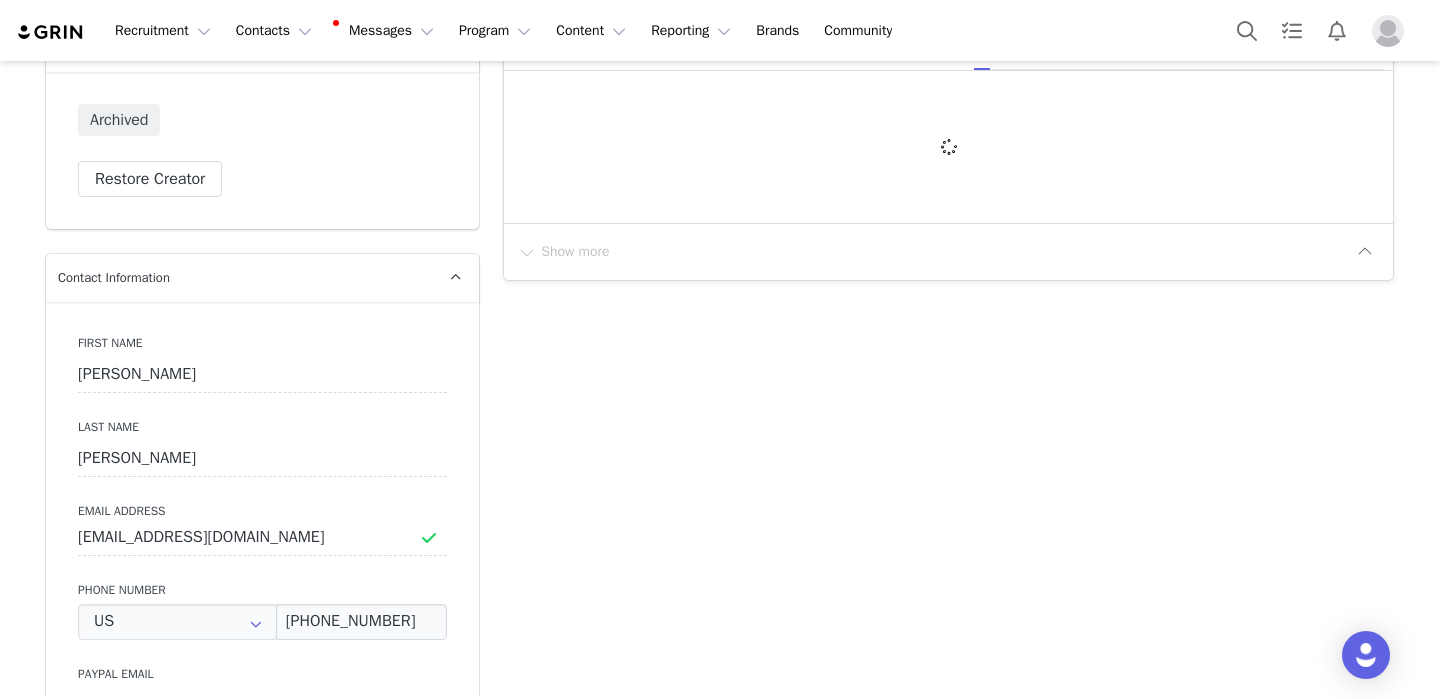 type on "+1 ([GEOGRAPHIC_DATA])" 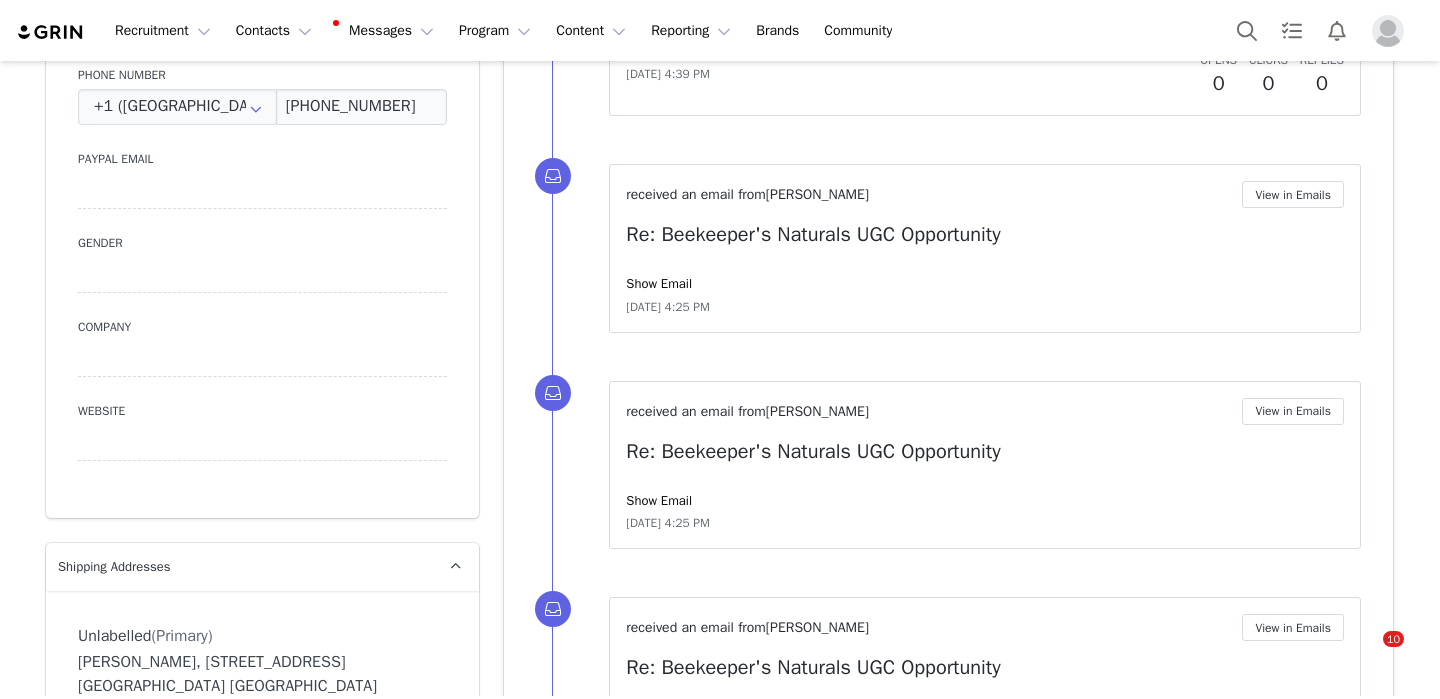 scroll, scrollTop: 1206, scrollLeft: 0, axis: vertical 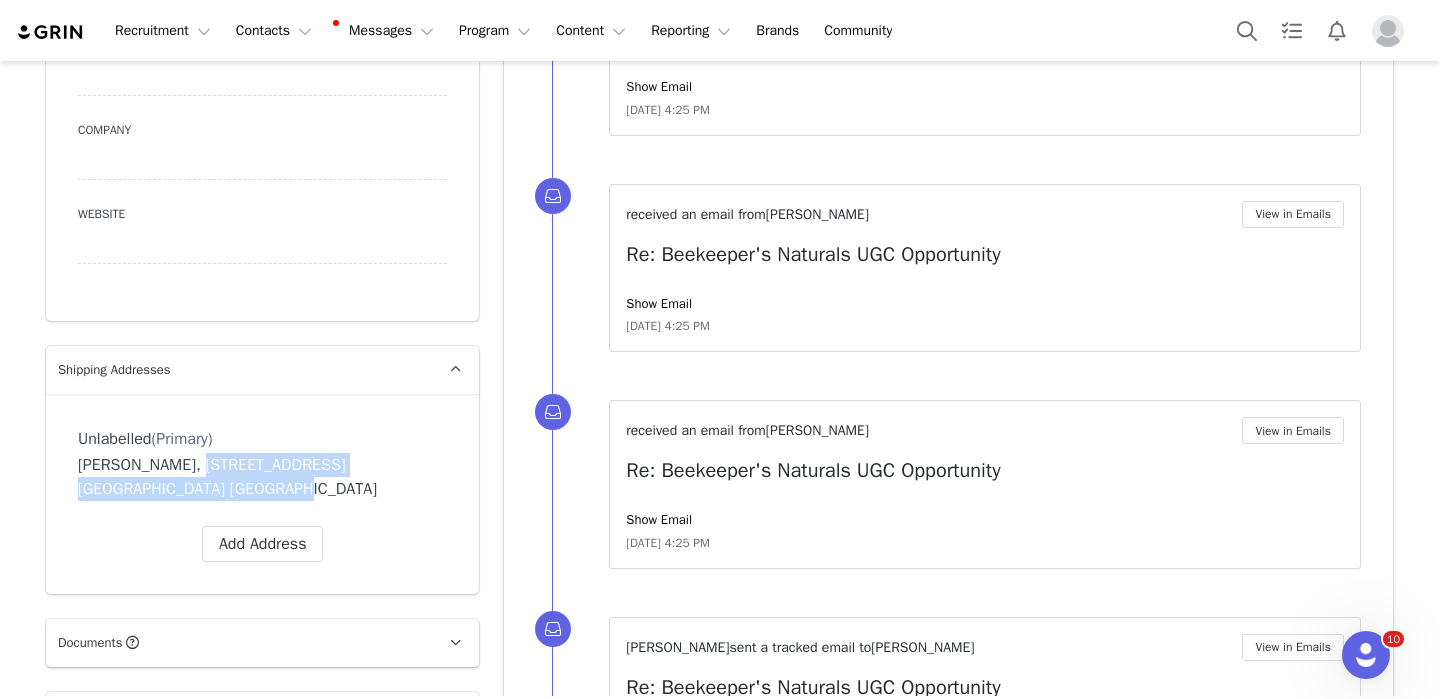 drag, startPoint x: 177, startPoint y: 464, endPoint x: 209, endPoint y: 483, distance: 37.215588 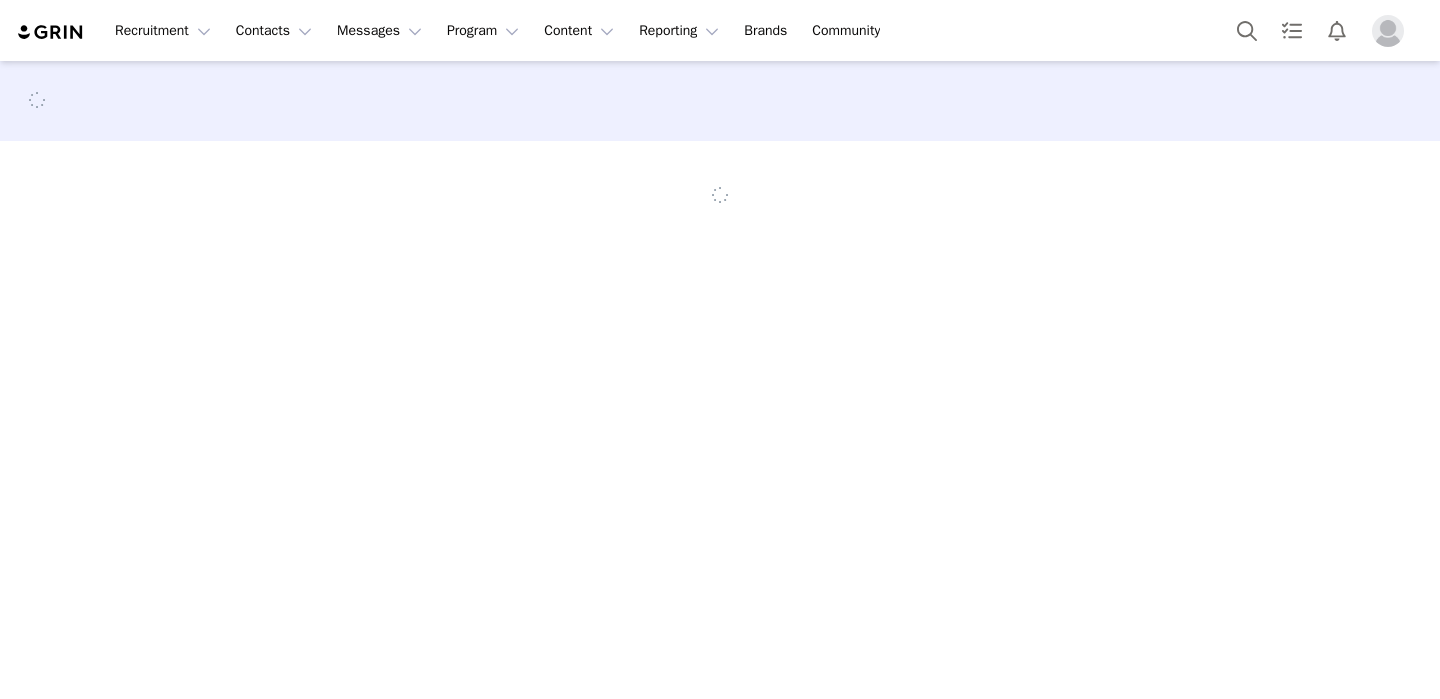 scroll, scrollTop: 0, scrollLeft: 0, axis: both 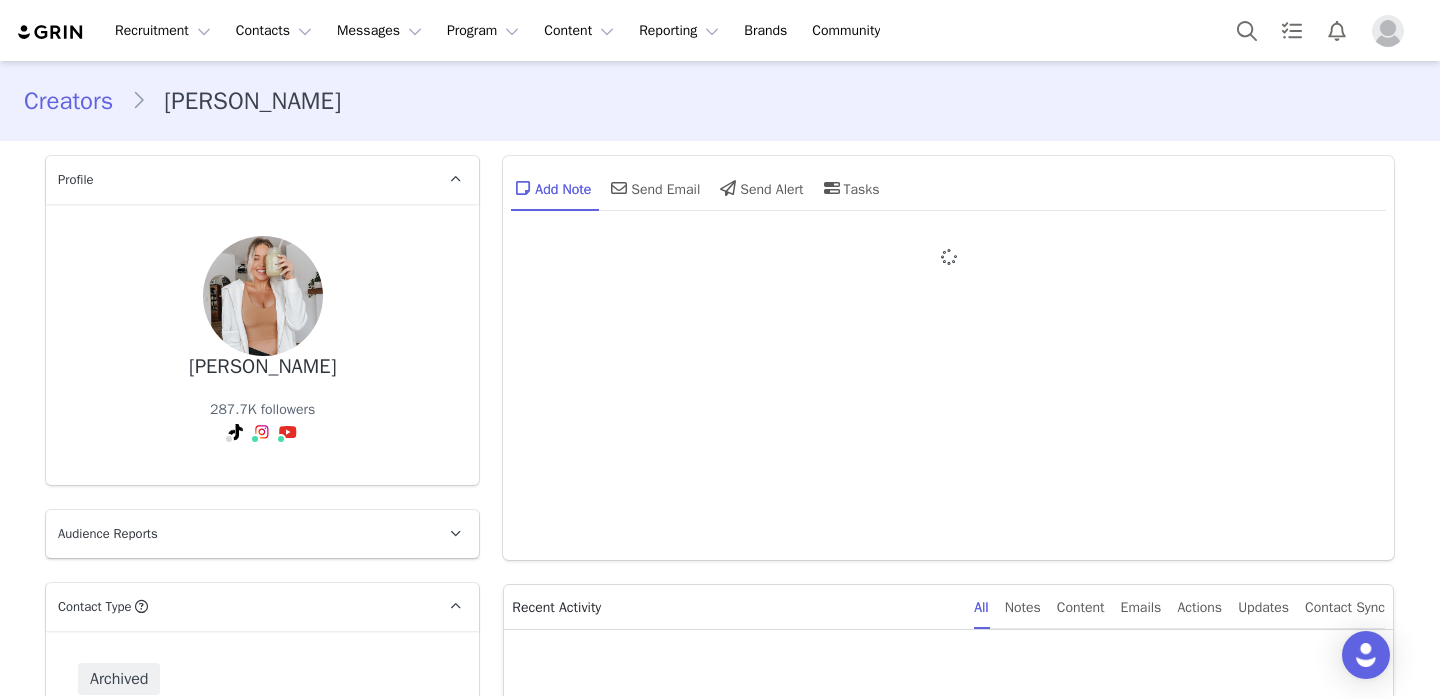 type on "+1 ([GEOGRAPHIC_DATA])" 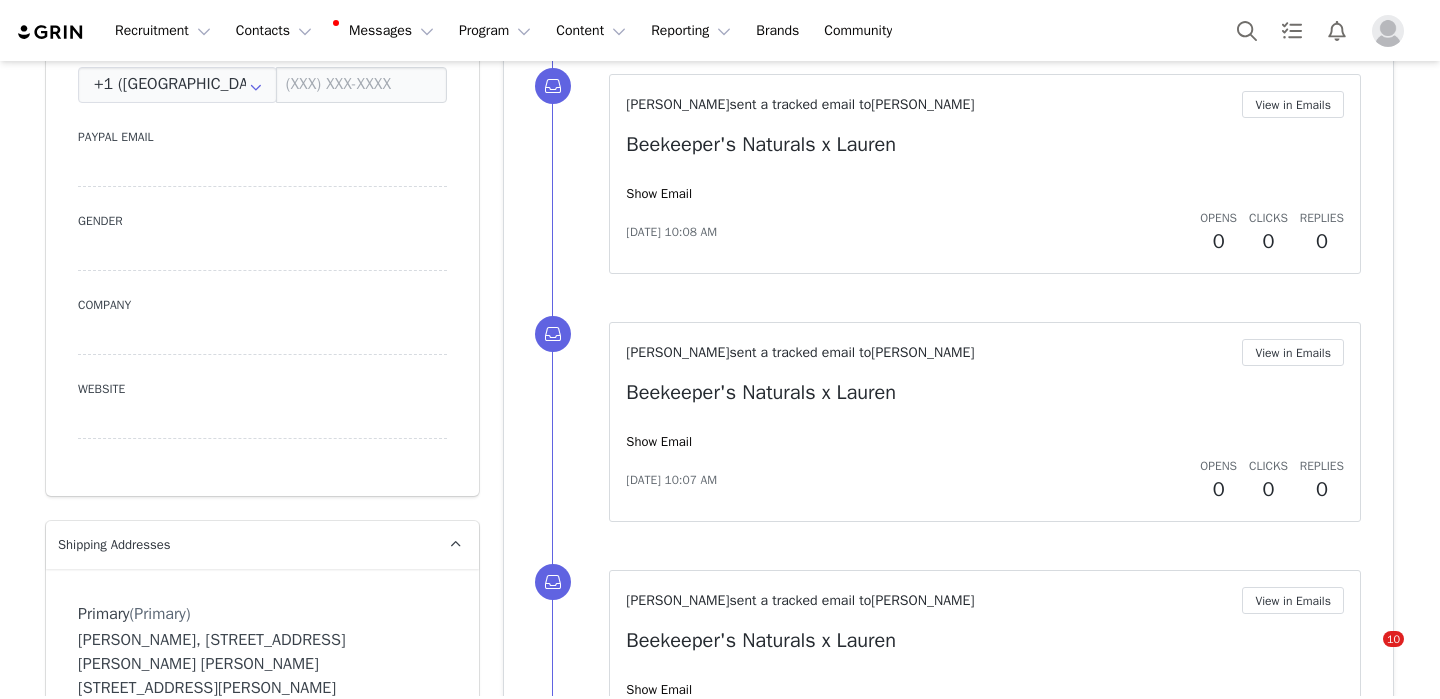 scroll, scrollTop: 1605, scrollLeft: 0, axis: vertical 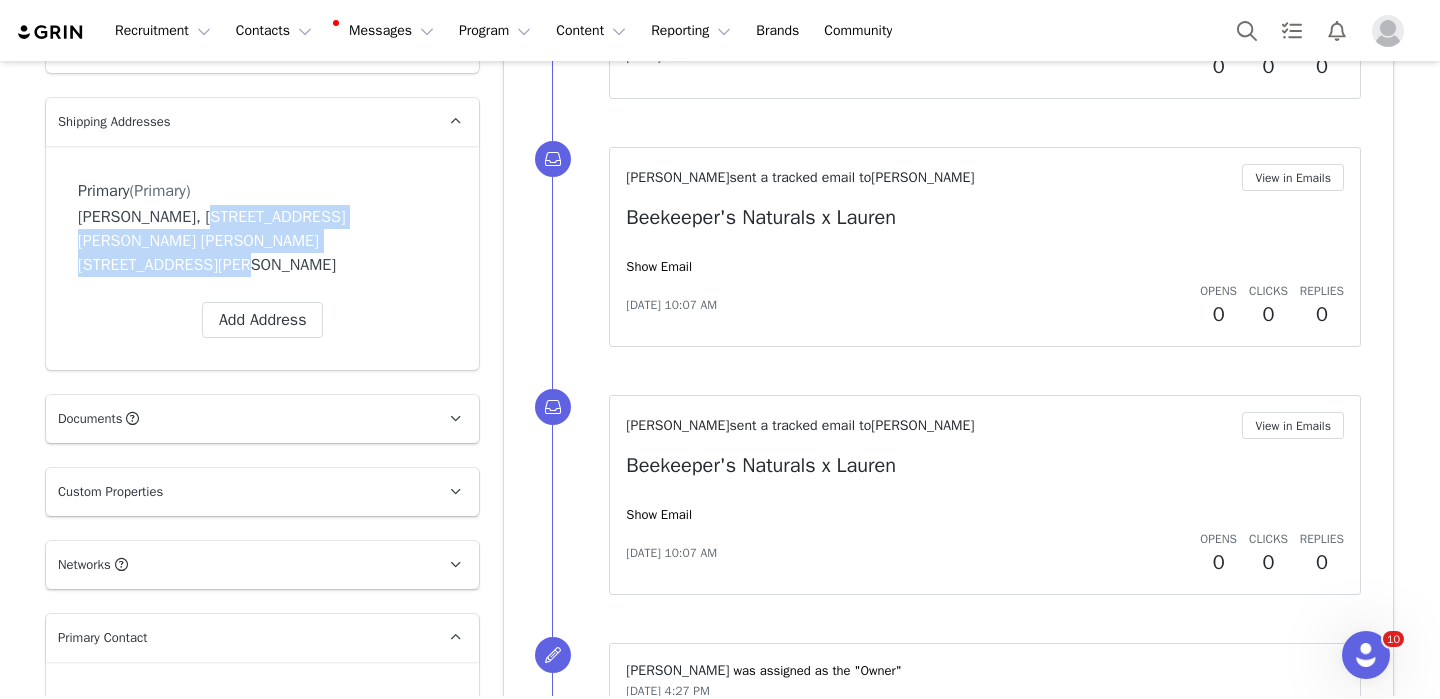 drag, startPoint x: 195, startPoint y: 214, endPoint x: 302, endPoint y: 231, distance: 108.34205 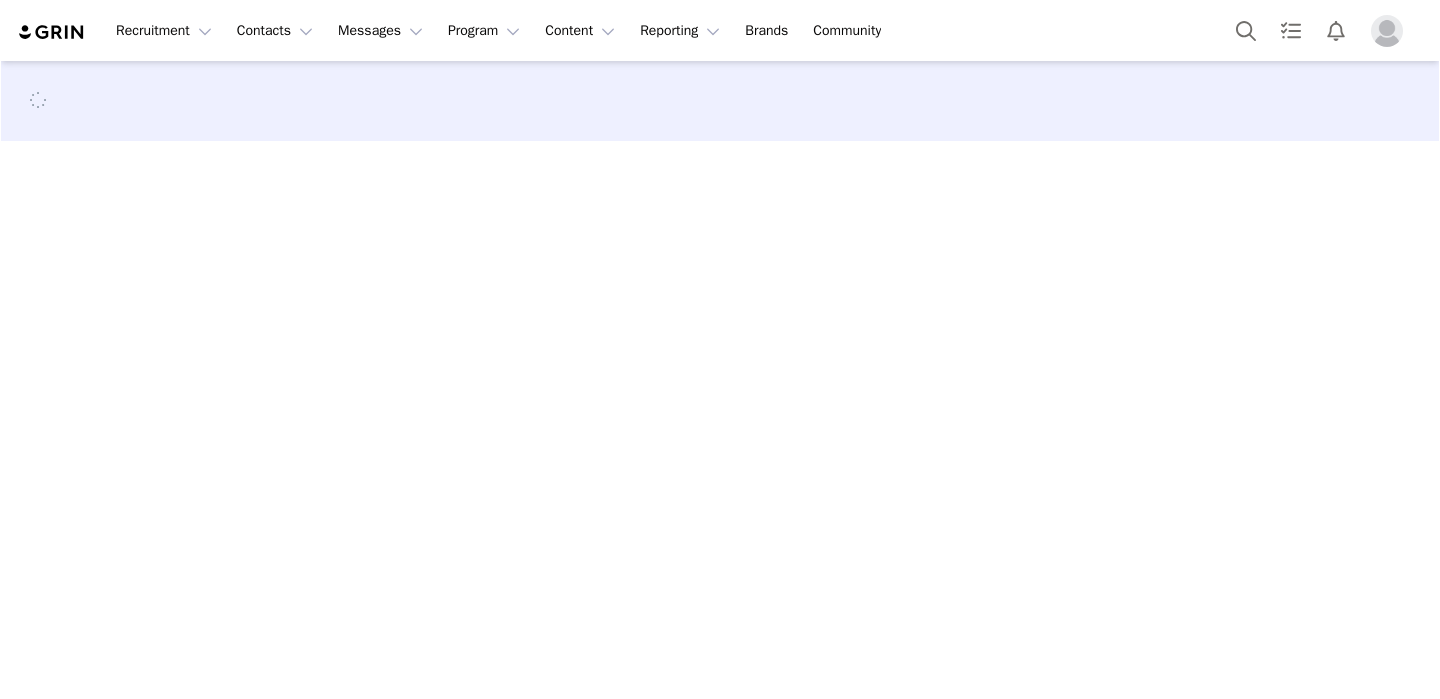 scroll, scrollTop: 0, scrollLeft: 0, axis: both 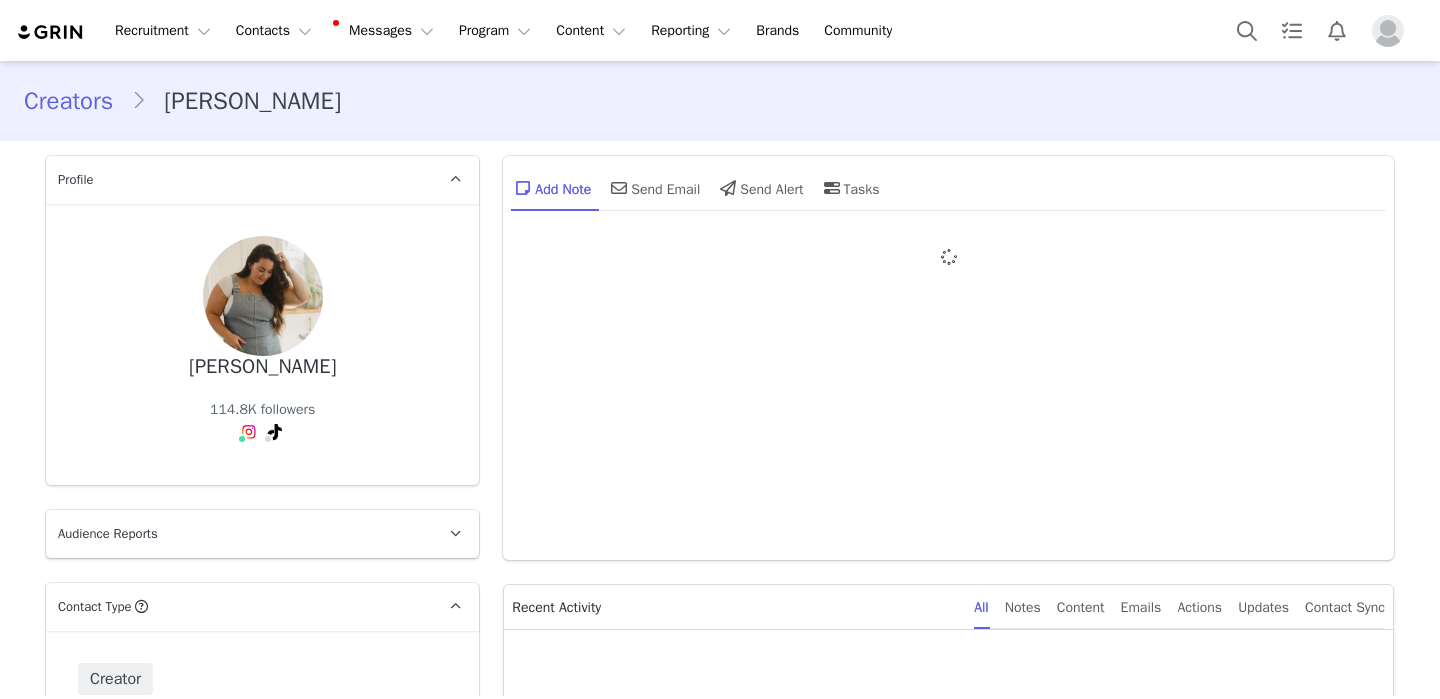type on "+1 ([GEOGRAPHIC_DATA])" 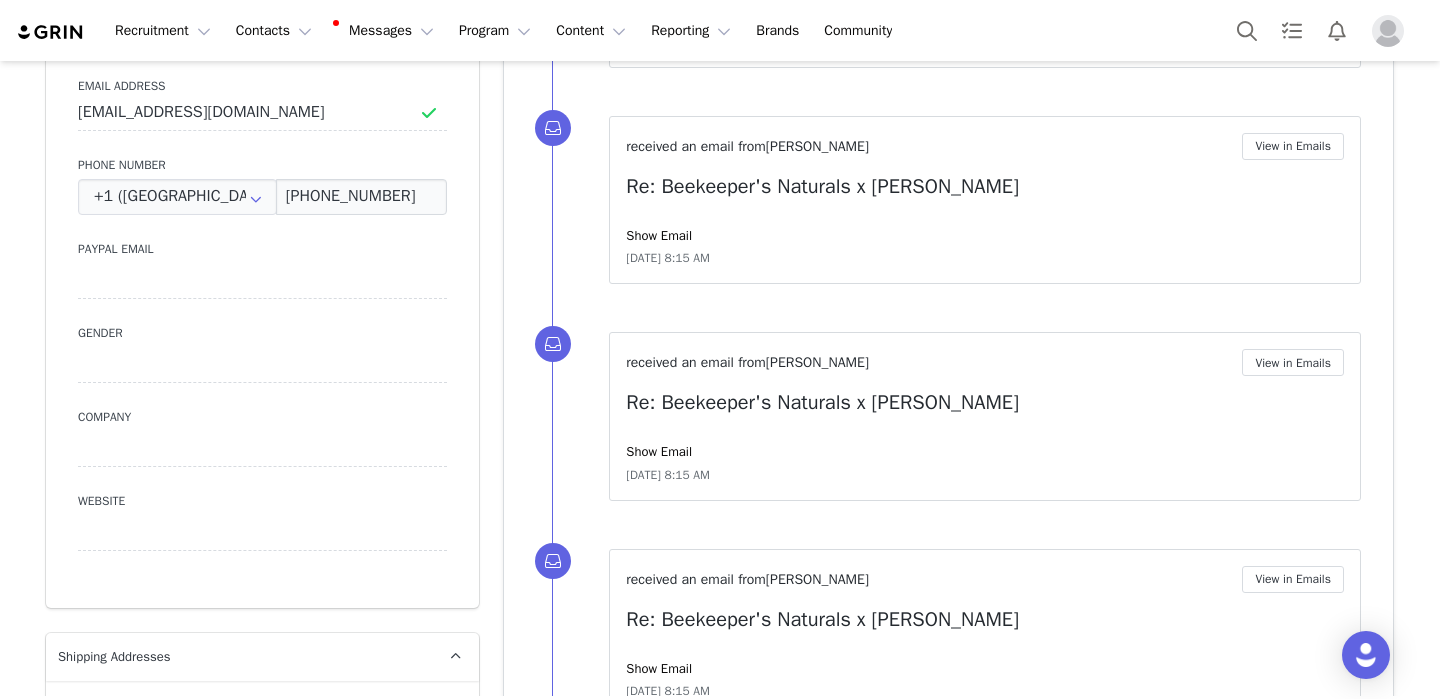 scroll, scrollTop: 0, scrollLeft: 0, axis: both 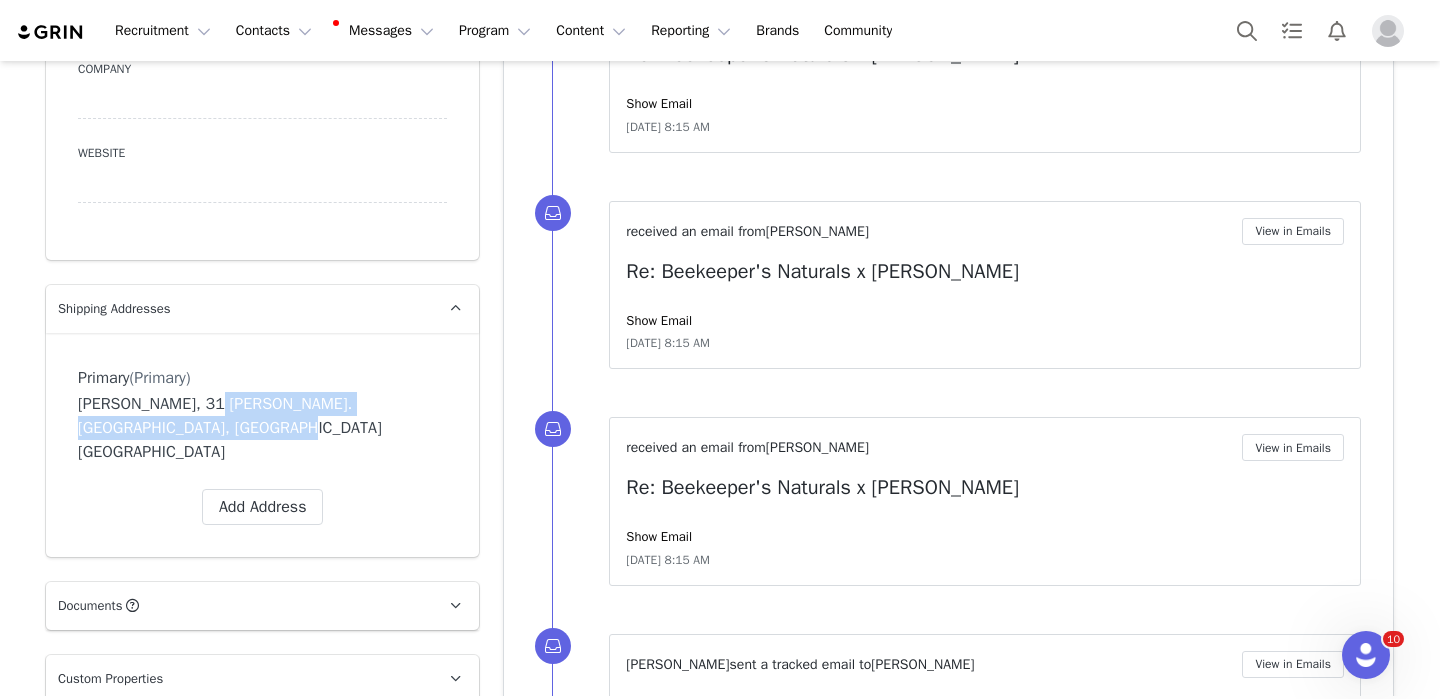 drag, startPoint x: 201, startPoint y: 363, endPoint x: 200, endPoint y: 388, distance: 25.019993 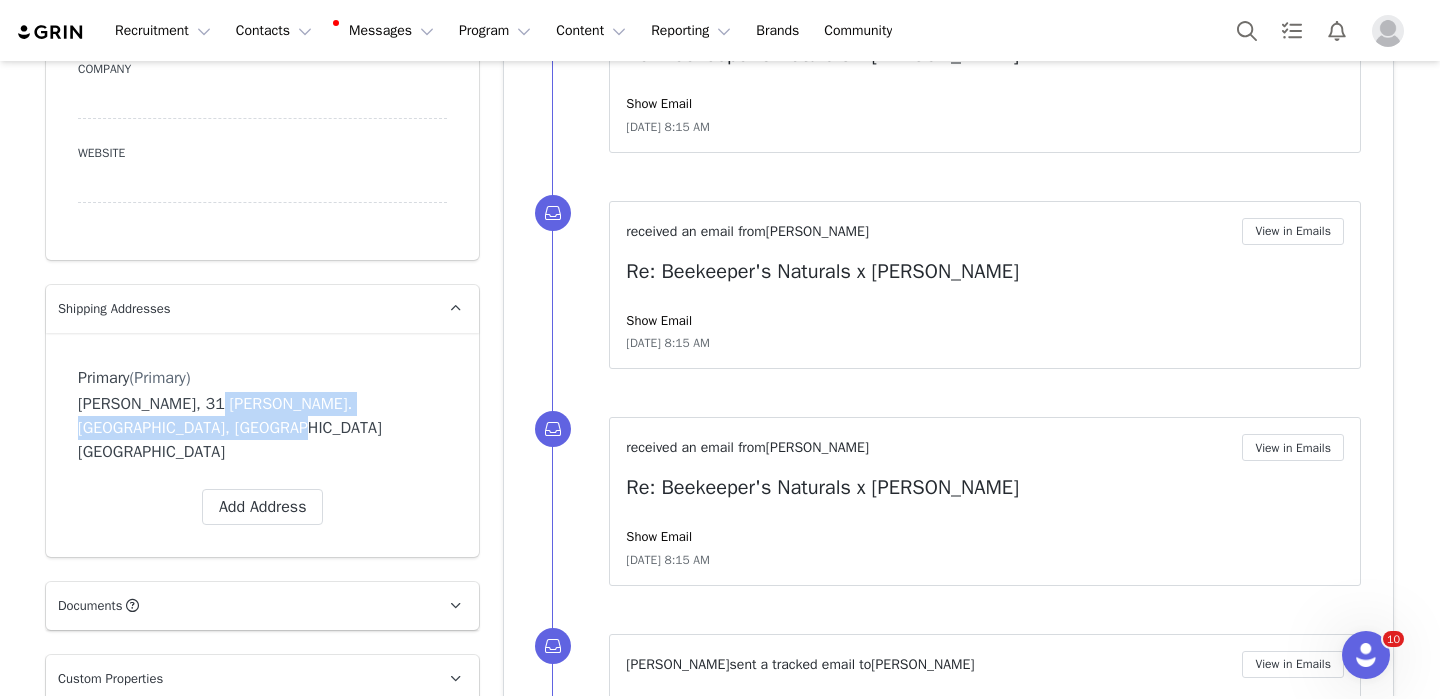copy on "31 wilfrid-gagné. Marieville, Quebec J3m0a4" 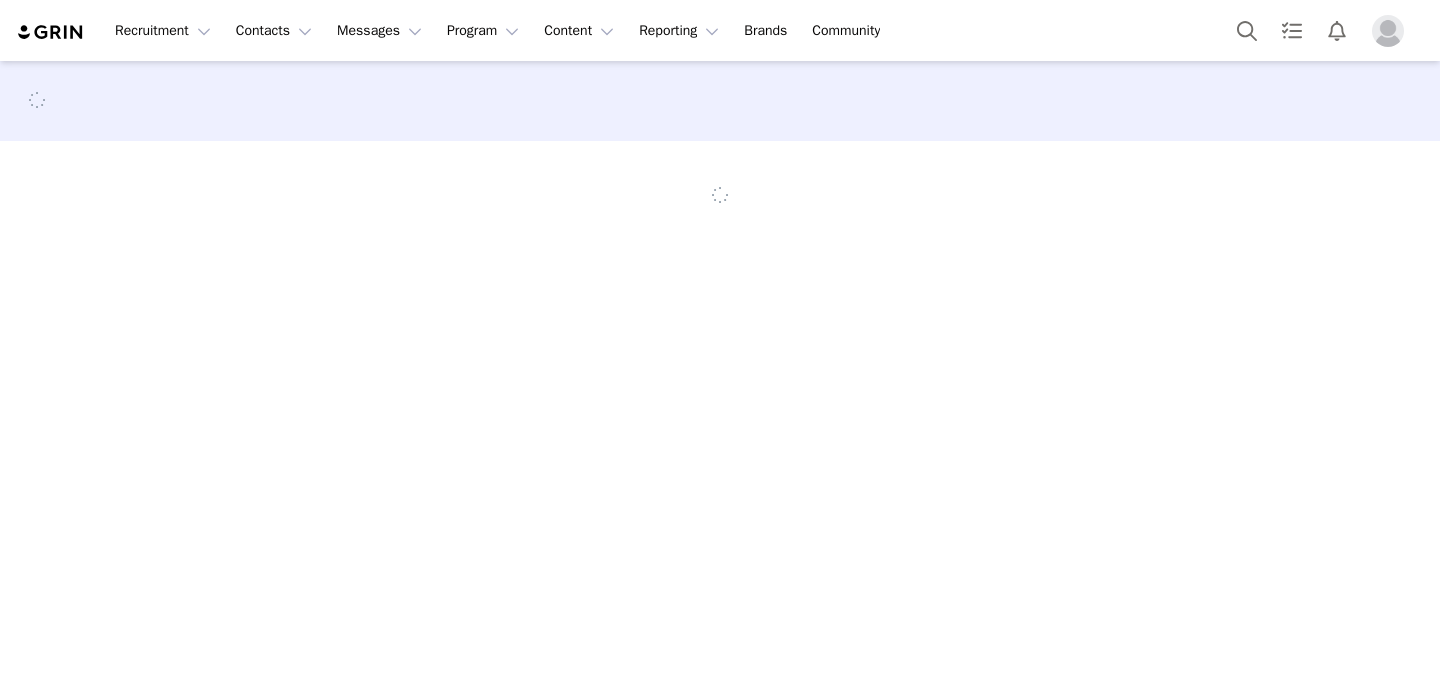 scroll, scrollTop: 0, scrollLeft: 0, axis: both 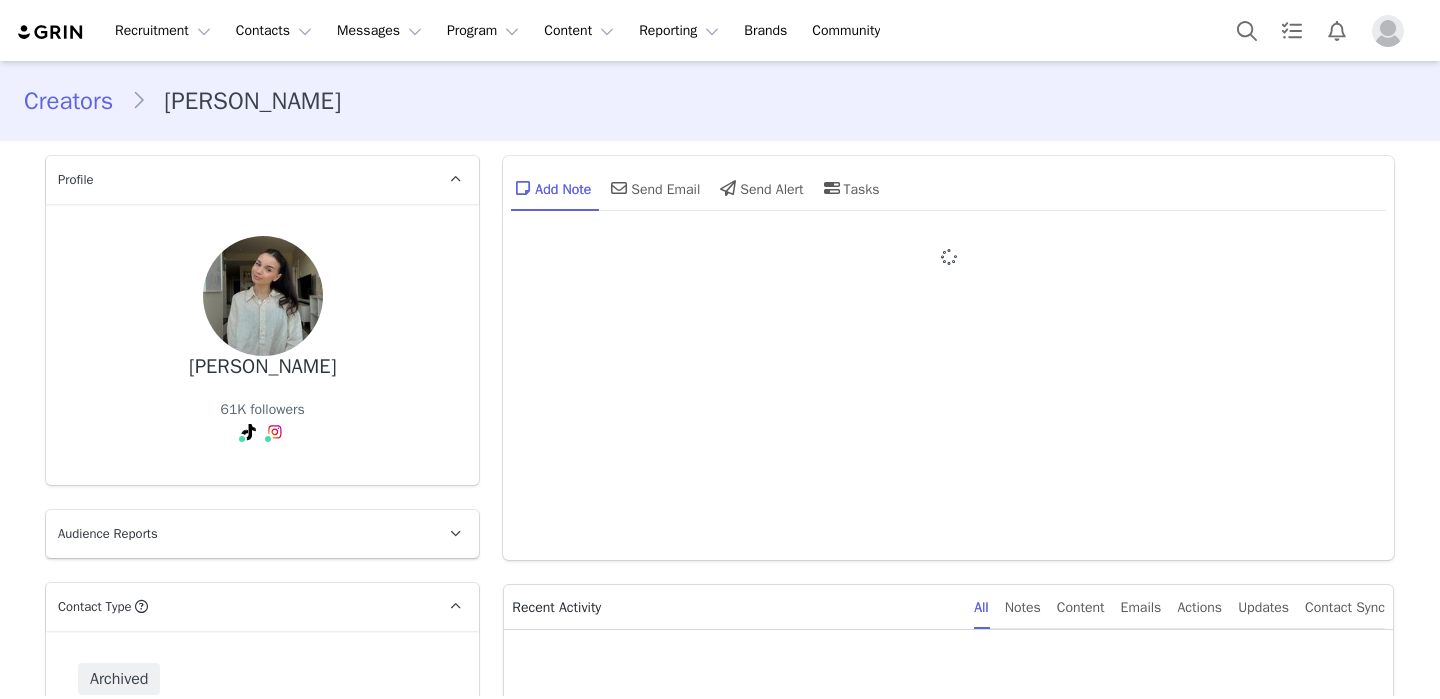type on "+1 ([GEOGRAPHIC_DATA])" 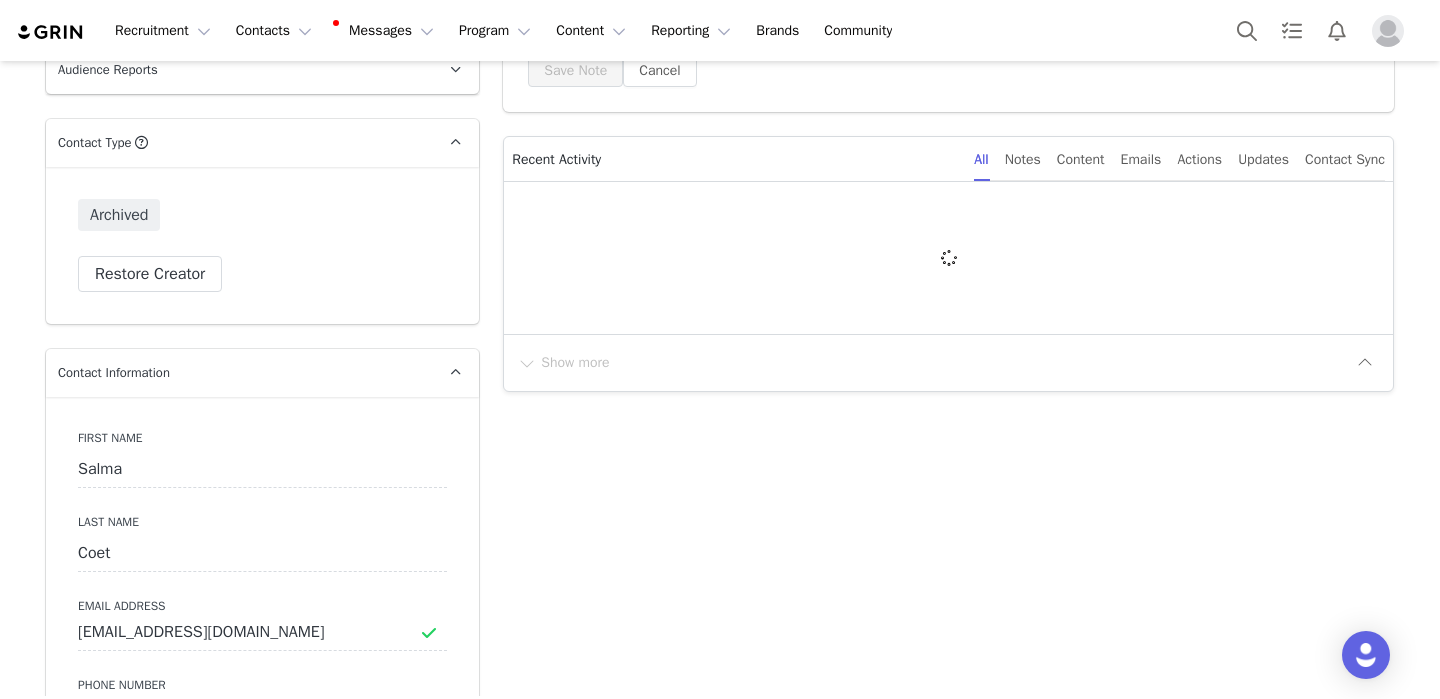 scroll, scrollTop: 977, scrollLeft: 0, axis: vertical 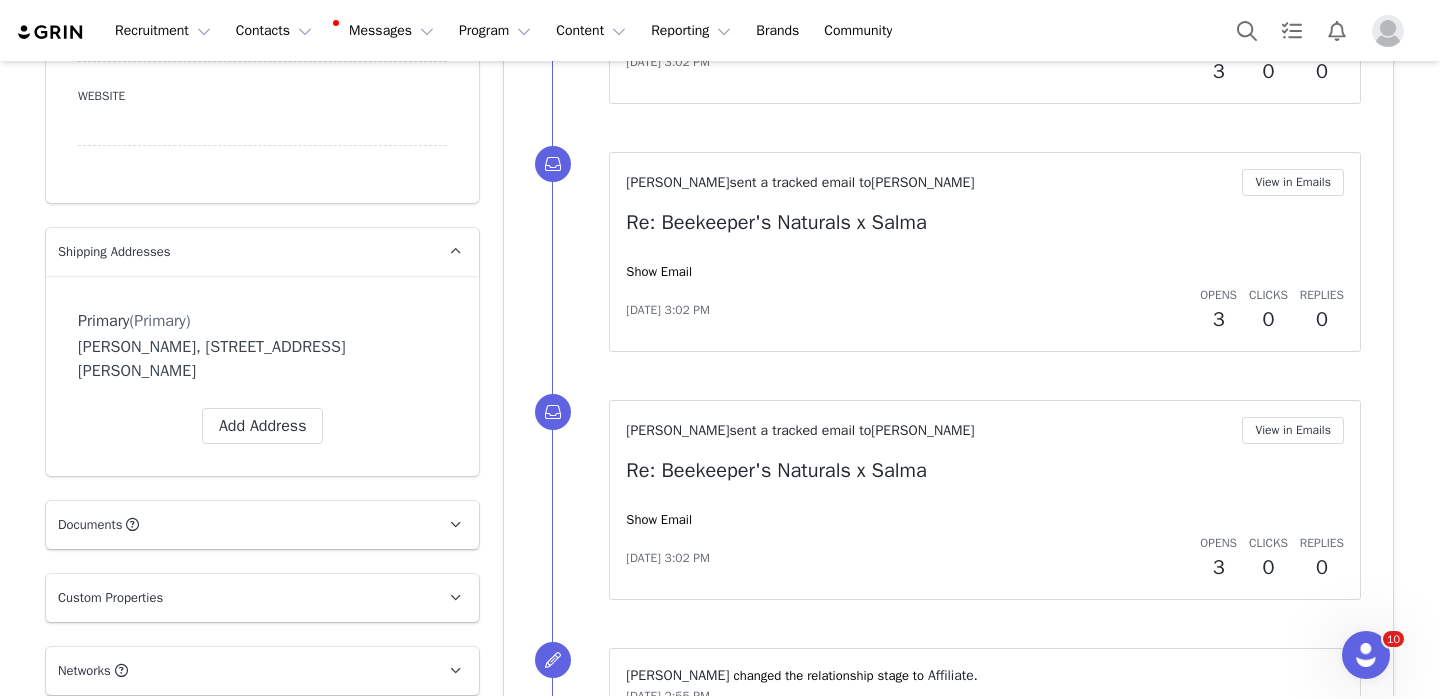 drag, startPoint x: 212, startPoint y: 345, endPoint x: 289, endPoint y: 363, distance: 79.07591 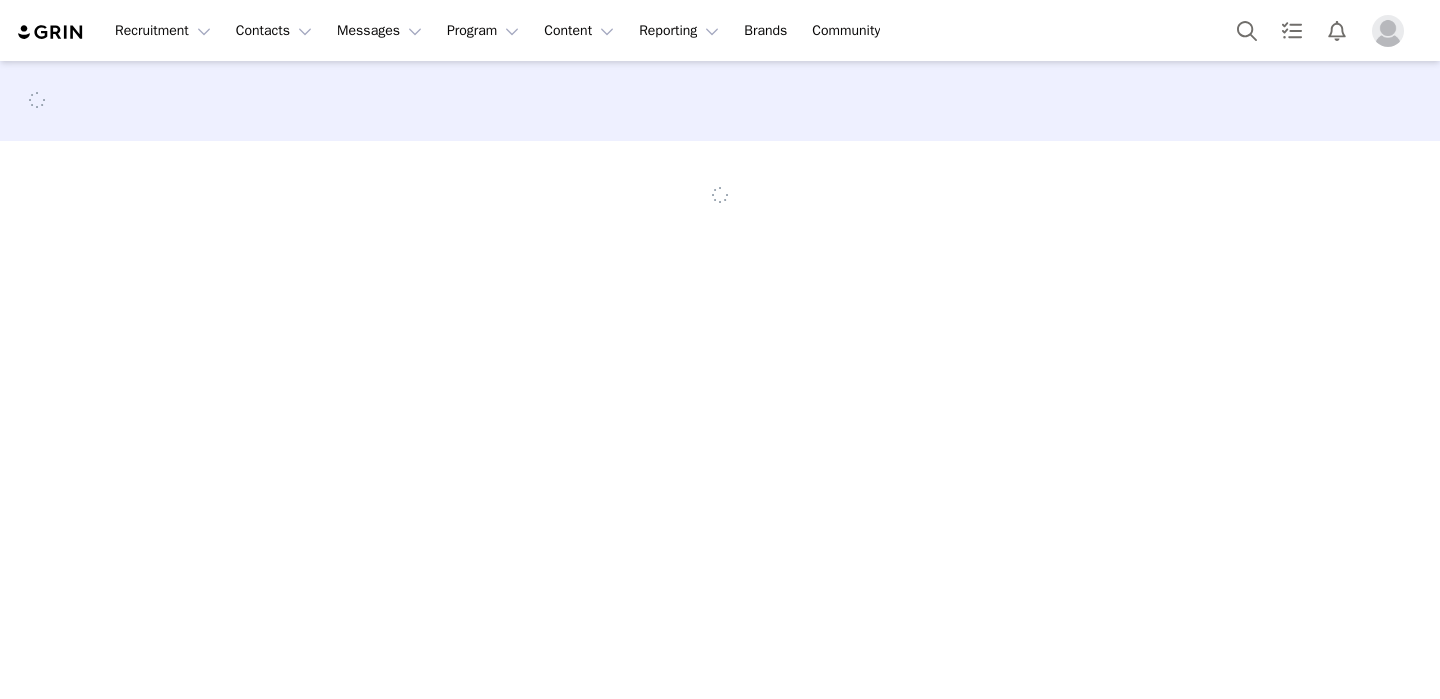 scroll, scrollTop: 0, scrollLeft: 0, axis: both 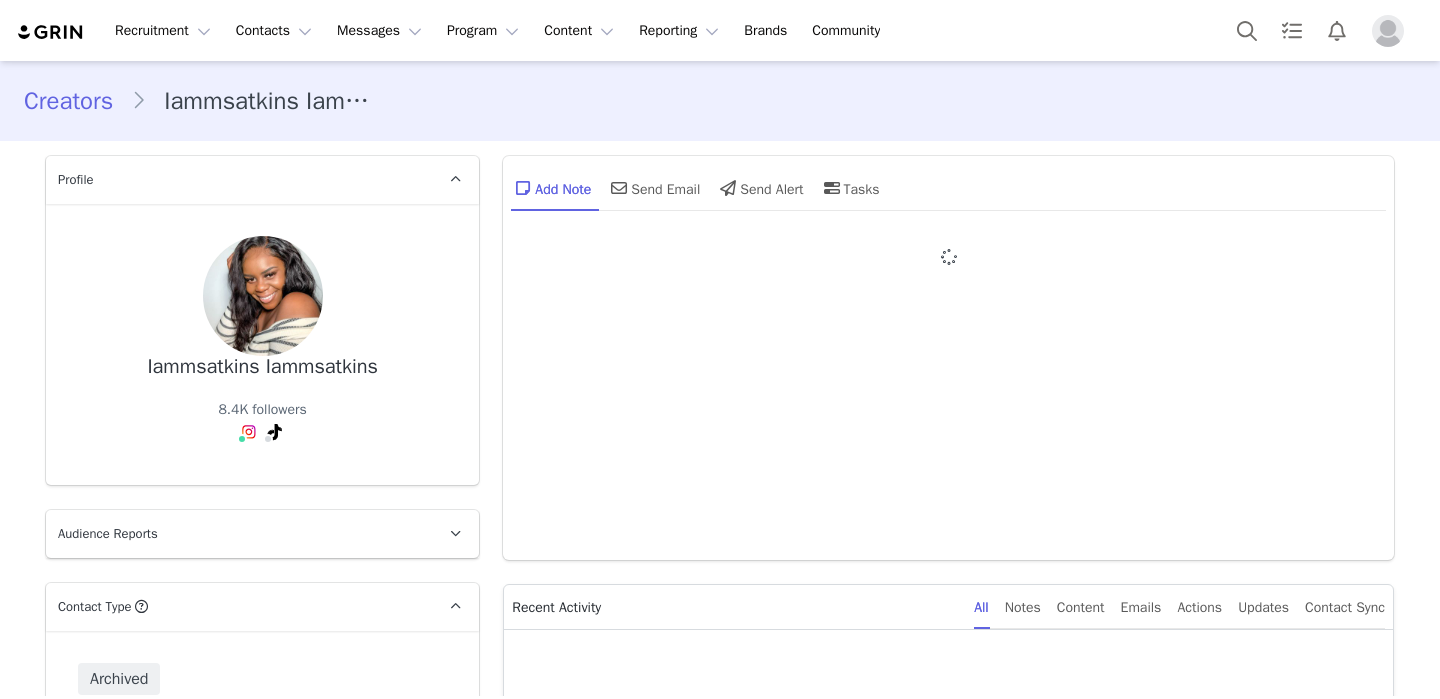 type on "+1 ([GEOGRAPHIC_DATA])" 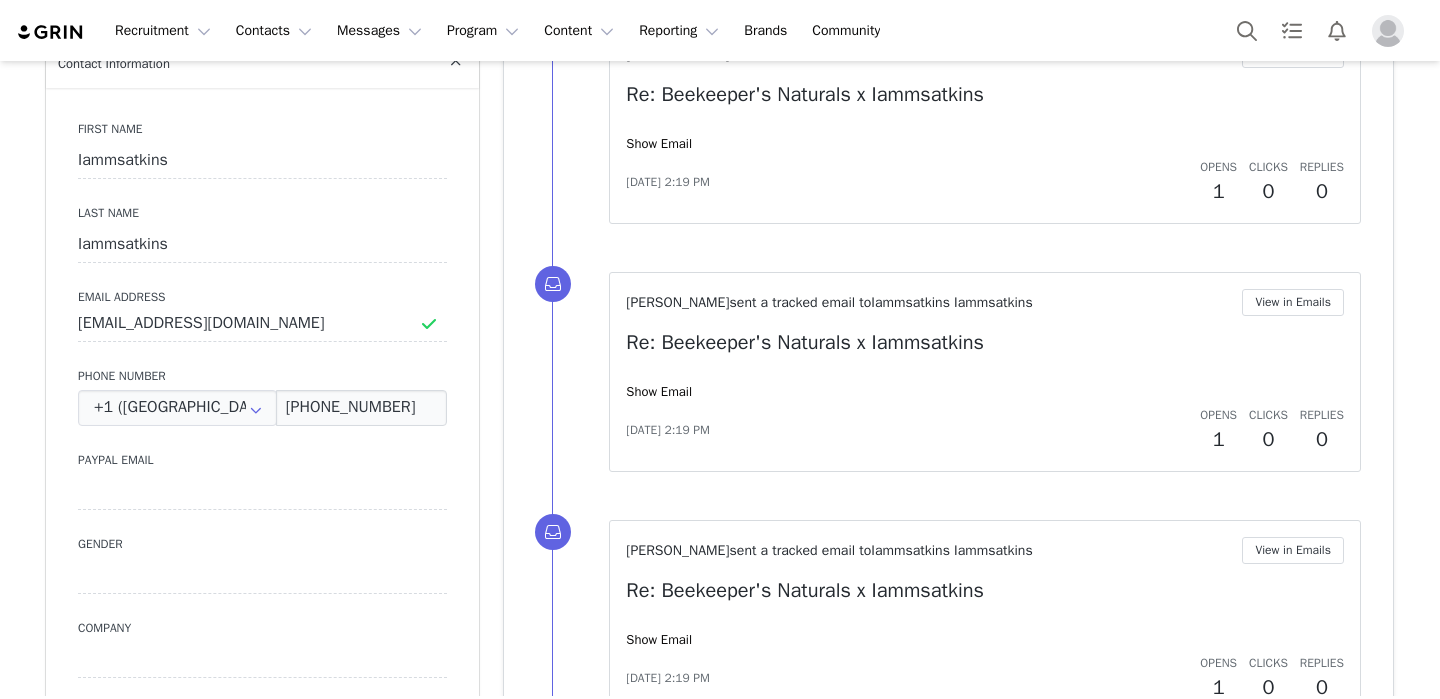 scroll, scrollTop: 1220, scrollLeft: 0, axis: vertical 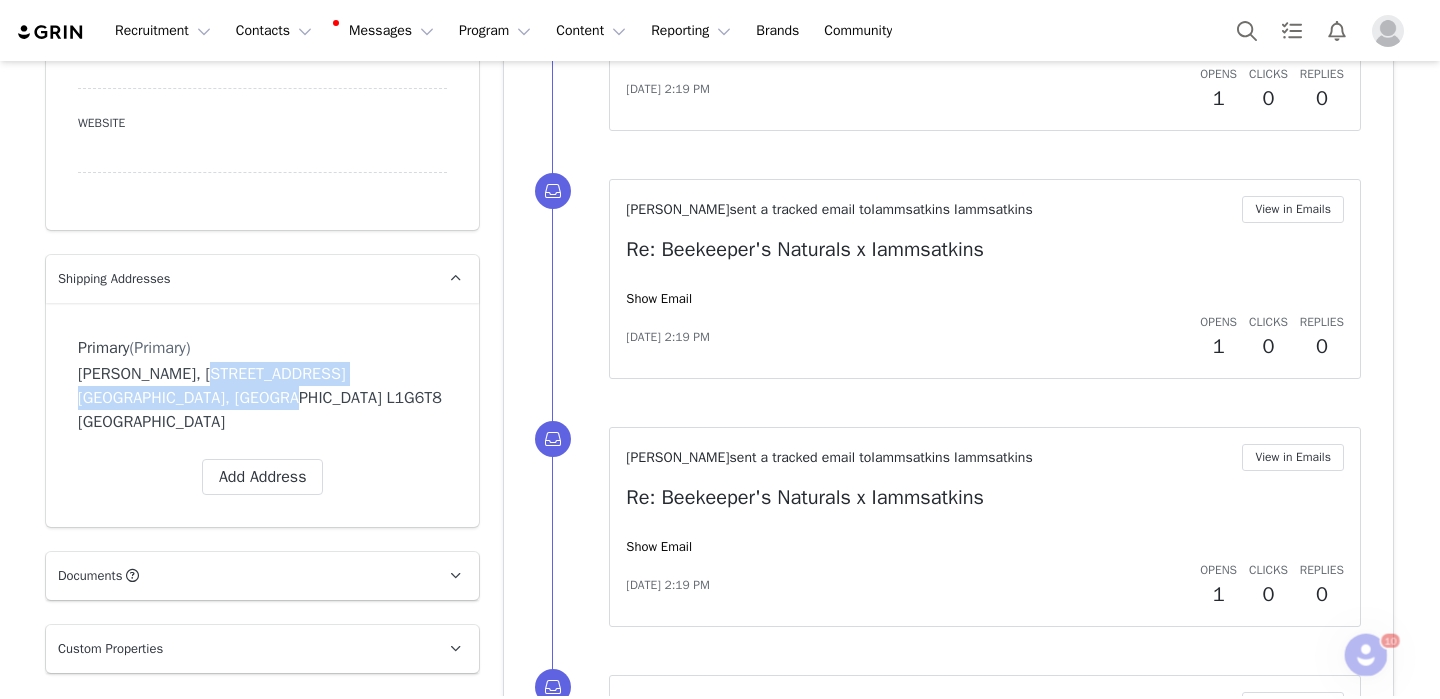 drag, startPoint x: 181, startPoint y: 374, endPoint x: 193, endPoint y: 396, distance: 25.059929 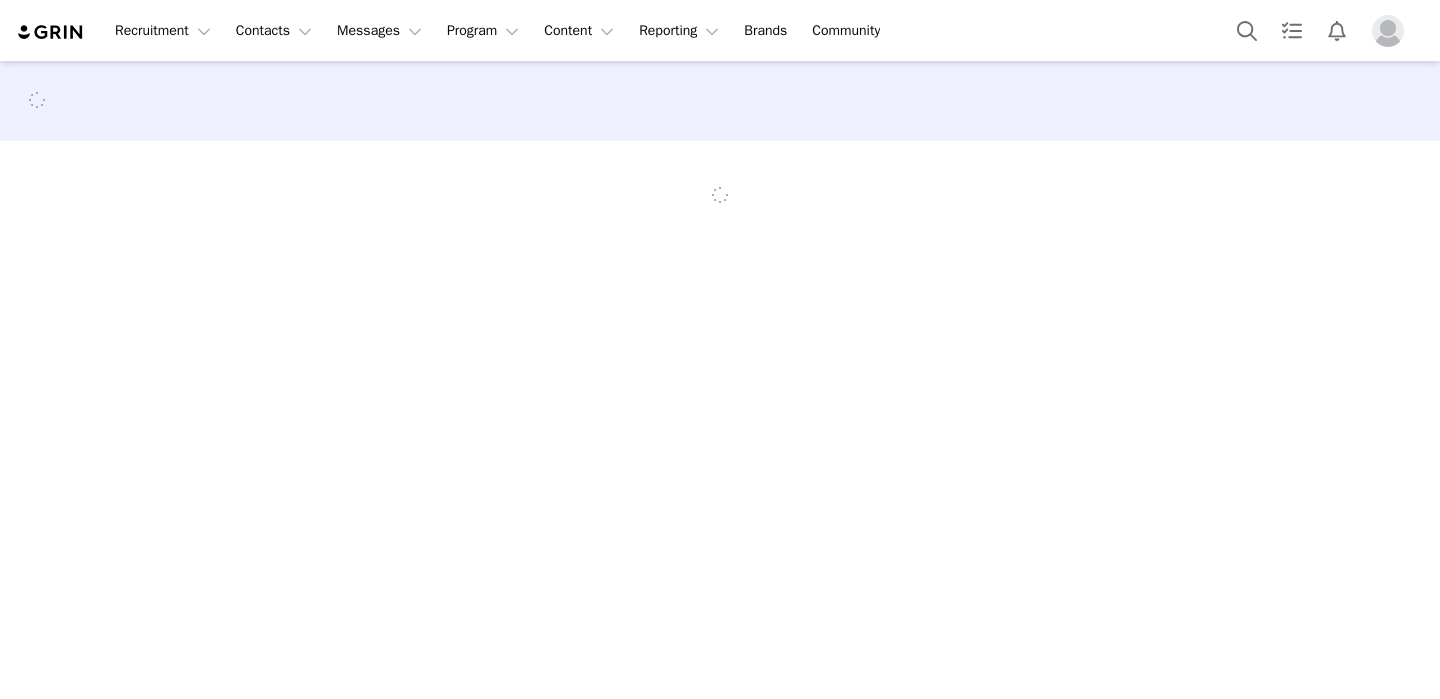 scroll, scrollTop: 0, scrollLeft: 0, axis: both 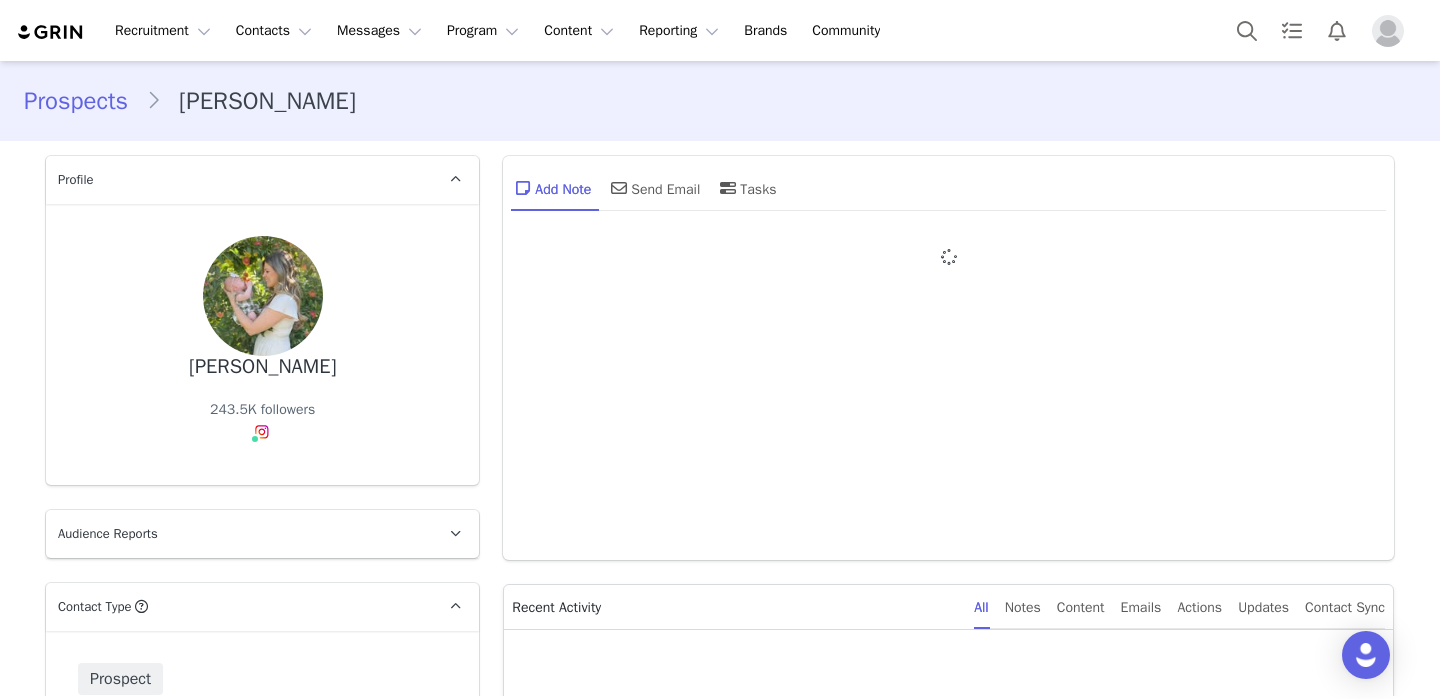 type on "+1 ([GEOGRAPHIC_DATA])" 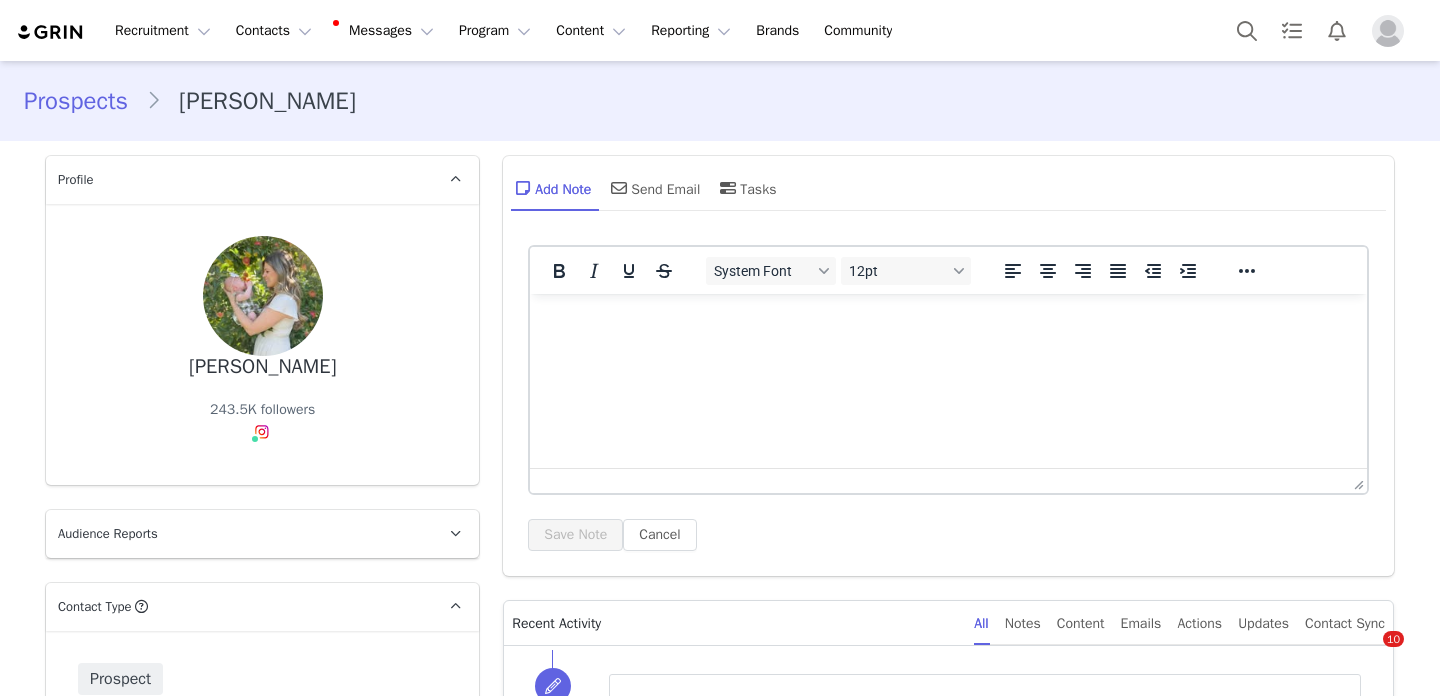 scroll, scrollTop: 365, scrollLeft: 0, axis: vertical 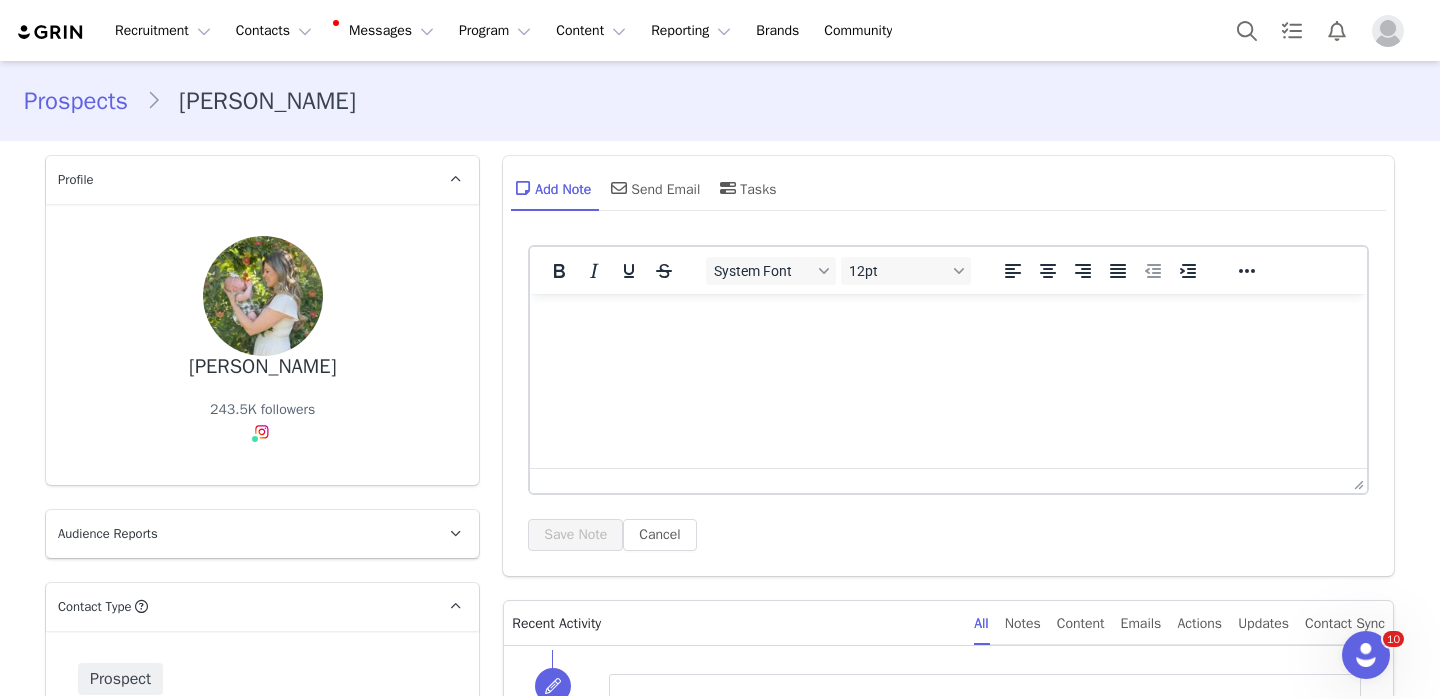 click on "Add Note   Send Email   Tasks" at bounding box center [948, 195] 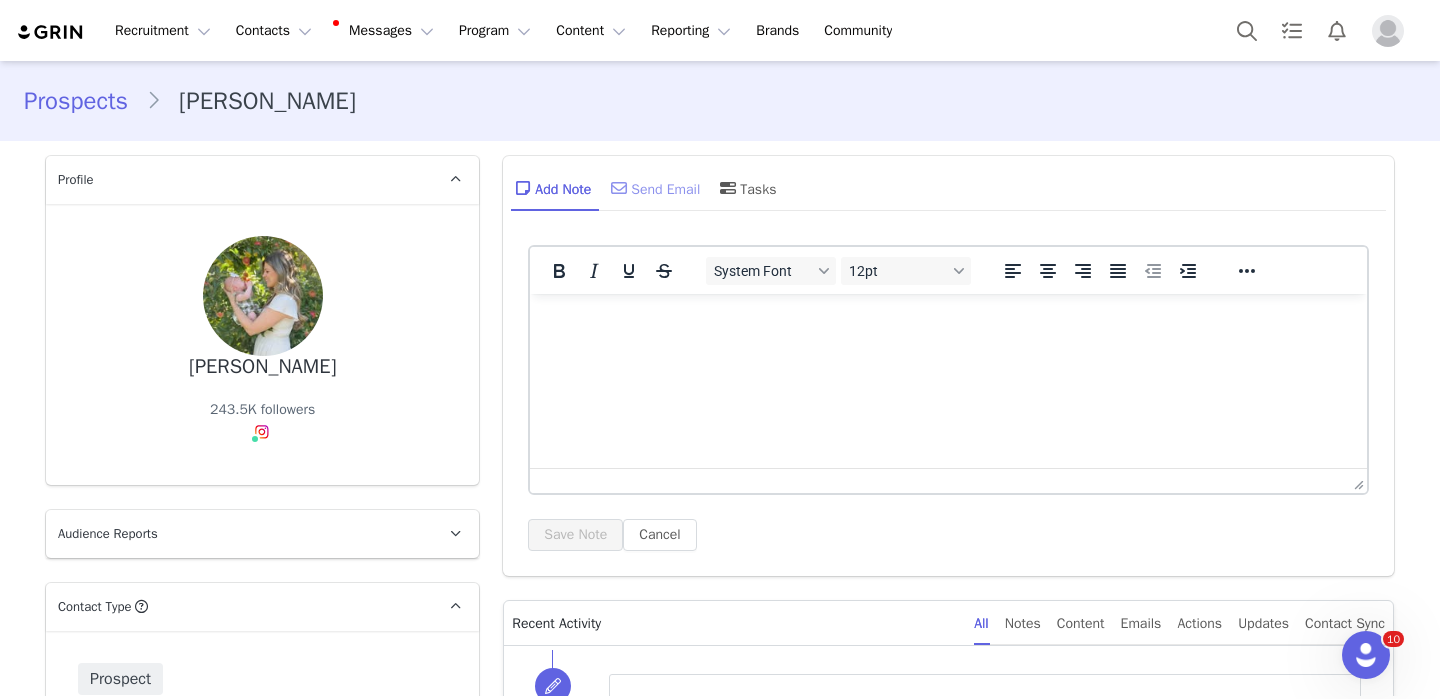 click on "Send Email" at bounding box center [653, 188] 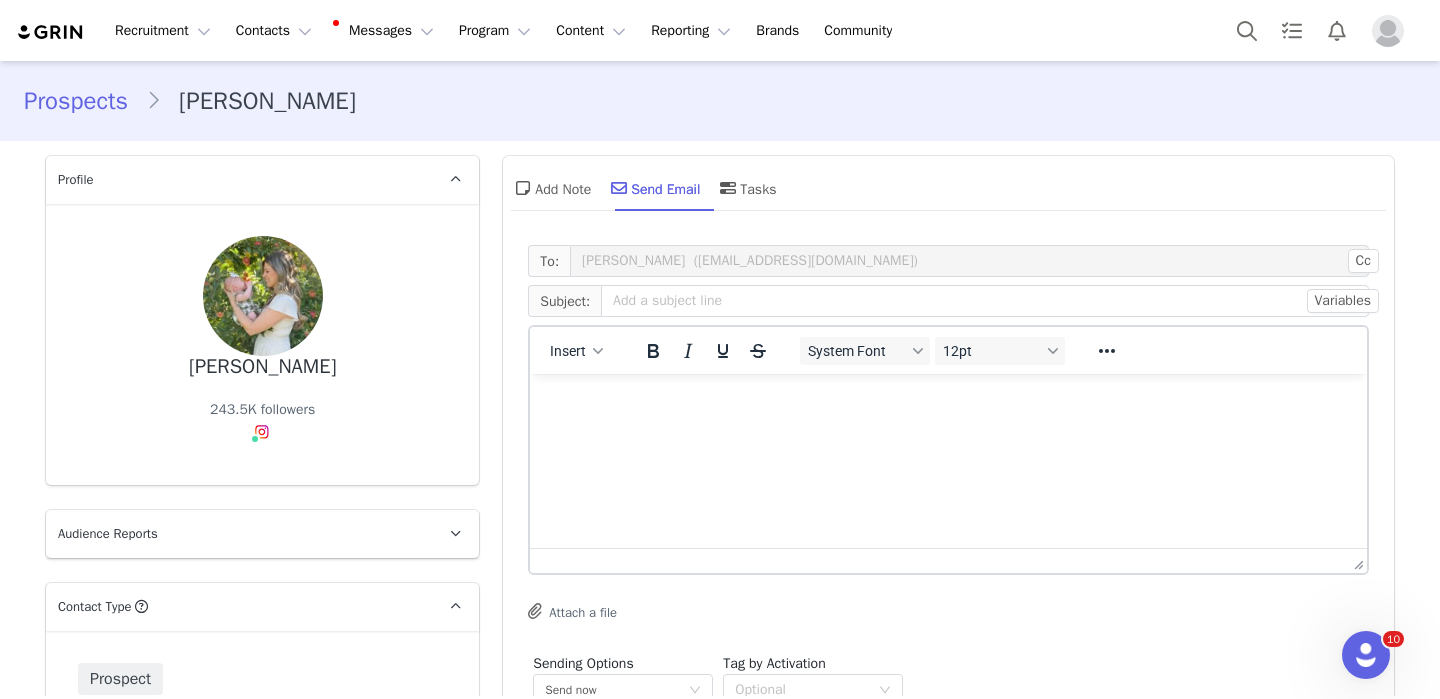scroll, scrollTop: 0, scrollLeft: 0, axis: both 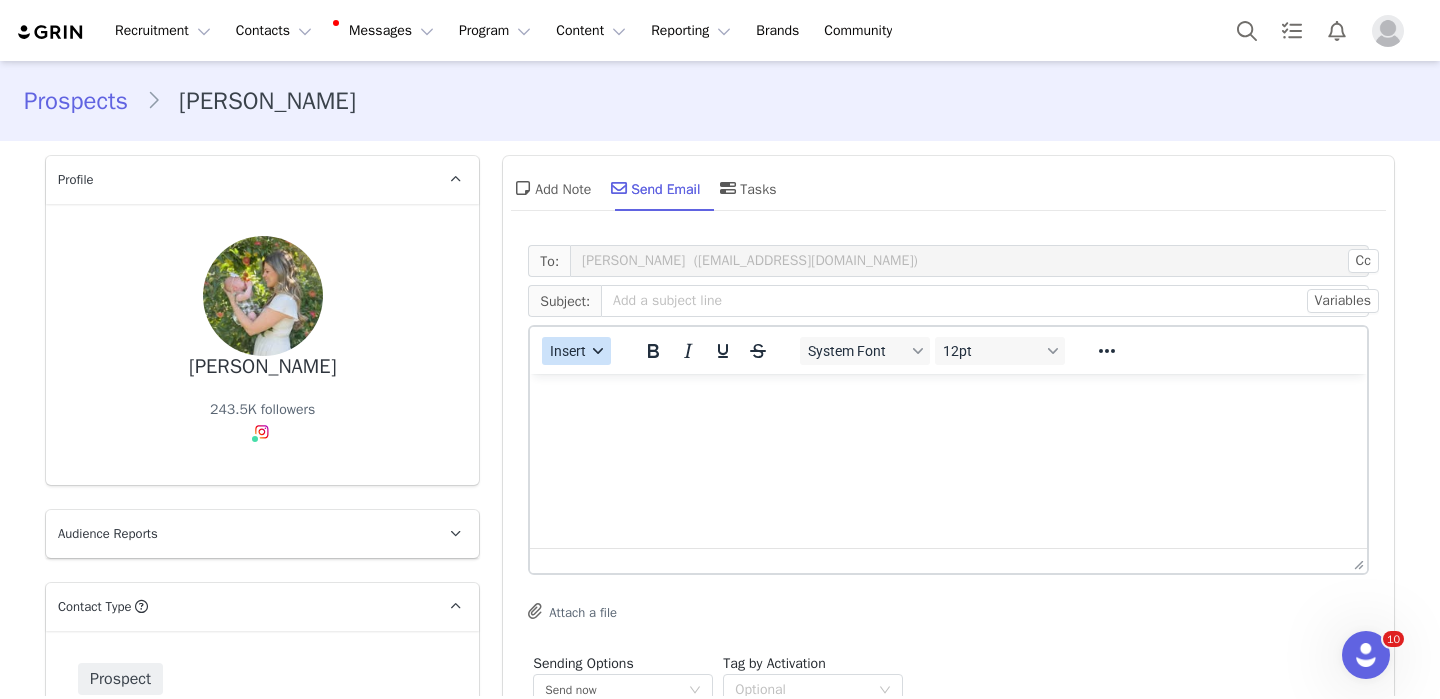 click on "Insert" at bounding box center (576, 351) 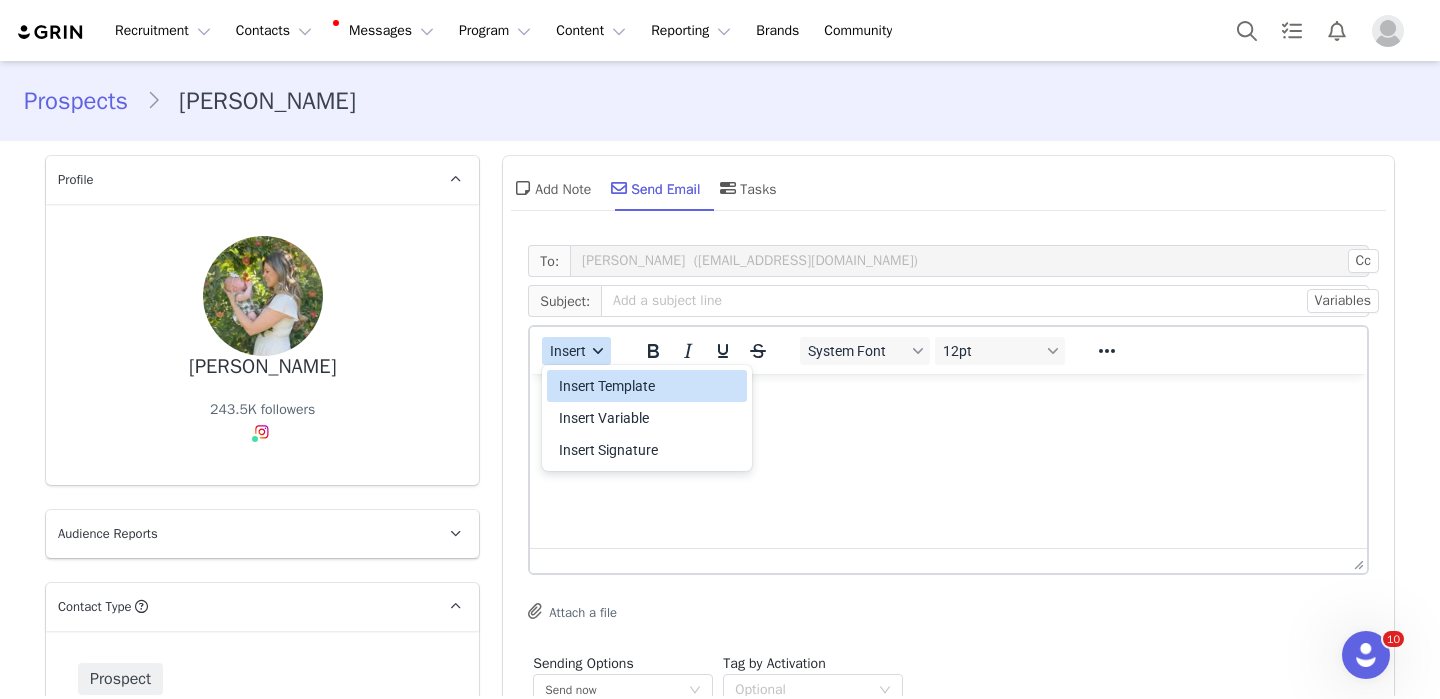 click on "Insert Template" at bounding box center (649, 386) 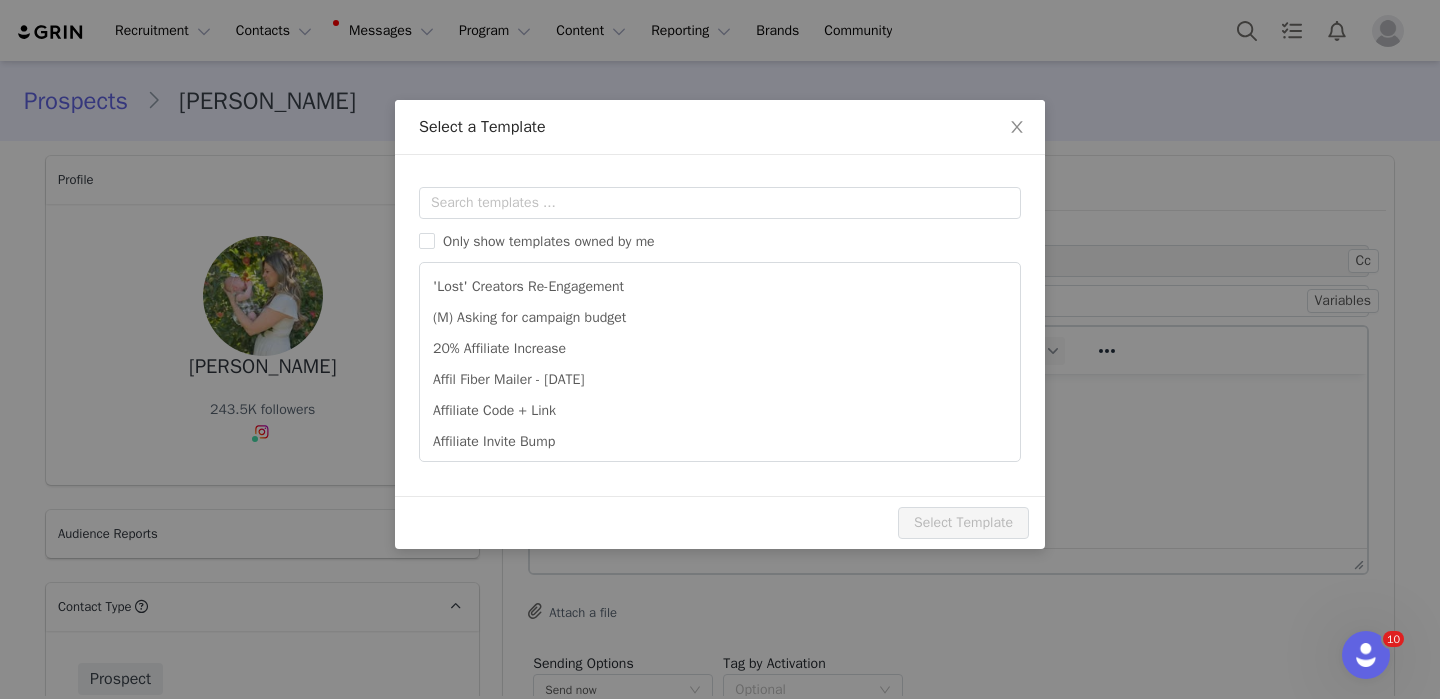 scroll, scrollTop: 0, scrollLeft: 0, axis: both 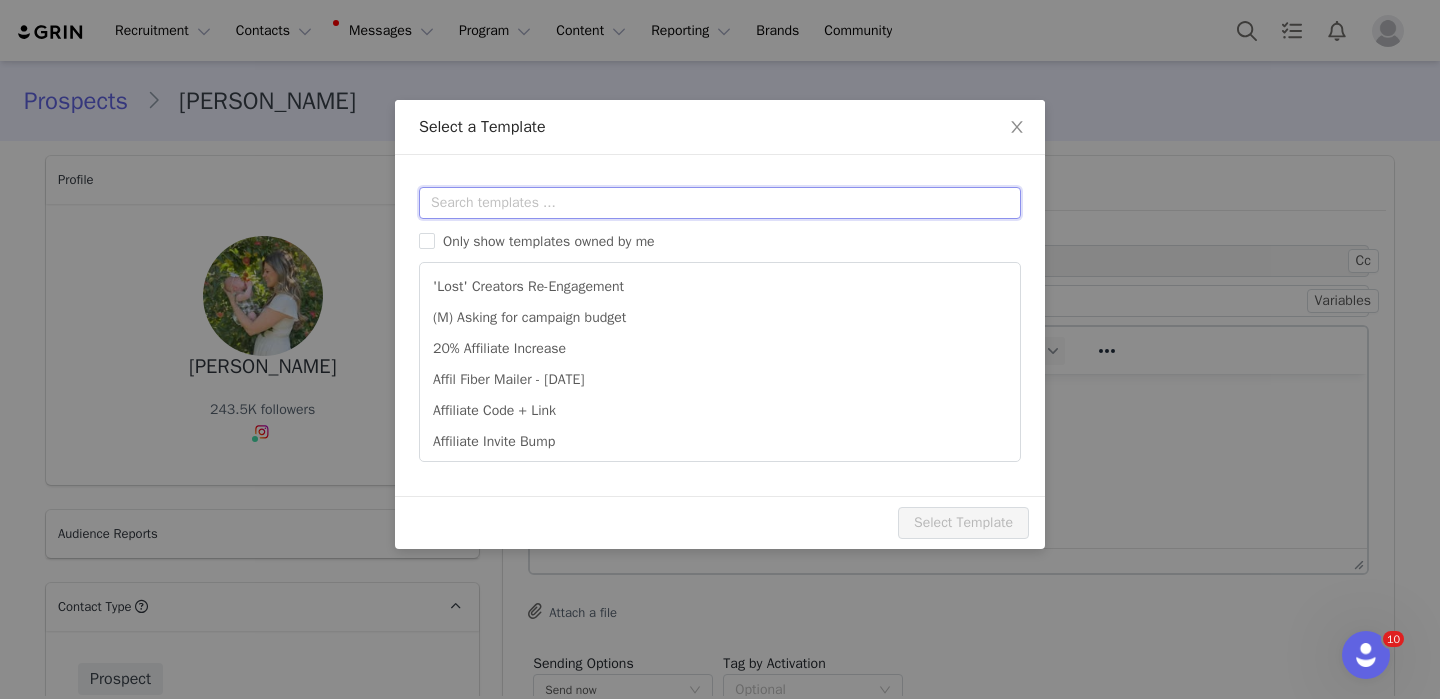 click at bounding box center [720, 203] 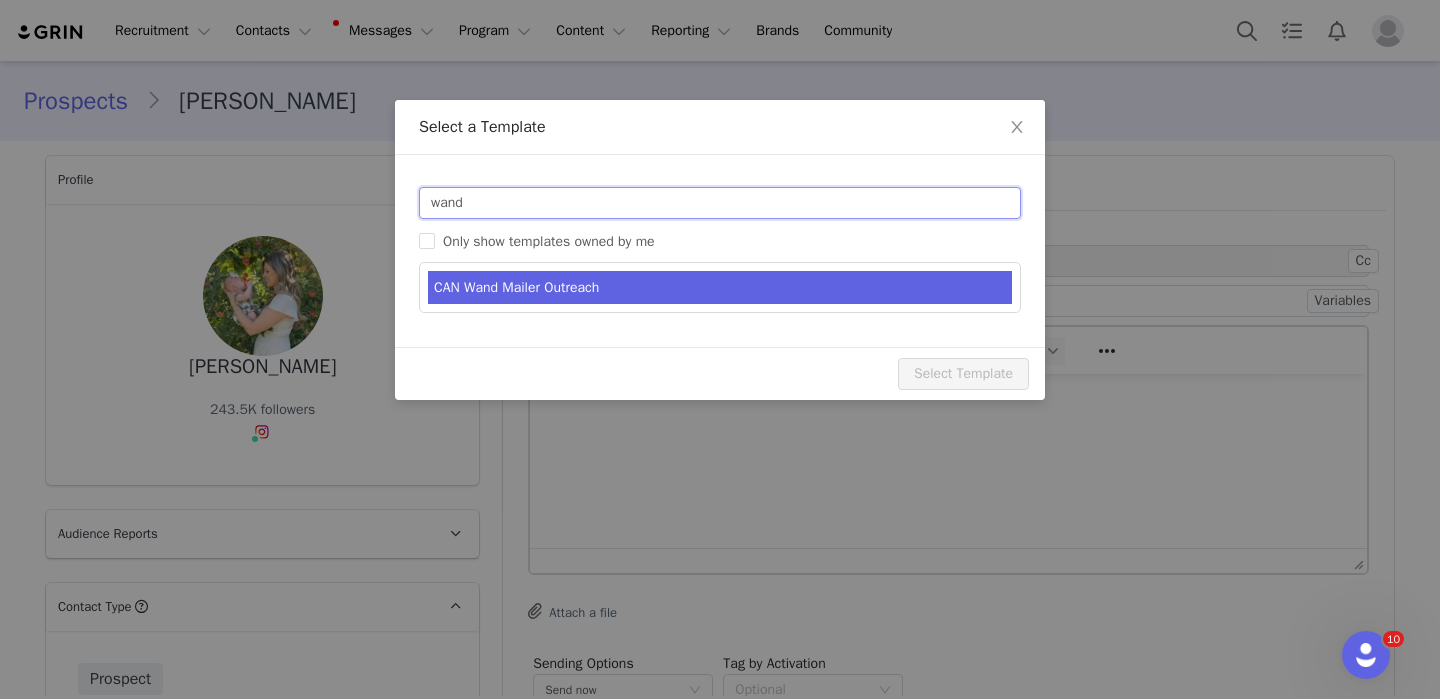 type on "wand" 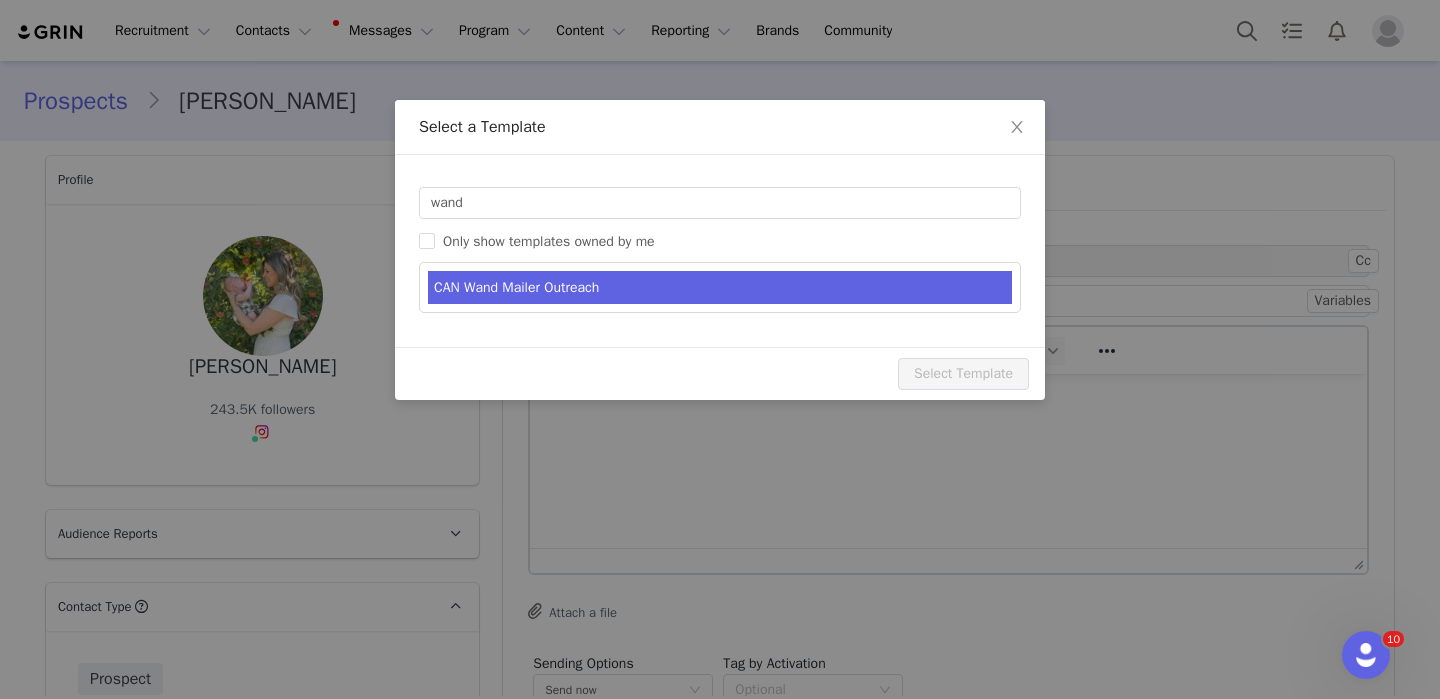 type on "Beekeeper's Naturals Launch in Canada!" 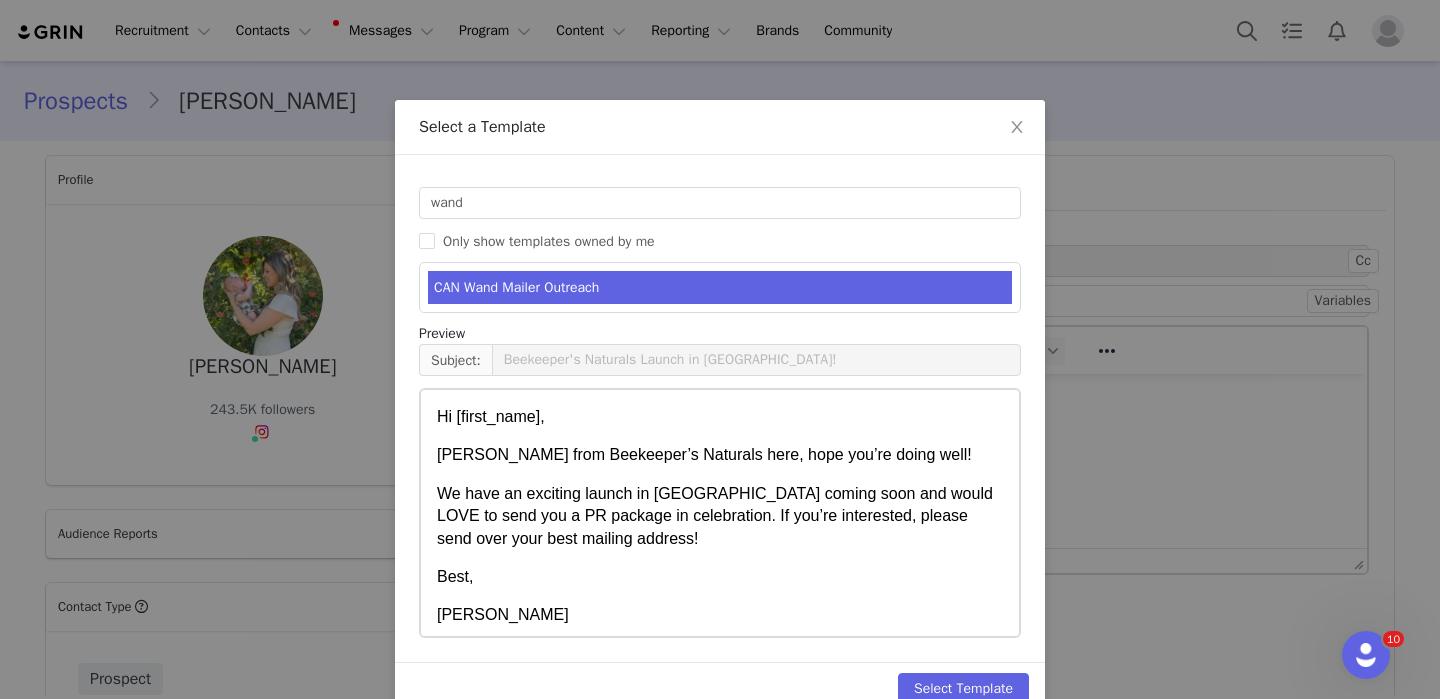 scroll, scrollTop: 40, scrollLeft: 0, axis: vertical 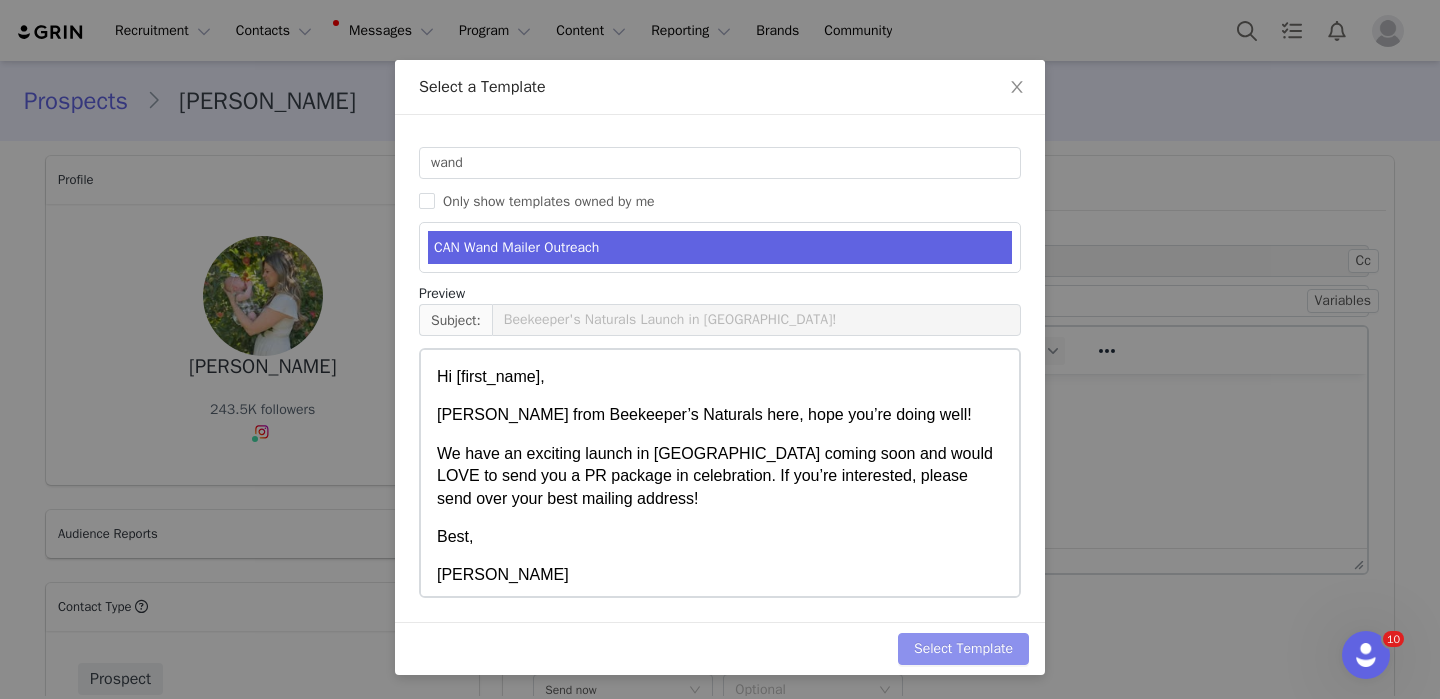 click on "Select Template" at bounding box center [963, 649] 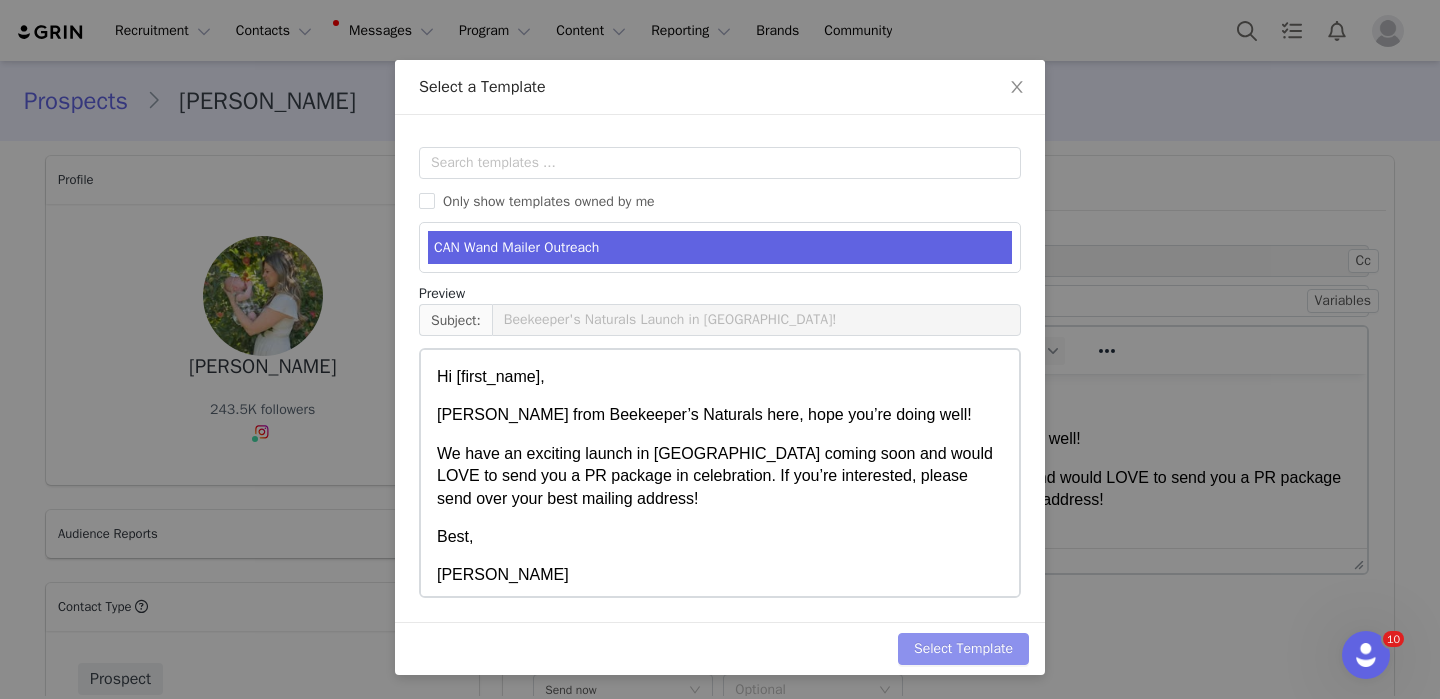 scroll, scrollTop: 0, scrollLeft: 0, axis: both 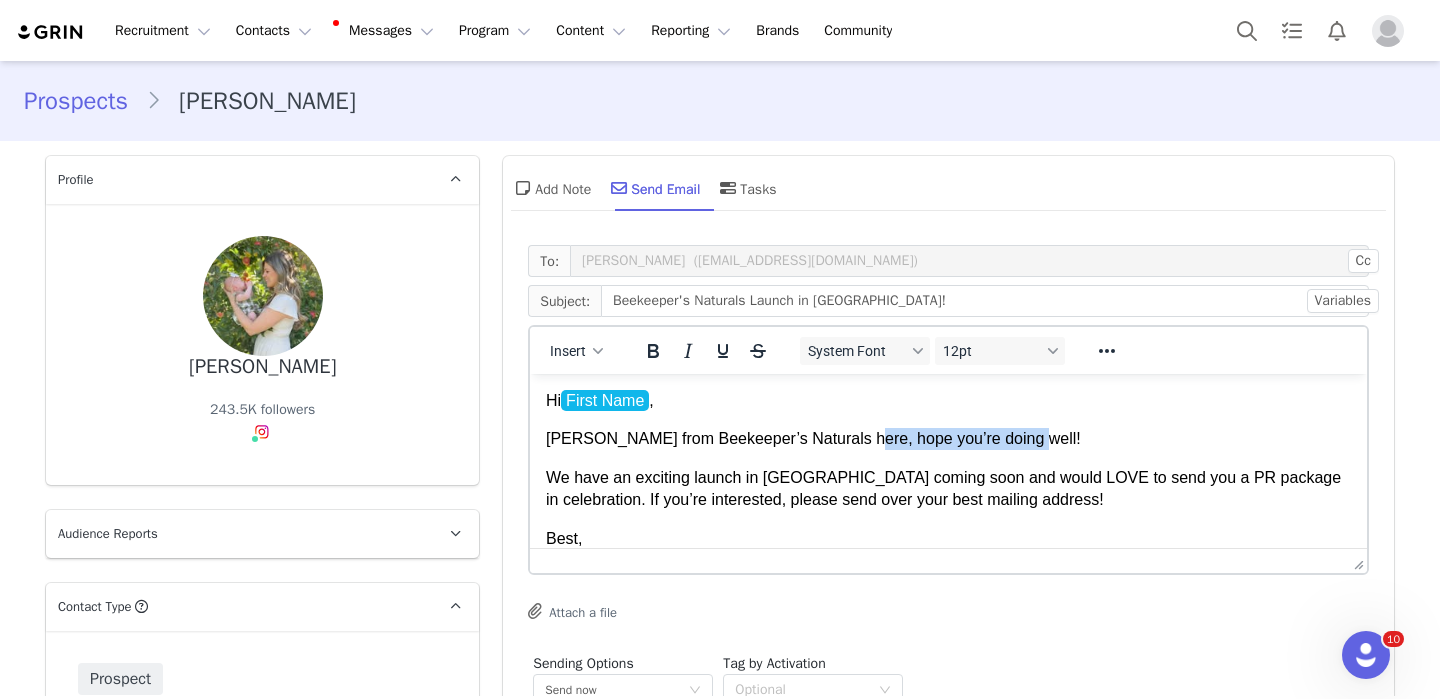 drag, startPoint x: 854, startPoint y: 437, endPoint x: 1207, endPoint y: 437, distance: 353 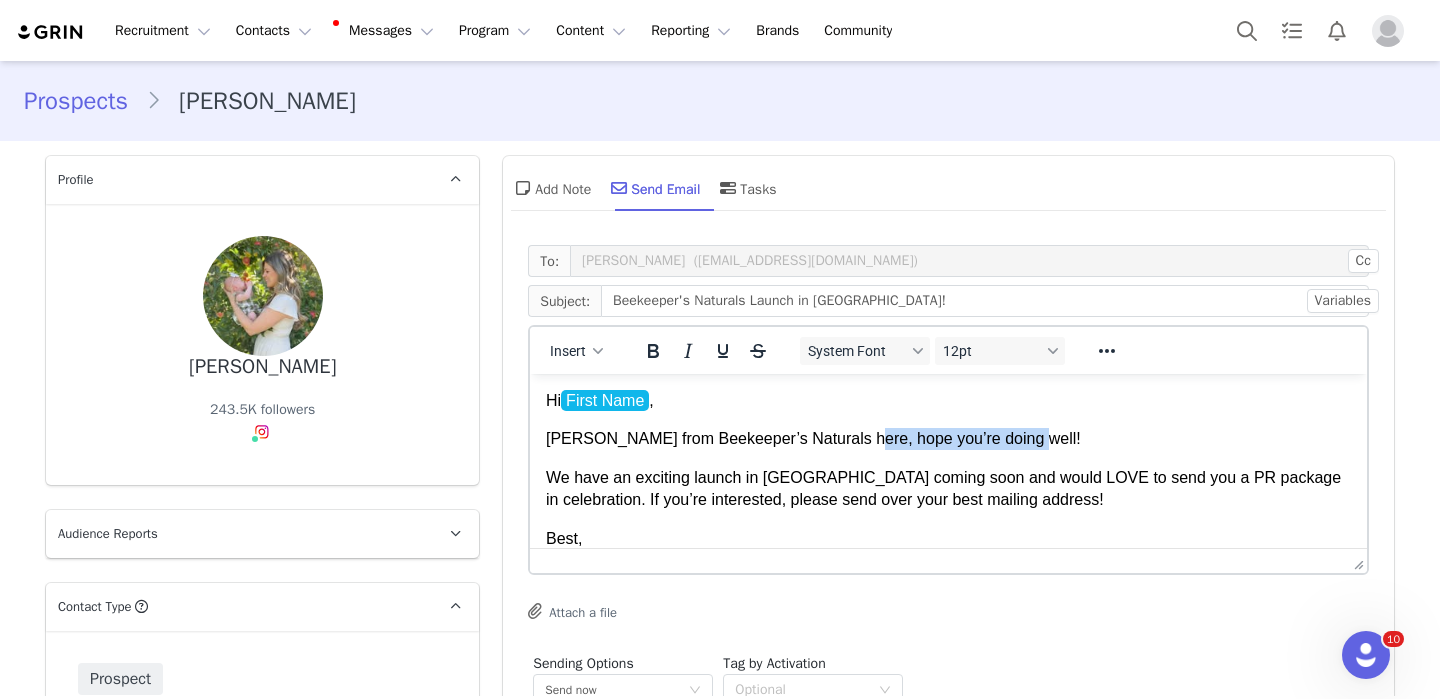 click on "Angelina from Beekeeper’s Naturals here, hope you’re doing well!" at bounding box center (948, 439) 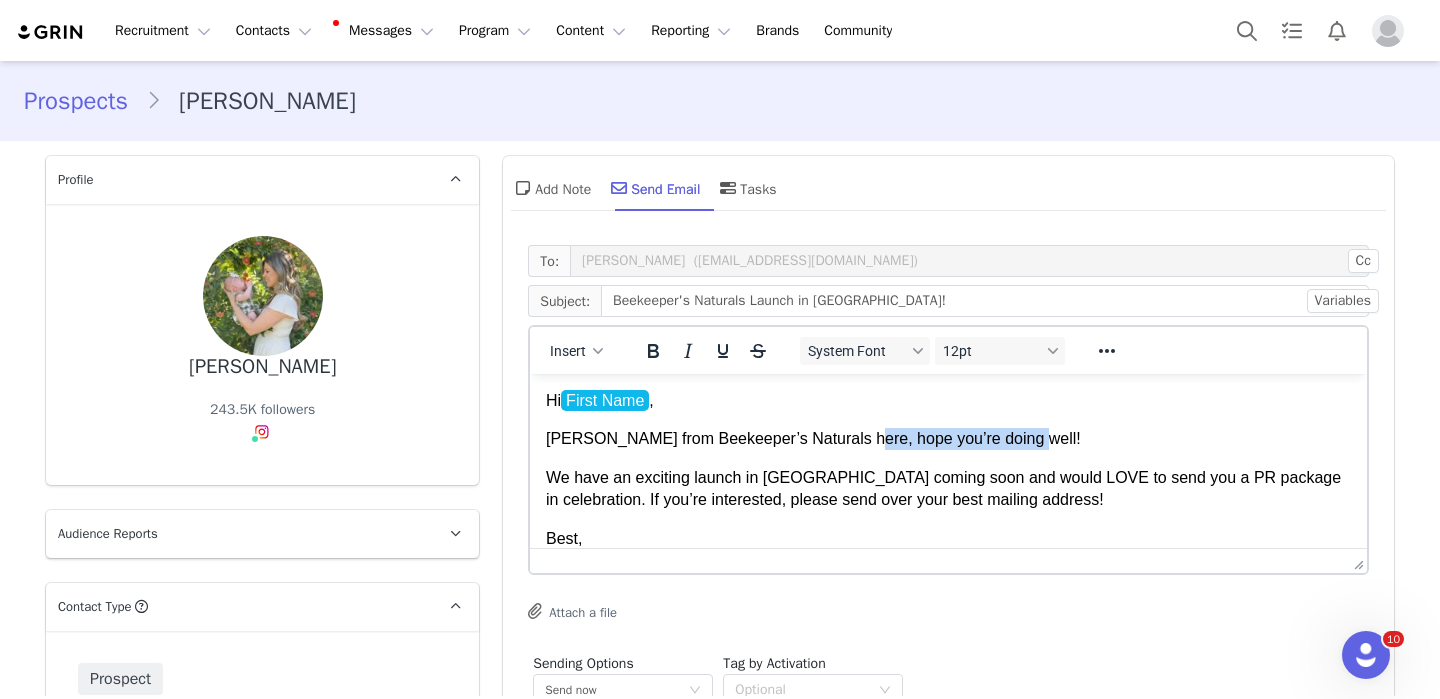 type 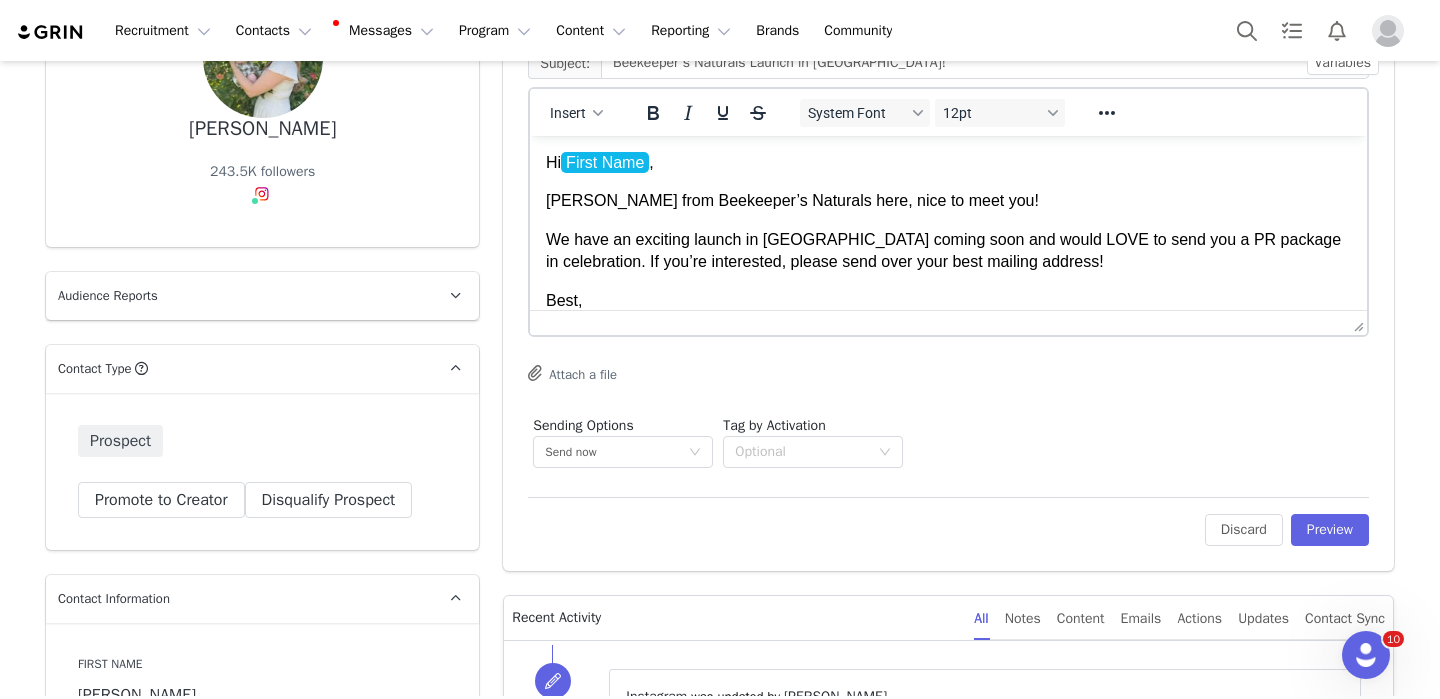 scroll, scrollTop: 260, scrollLeft: 0, axis: vertical 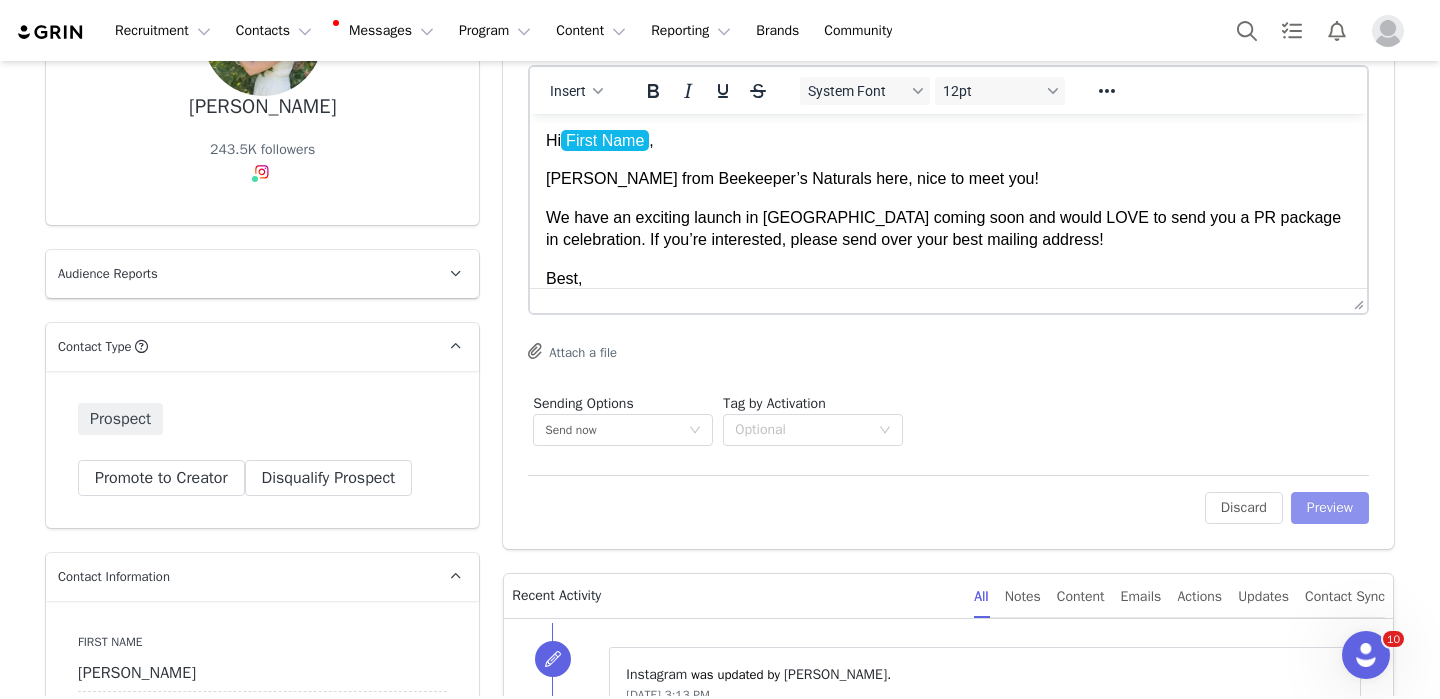 click on "Preview" at bounding box center (1330, 508) 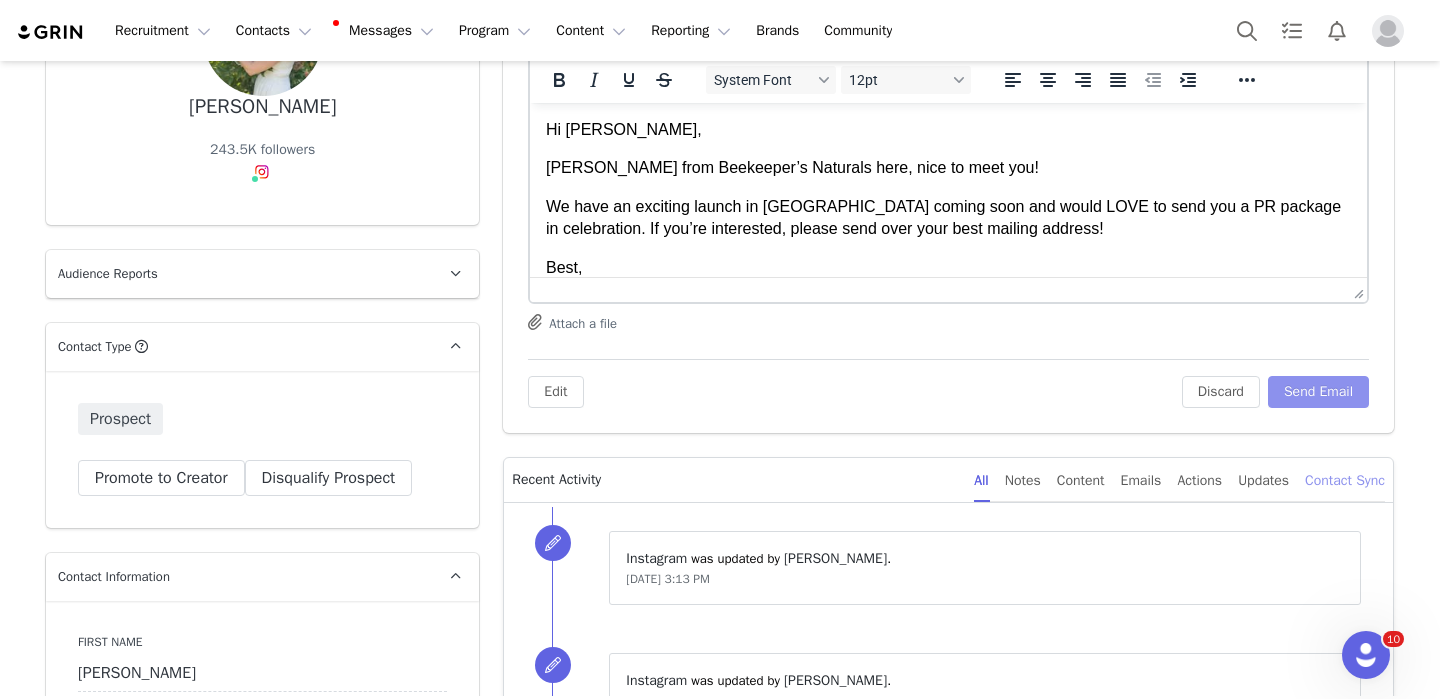 scroll, scrollTop: 0, scrollLeft: 0, axis: both 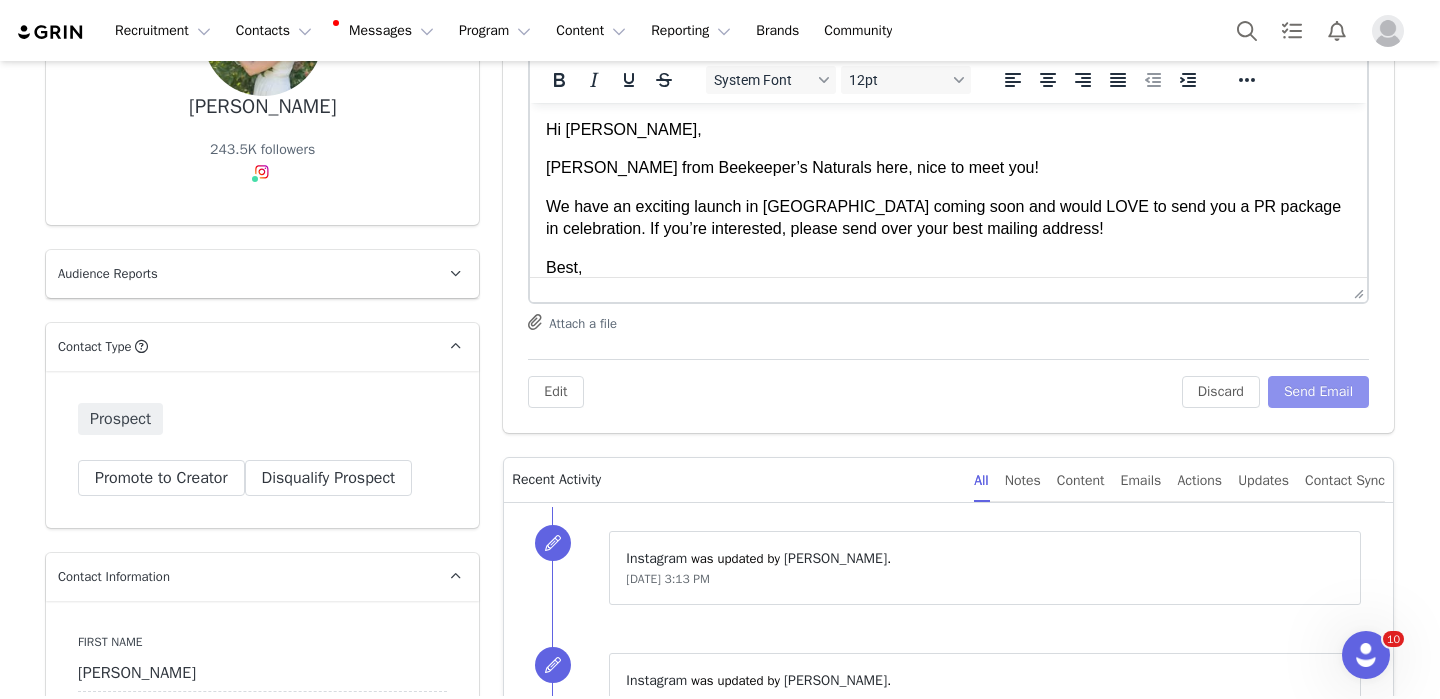 click on "Send Email" at bounding box center [1318, 392] 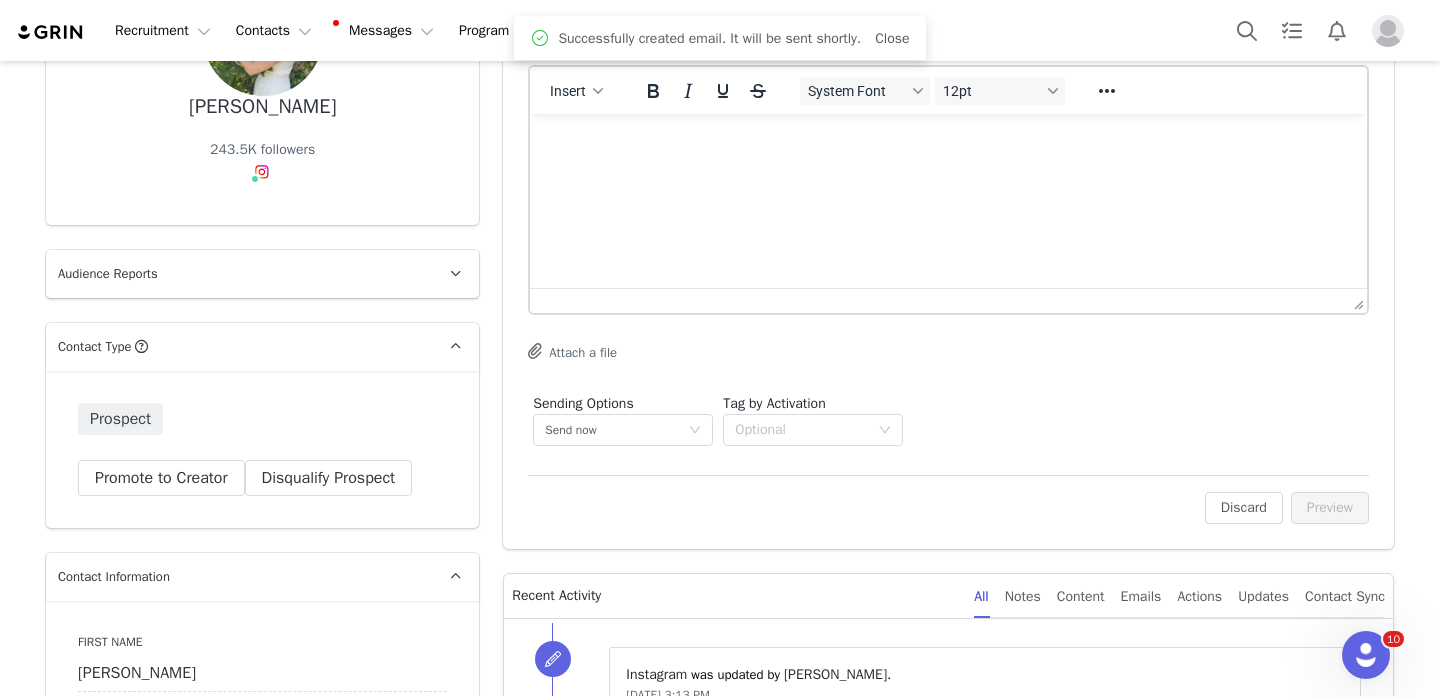 scroll, scrollTop: 0, scrollLeft: 0, axis: both 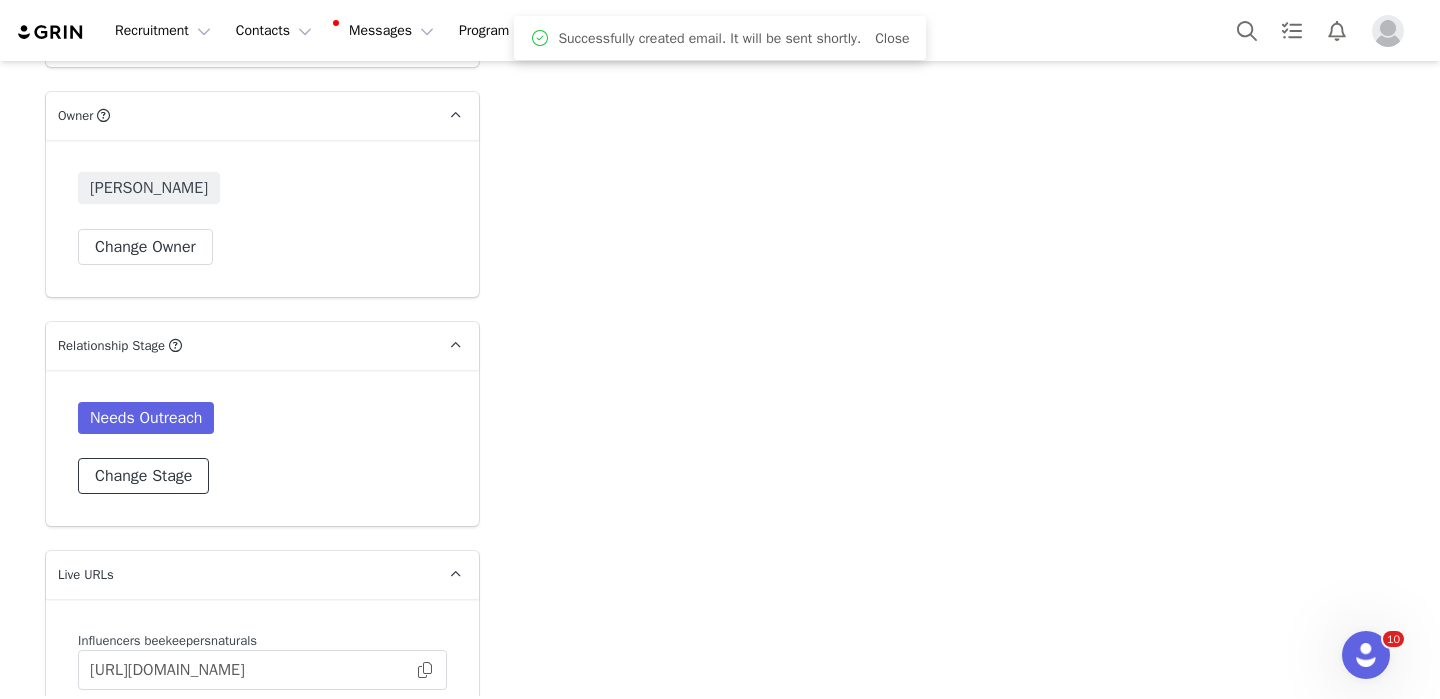 click on "Change Stage" at bounding box center [143, 476] 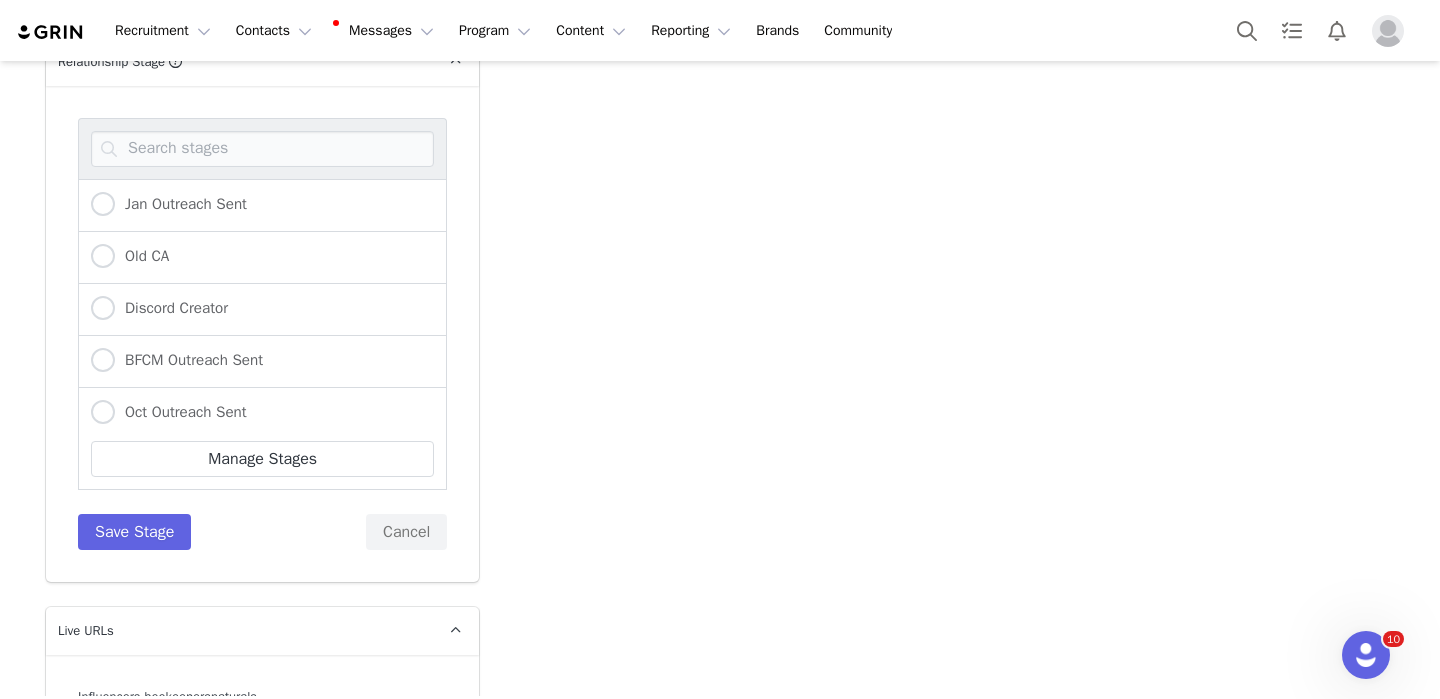 scroll, scrollTop: 2651, scrollLeft: 0, axis: vertical 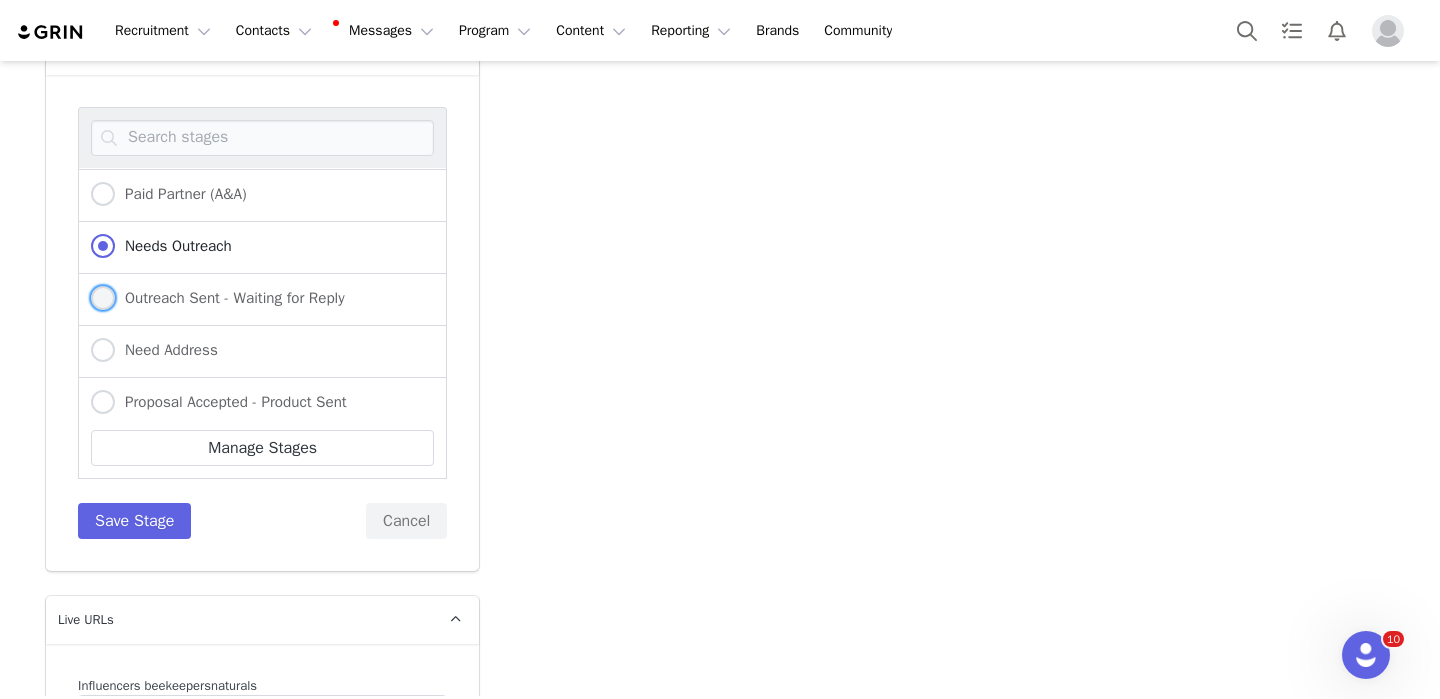 click on "Outreach Sent - Waiting for Reply" at bounding box center [230, 298] 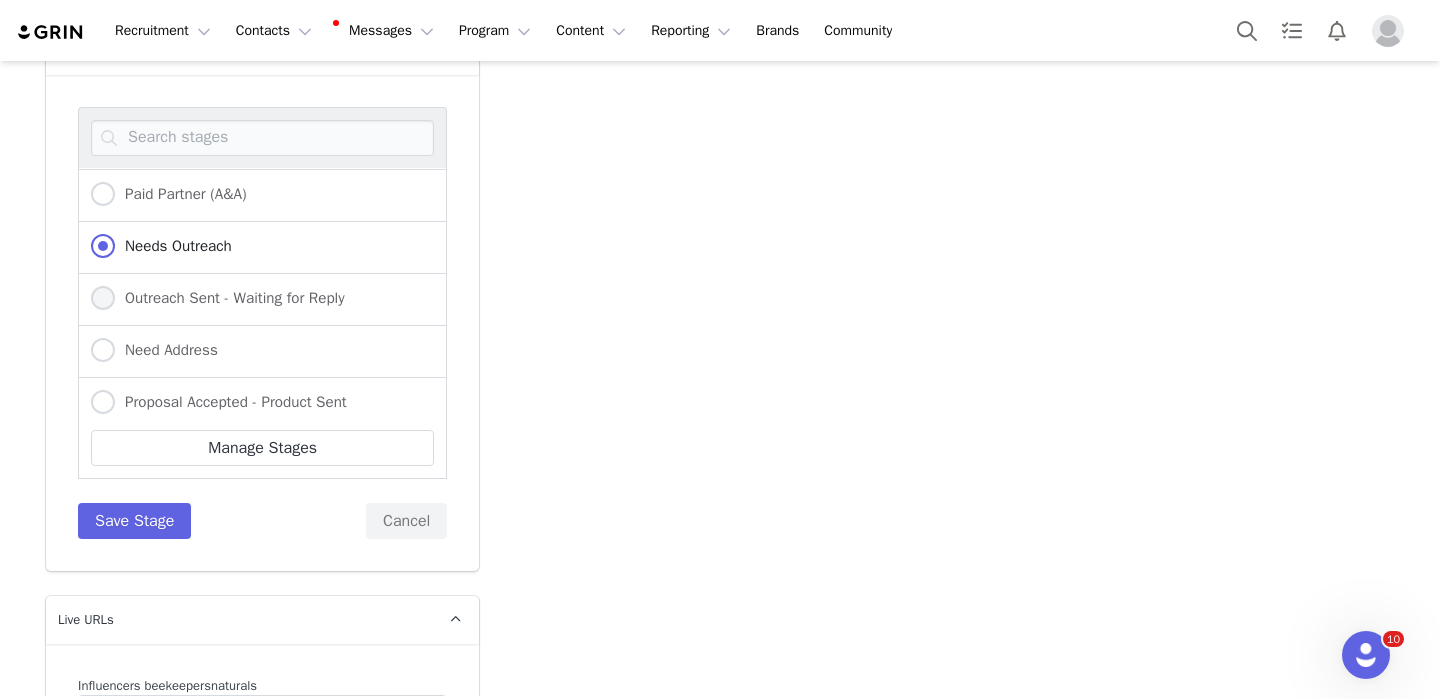 click on "Outreach Sent - Waiting for Reply" at bounding box center (103, 299) 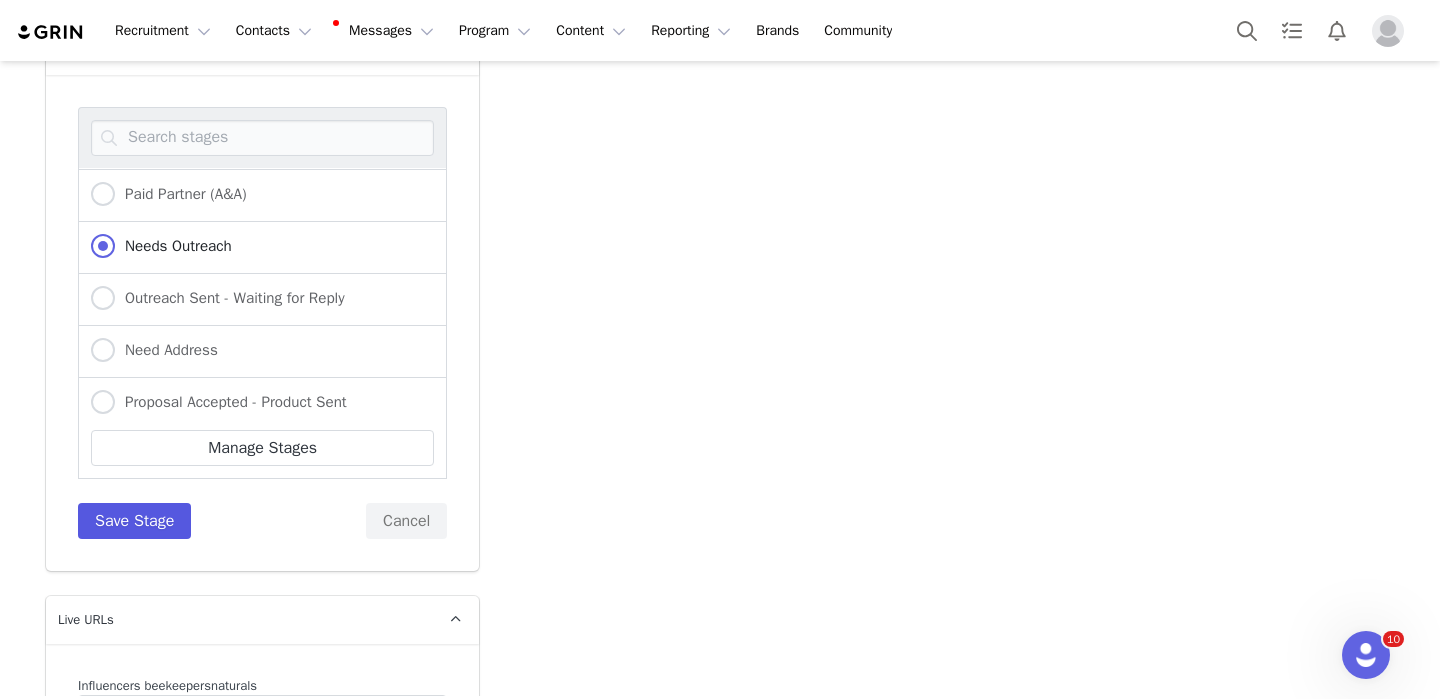 radio on "false" 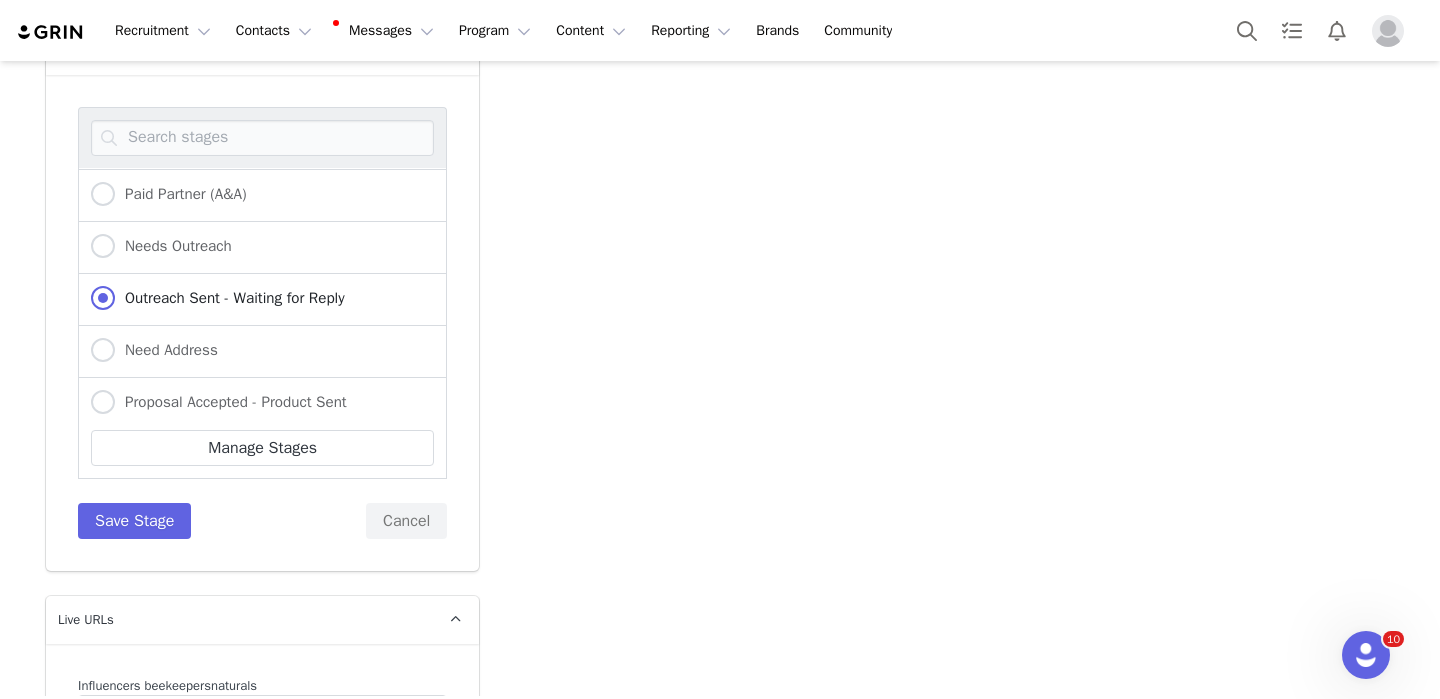 click on "Jan Outreach Sent   Old CA   Discord Creator   BFCM Outreach Sent   Oct Outreach Sent   Everflow Affiliate   Affiliate & College Ambassador   College Ambassador   College Ambassador Outreach Sent   Old Affiliate & Shop   Old Affiliate   Sept Outreach Sent   Not a Fit   International   Aug Outreach Sent   LC Outreach Sent   Restock Sent   July Outreach Sent   Affiliate & Shop   Gift Link Sent   Affiliate   TT Shop   Paid Partner (A&A)   Needs Outreach   Outreach Sent - Waiting for Reply   Need Address   Proposal Accepted - Product Sent   Checked in After Product Sent   Ongoing Relationship   Circle back   Flat Fee Only   DM'd for Email   Paid Only   Not Interested / Nonresponsive   Disengaged   Manage Stages   Save Stage  Cancel" at bounding box center [262, 323] 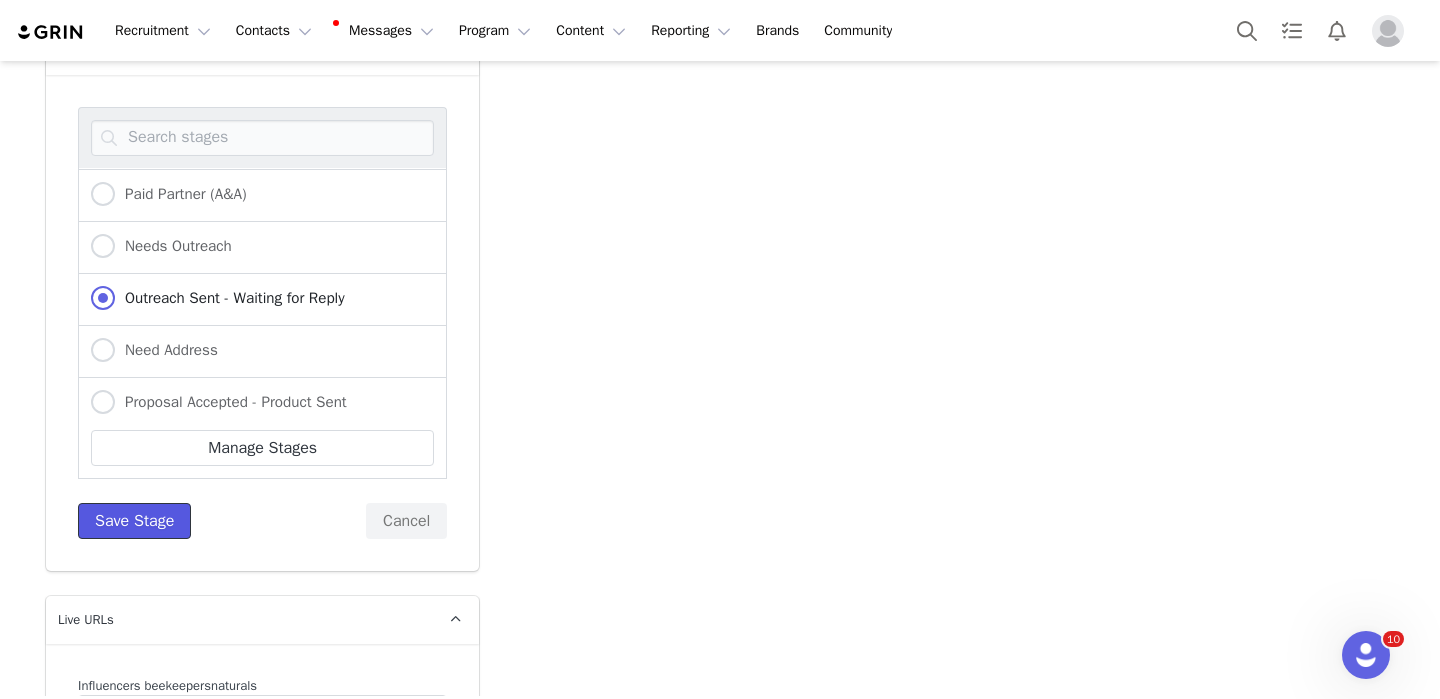 click on "Save Stage" at bounding box center (134, 521) 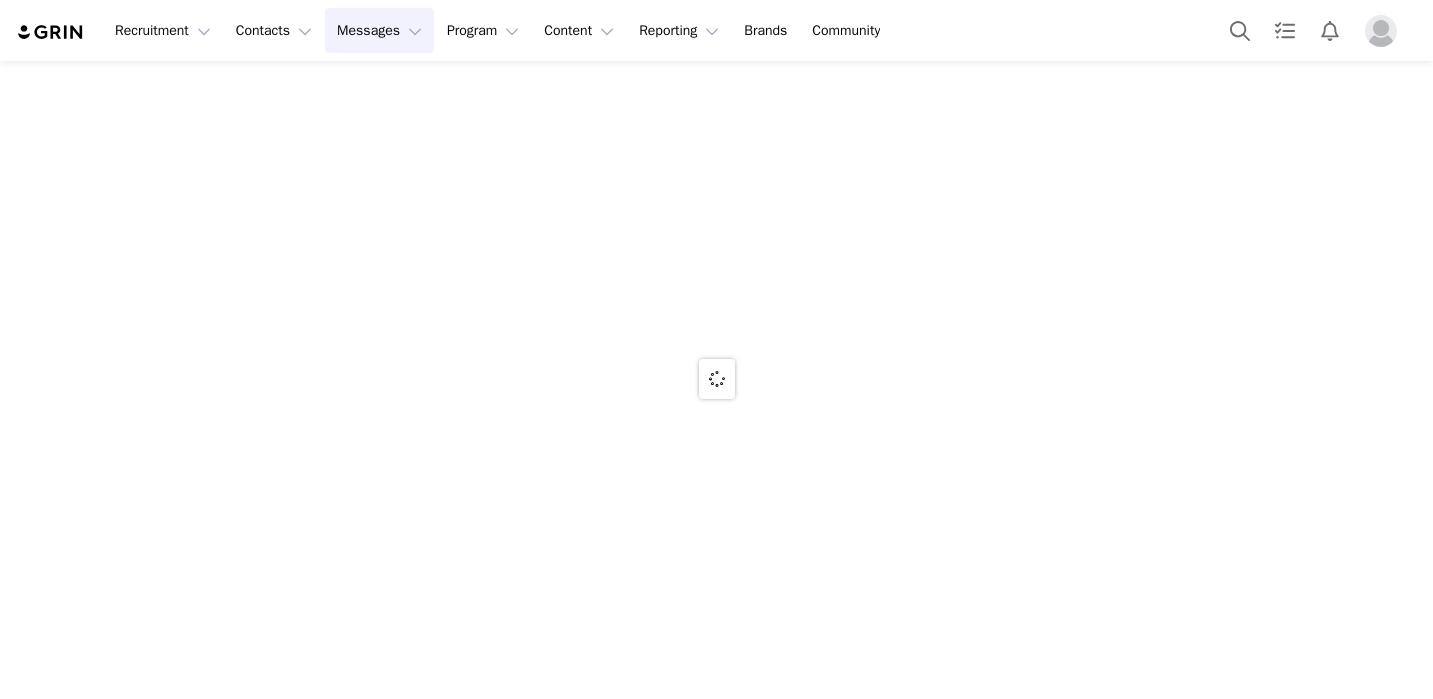 scroll, scrollTop: 0, scrollLeft: 0, axis: both 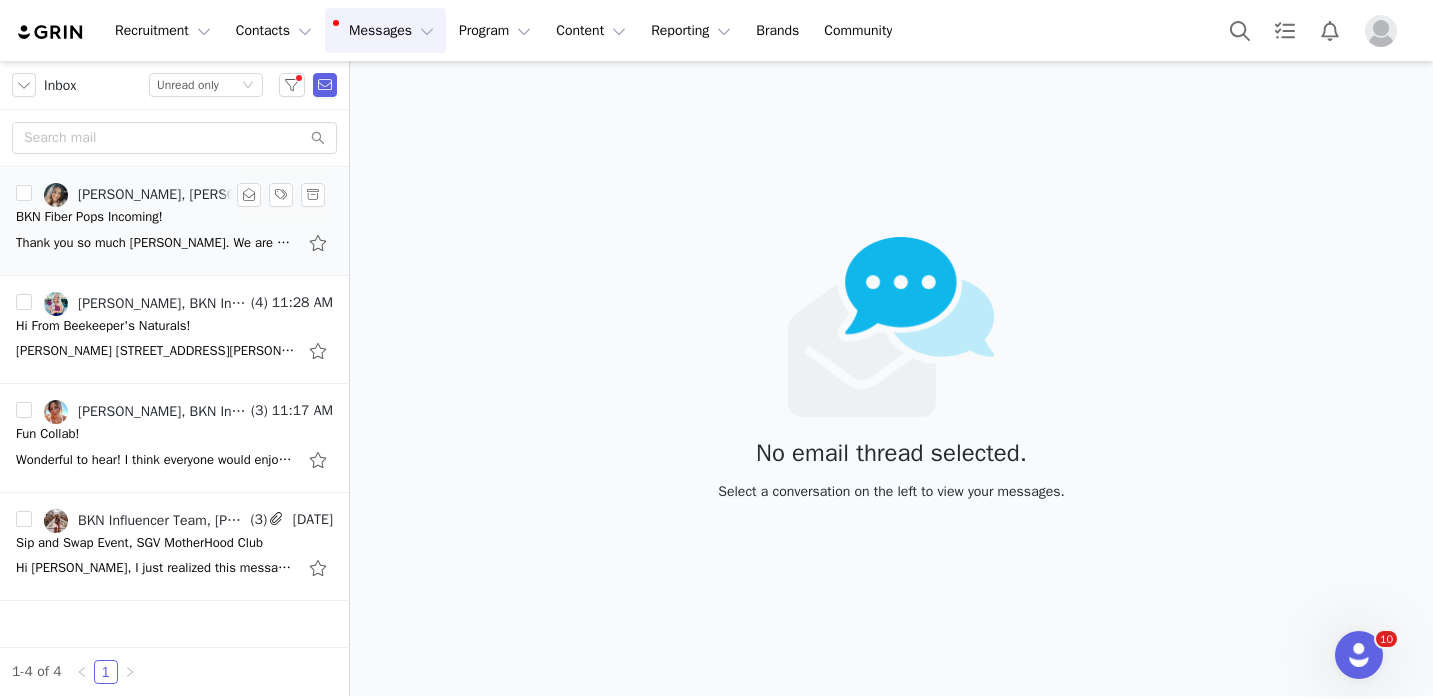 click on "Thank you so much Angelina. We are so excited! Best, Jasmine On Tue, Jul 8, 2025 at 3:58 PM BKN Influencer Team <social@beekeepersnaturals.com> wrote: Hi Jasmine, Have you heard the news? We just" at bounding box center [156, 243] 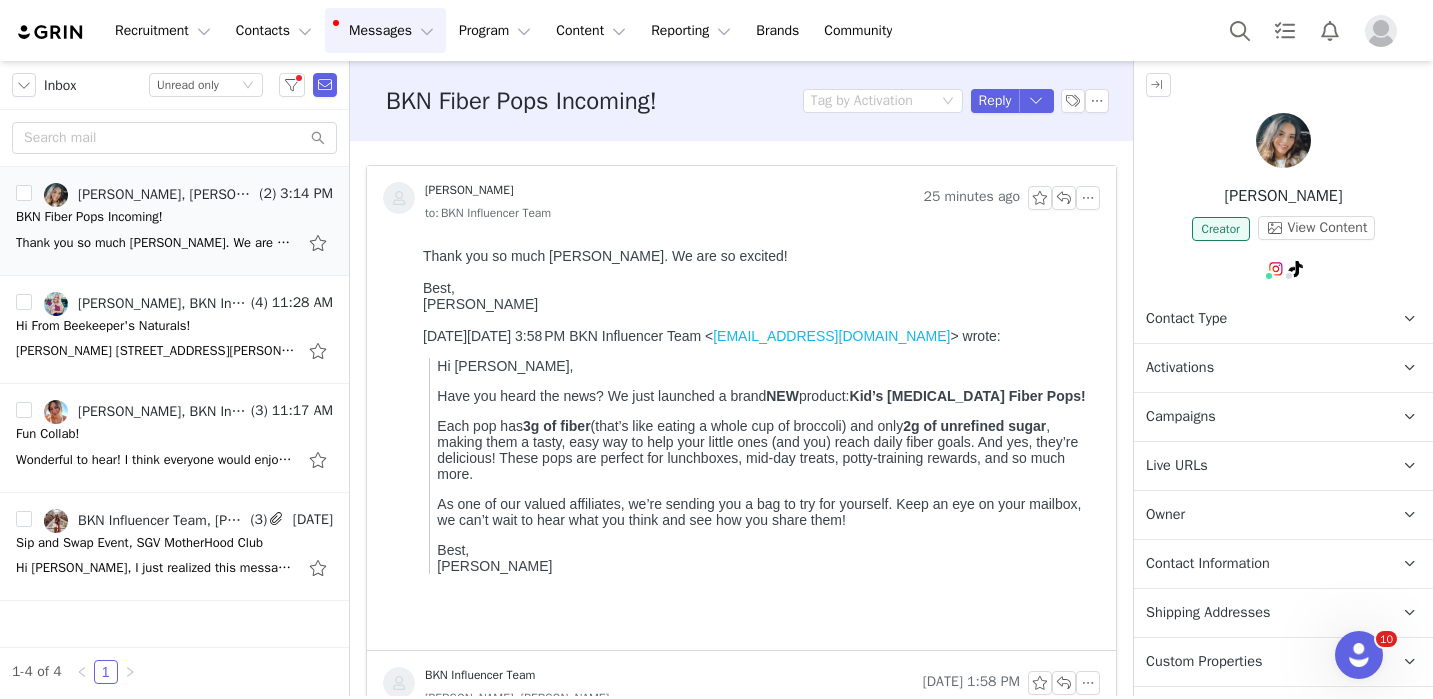 scroll, scrollTop: 0, scrollLeft: 0, axis: both 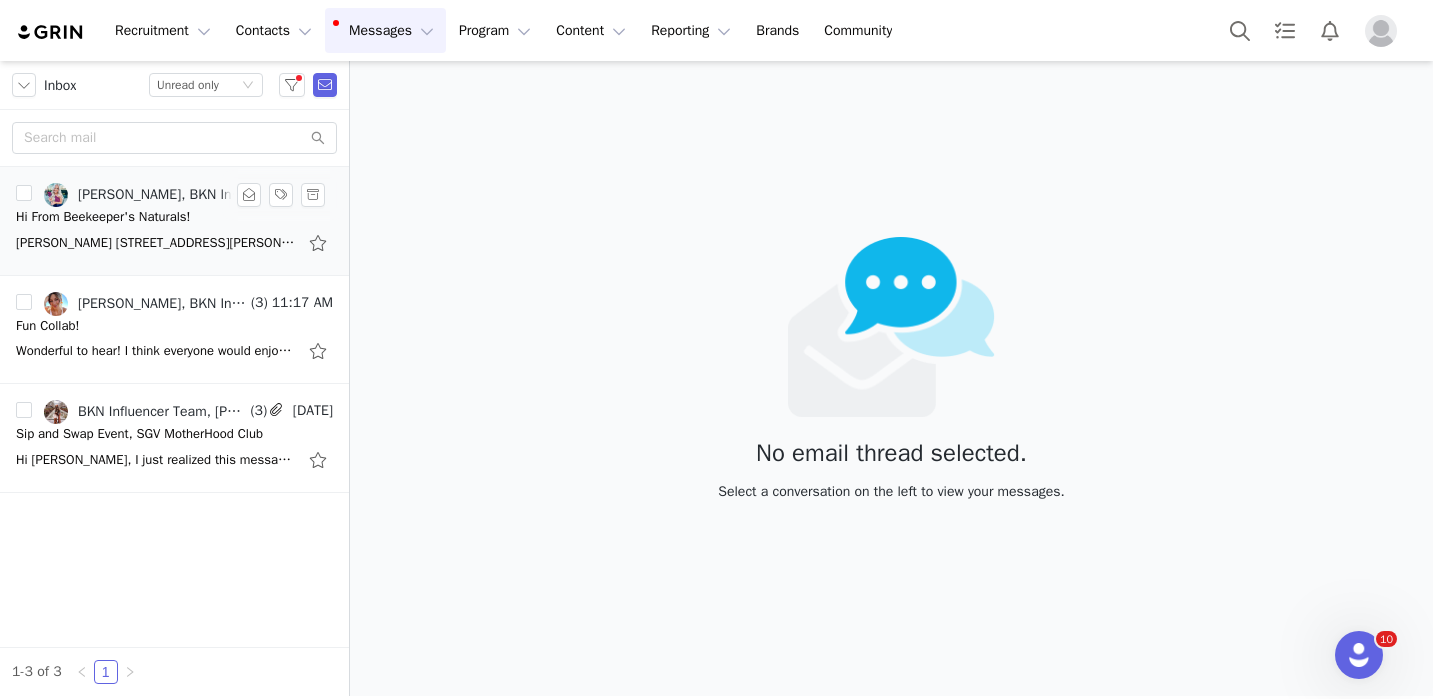 click on "[PERSON_NAME] [STREET_ADDRESS][PERSON_NAME] Thank you again!! On [DATE] 2:14 PM, BKN Influencer Team <[EMAIL_ADDRESS][DOMAIN_NAME]> wrote: Hi [PERSON_NAME], Awesome! Can you please" at bounding box center (156, 243) 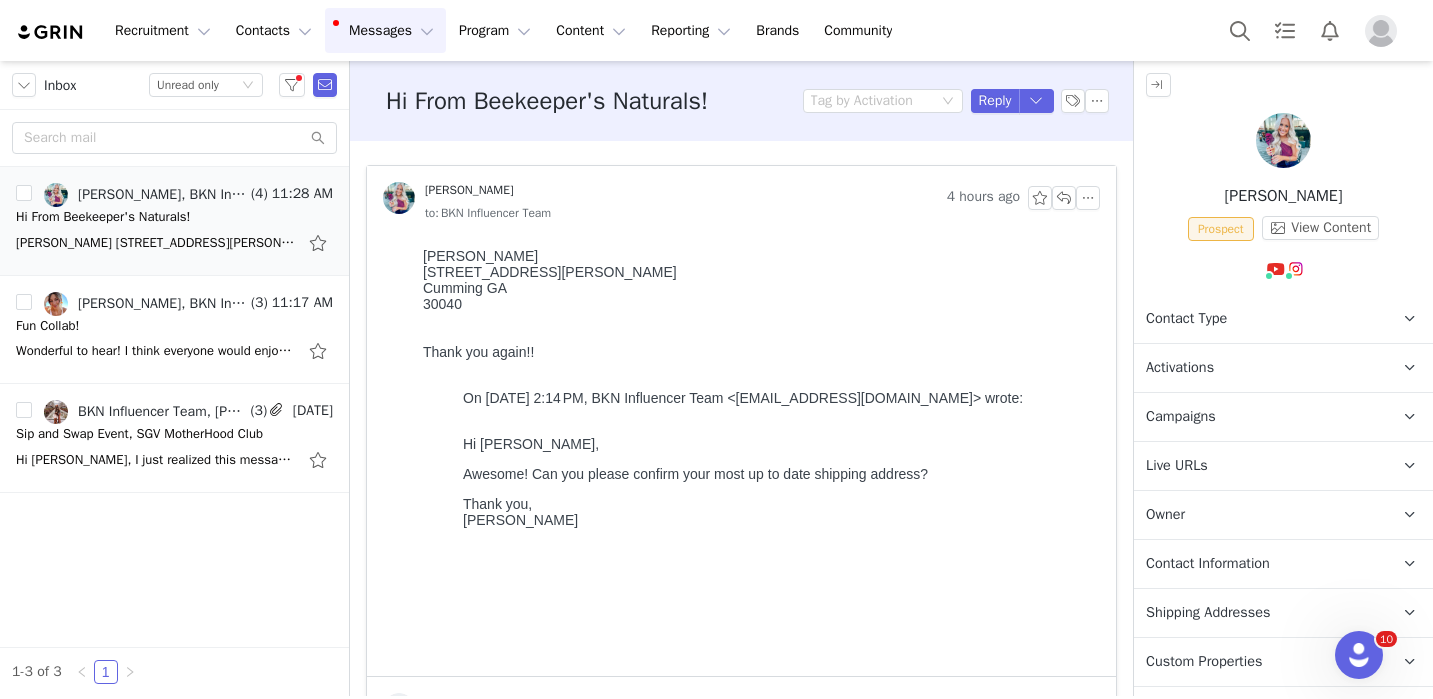 scroll, scrollTop: 0, scrollLeft: 0, axis: both 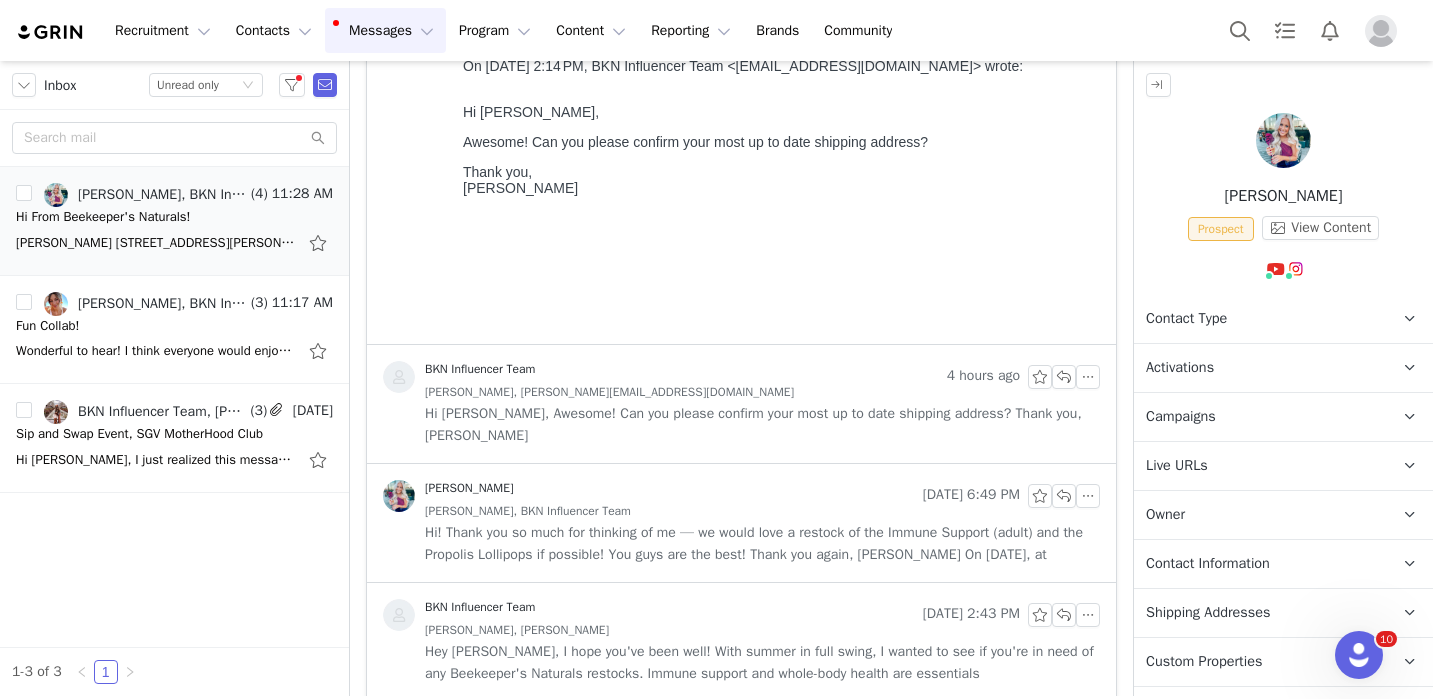 click on "[PERSON_NAME]" at bounding box center (469, 488) 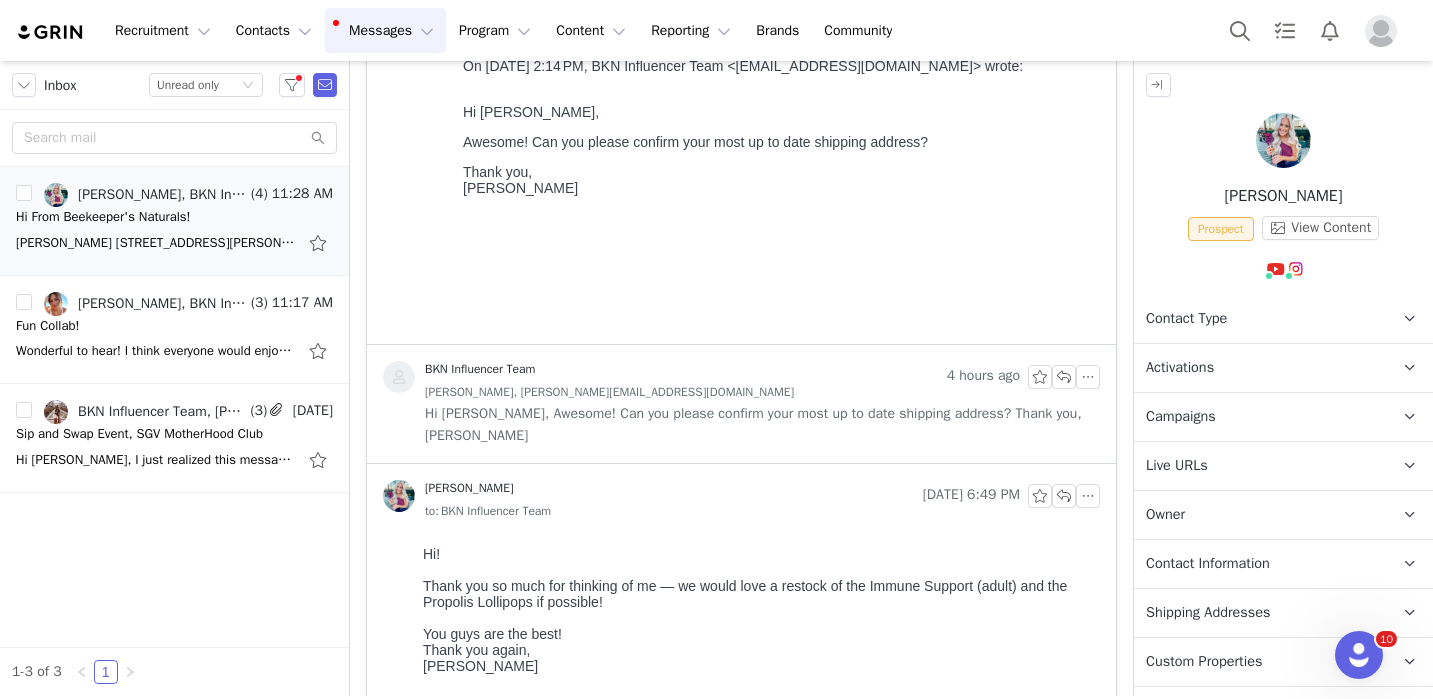 scroll, scrollTop: 0, scrollLeft: 0, axis: both 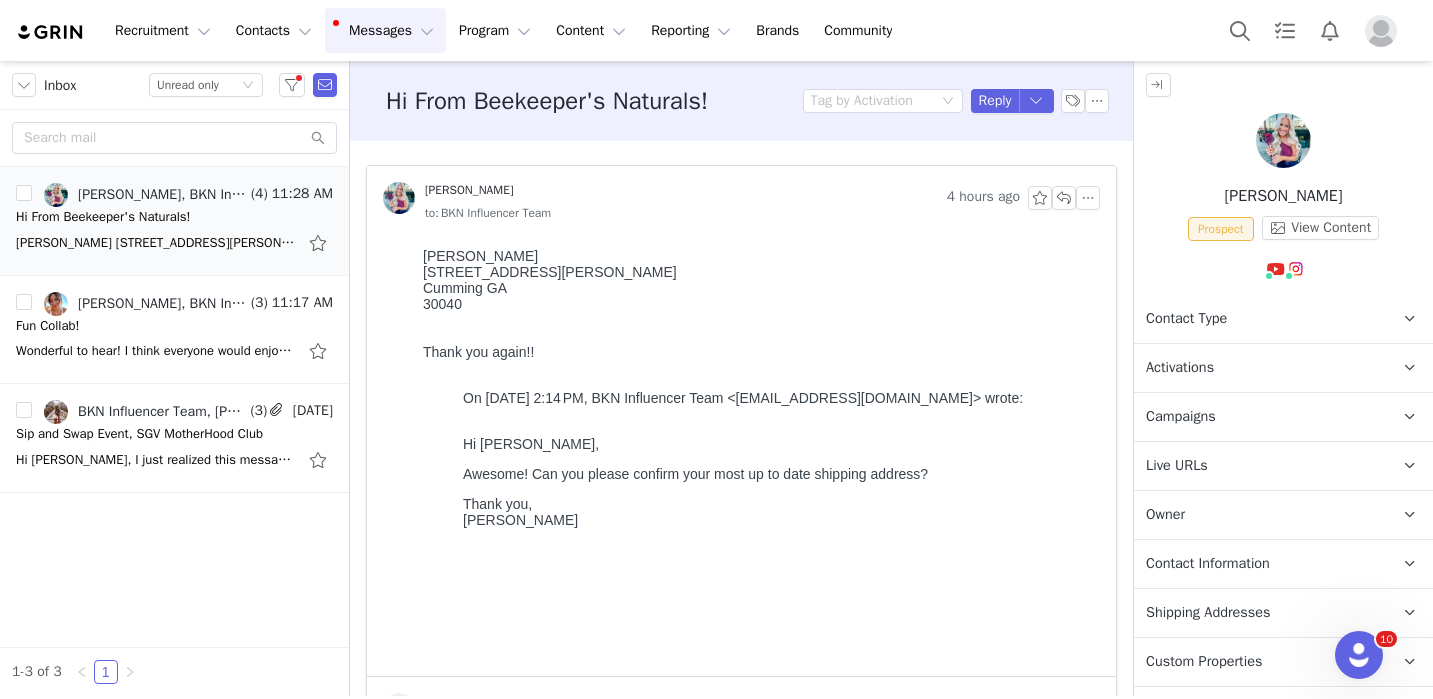 click on "30040" at bounding box center (757, 304) 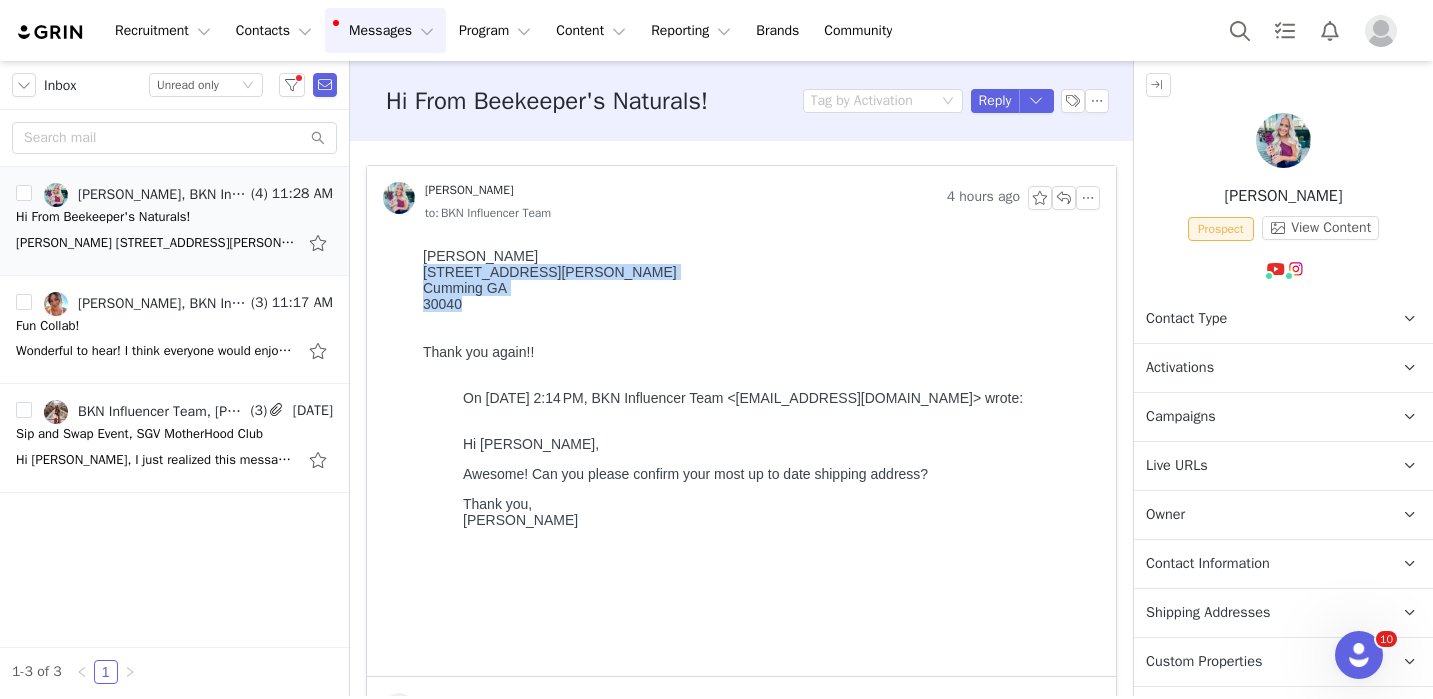 drag, startPoint x: 488, startPoint y: 307, endPoint x: 423, endPoint y: 277, distance: 71.5891 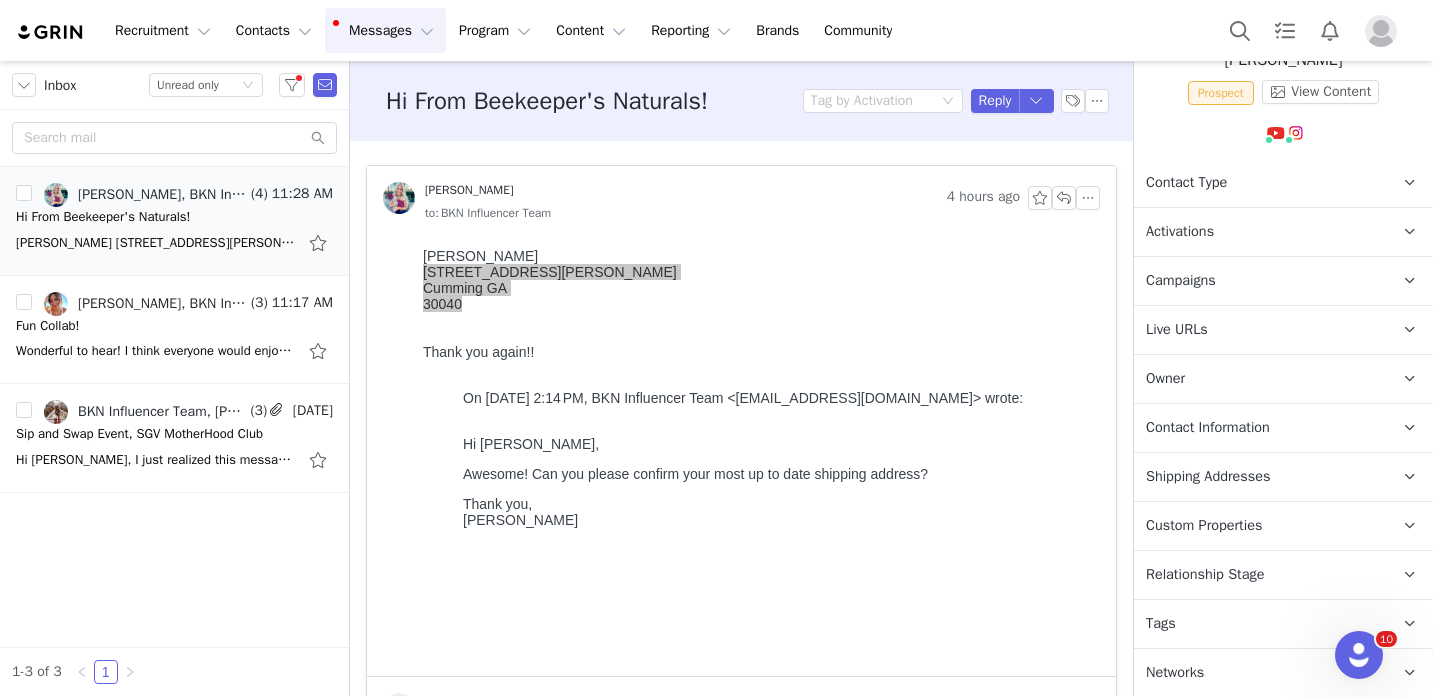 click on "Shipping Addresses" at bounding box center (1259, 477) 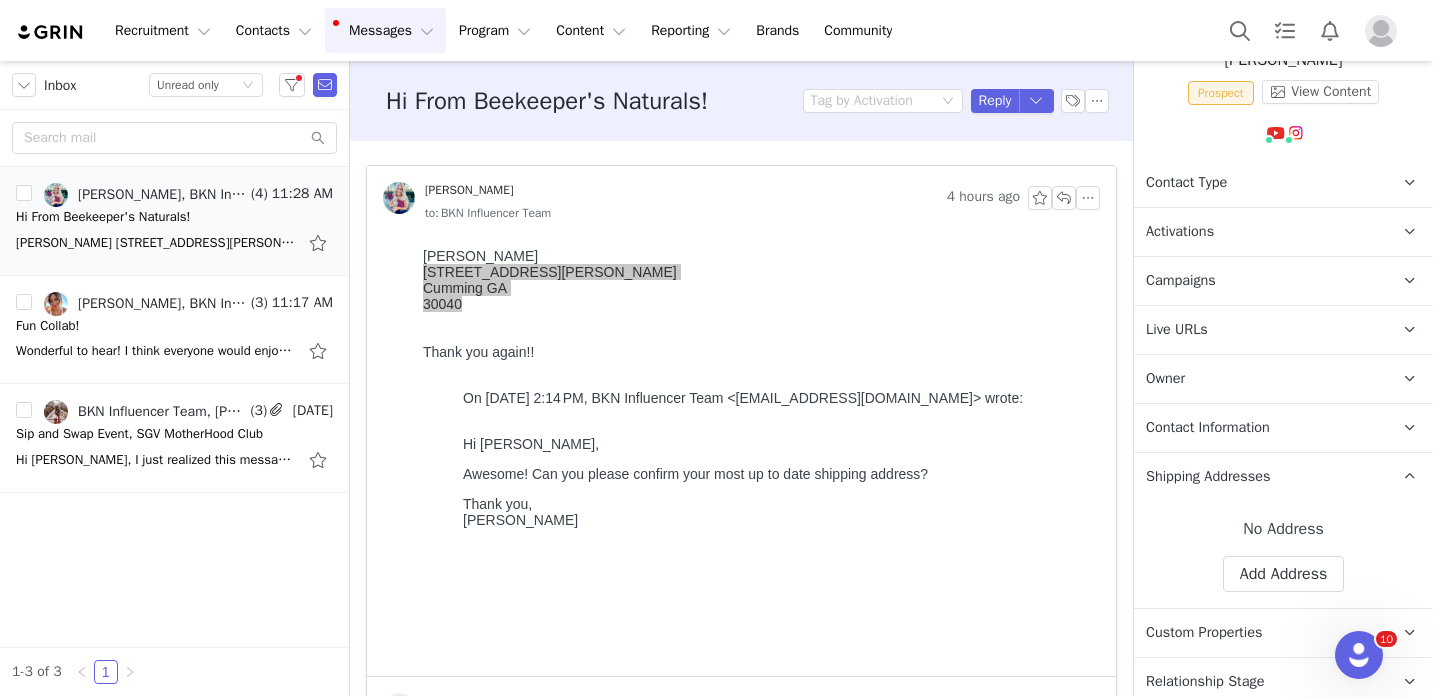 scroll, scrollTop: 243, scrollLeft: 0, axis: vertical 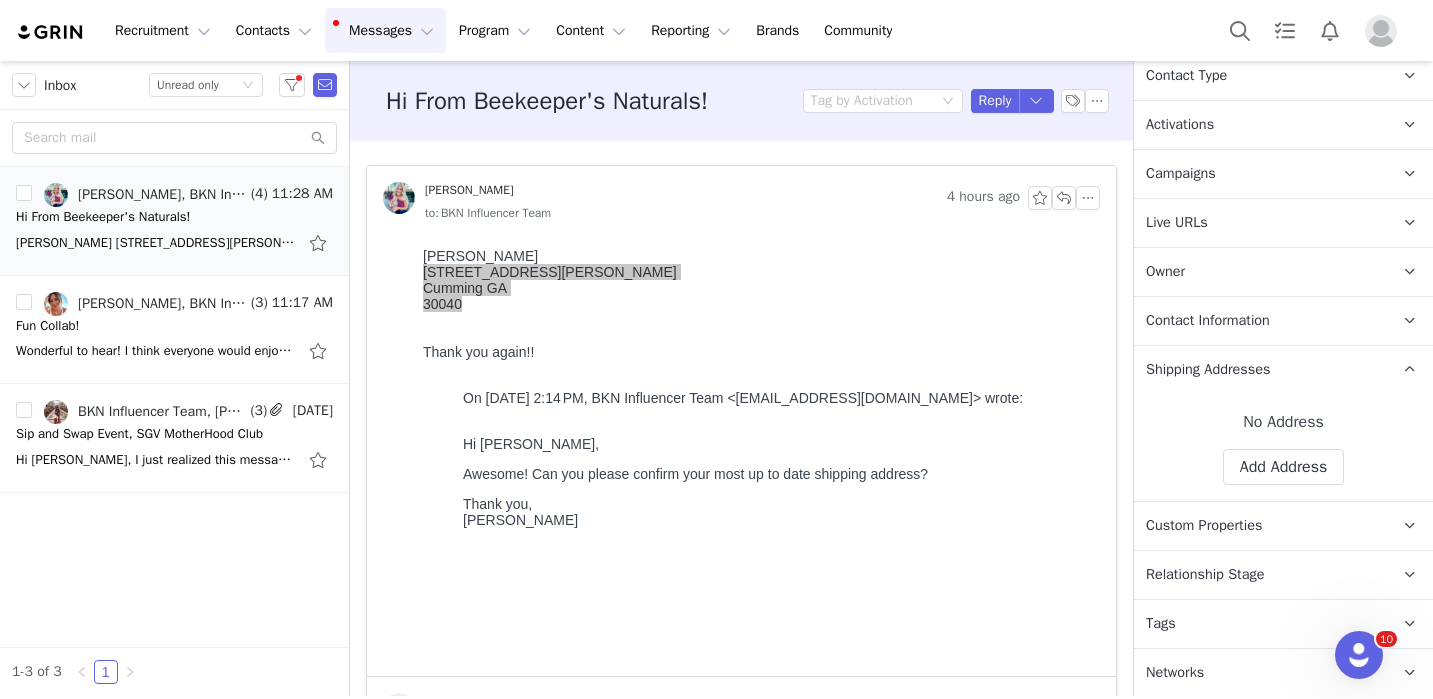 click on "No Address  Label   First Name  Katie  Last Name  Halvorsen Snyder  Email  katiehsnyder@gmail.com  Phone  +1 (United States) +93 (Afghanistan) +358 (Aland Islands) +355 (Albania) +213 (Algeria) +376 (Andorra) +244 (Angola) +1264 (Anguilla) +1268 (Antigua And Barbuda) +54 (Argentina) +374 (Armenia) +297 (Aruba) +61 (Australia) +43 (Austria) +994 (Azerbaijan) +1242 (Bahamas) +973 (Bahrain) +880 (Bangladesh) +1246 (Barbados) +375 (Belarus) +32 (Belgium) +501 (Belize) +229 (Benin) +1441 (Bermuda) +975 (Bhutan) +591 (Bolivia) +599 (Bonaire, Sint Eustatius and Saba) +387 (Bosnia And Herzegovina) +267 (Botswana) +0 (Bouvet Island) +55 (Brazil) +673 (Brunei) +359 (Bulgaria) +226 (Burkina Faso) +257 (Burundi) +855 (Cambodia) +1 (Canada) +238 (Cape Verde) +1345 (Cayman Islands) +236 (Central African Republic) +235 (Chad) +56 (Chile) +86 (China) +61 (Christmas Island) +672 (Cocos (Keeling) Islands) +57 (Colombia) +269 (Comoros) +242 (Congo) +243 (Congo, The Democratic Republic Of The) +682 (Cook Islands) +385 (Croatia)" at bounding box center (1283, 447) 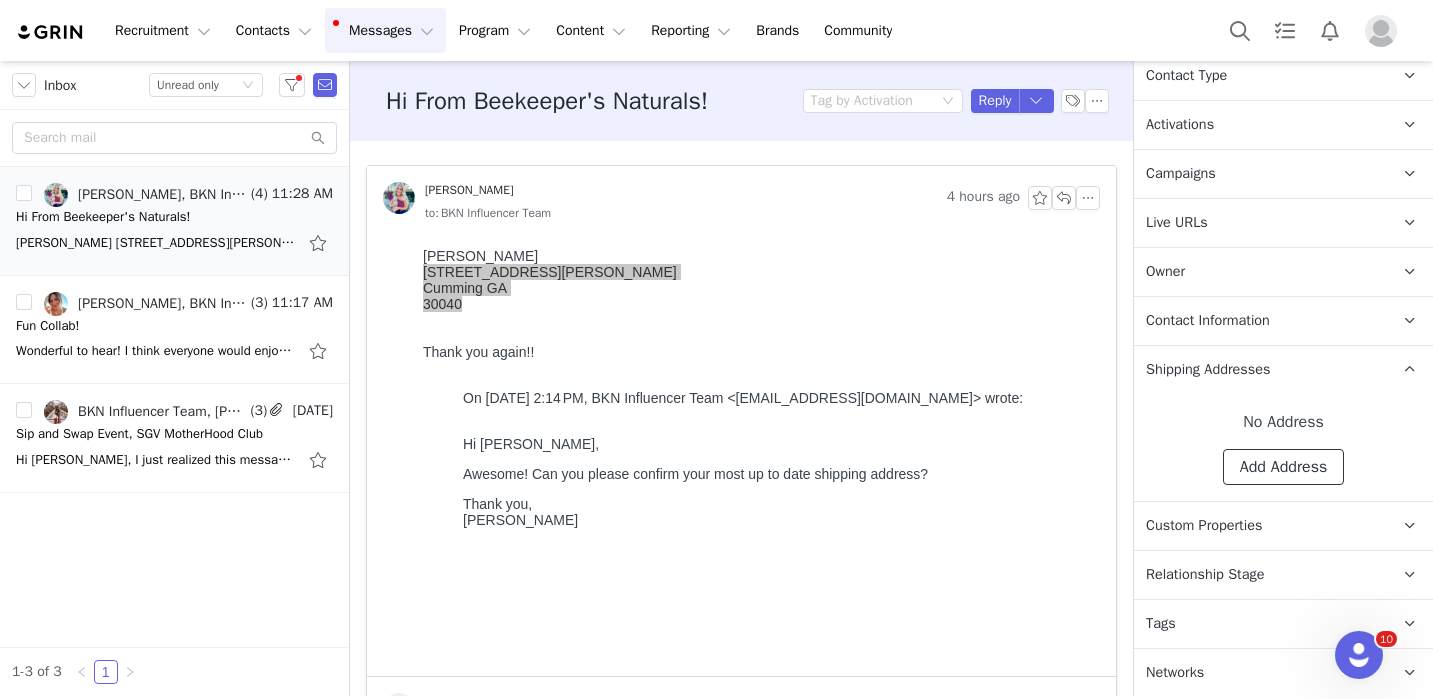 click on "Add Address" at bounding box center [1284, 467] 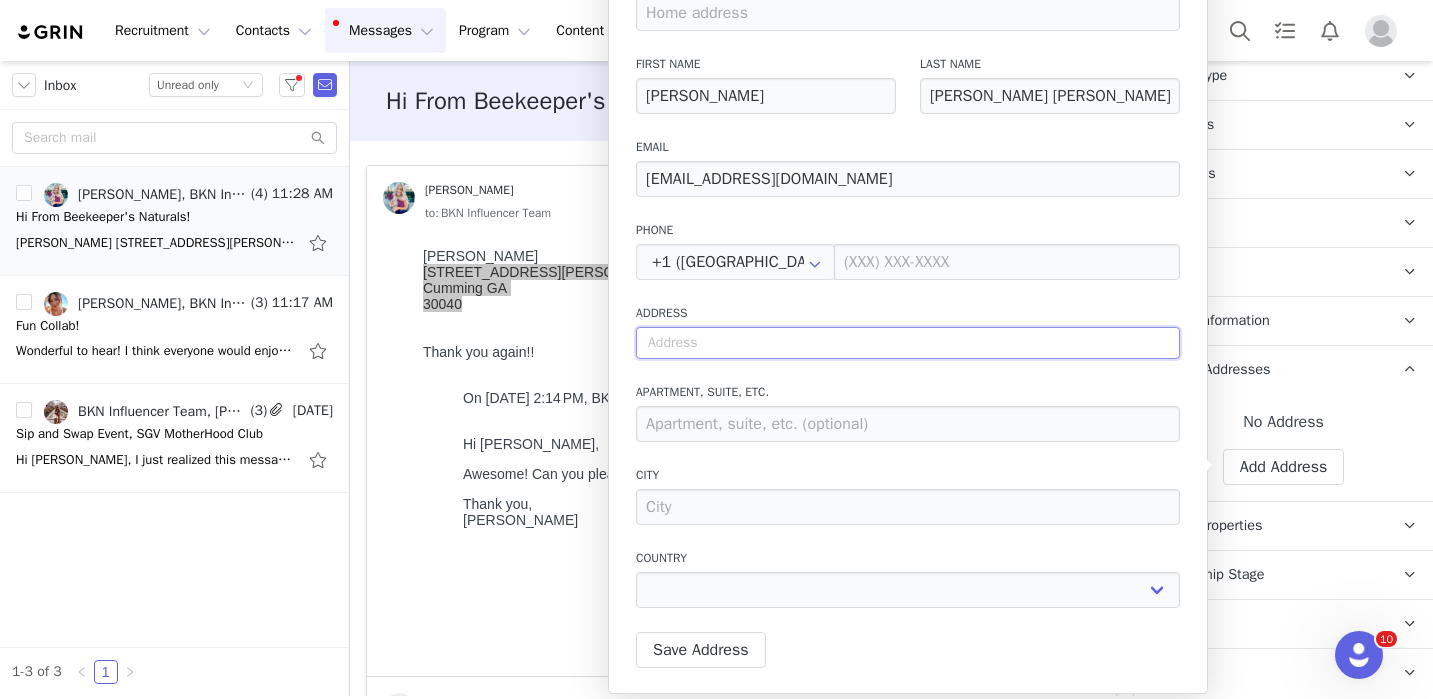 click at bounding box center [908, 343] 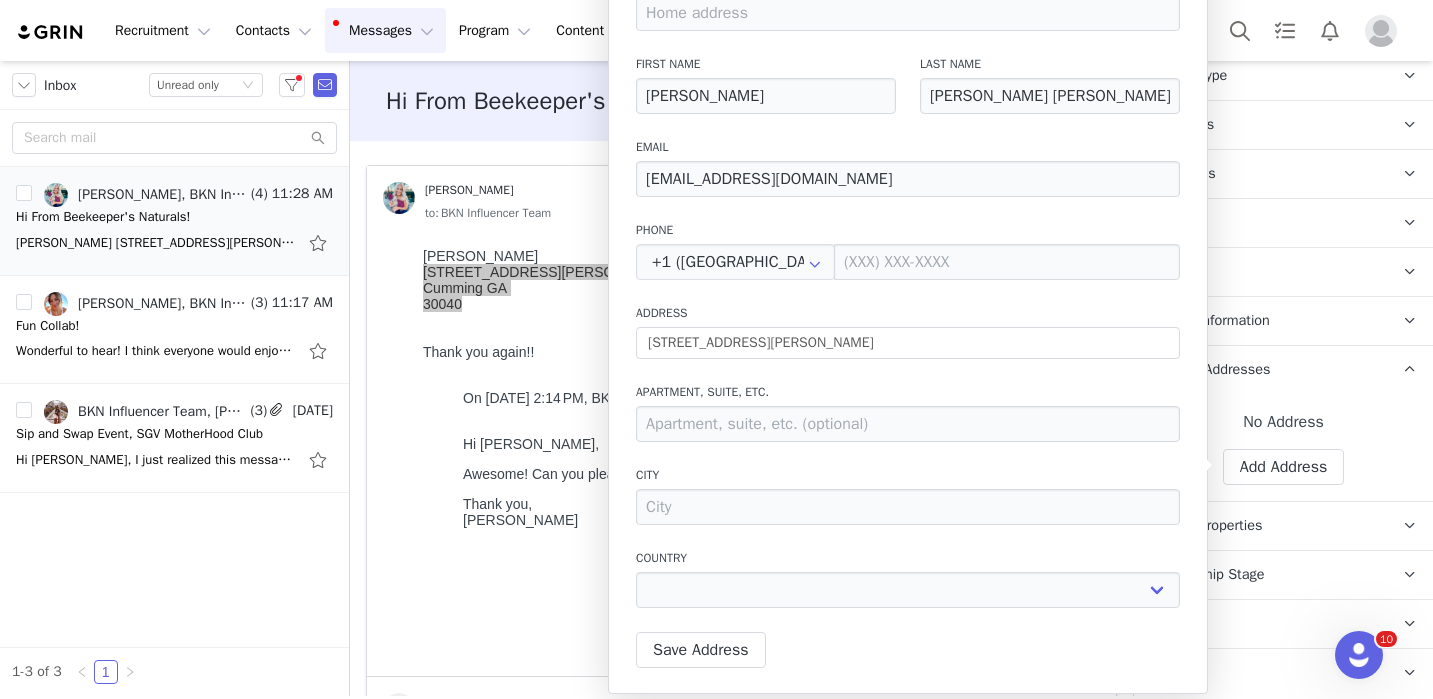 type on "5945 Meadow Brook Ln" 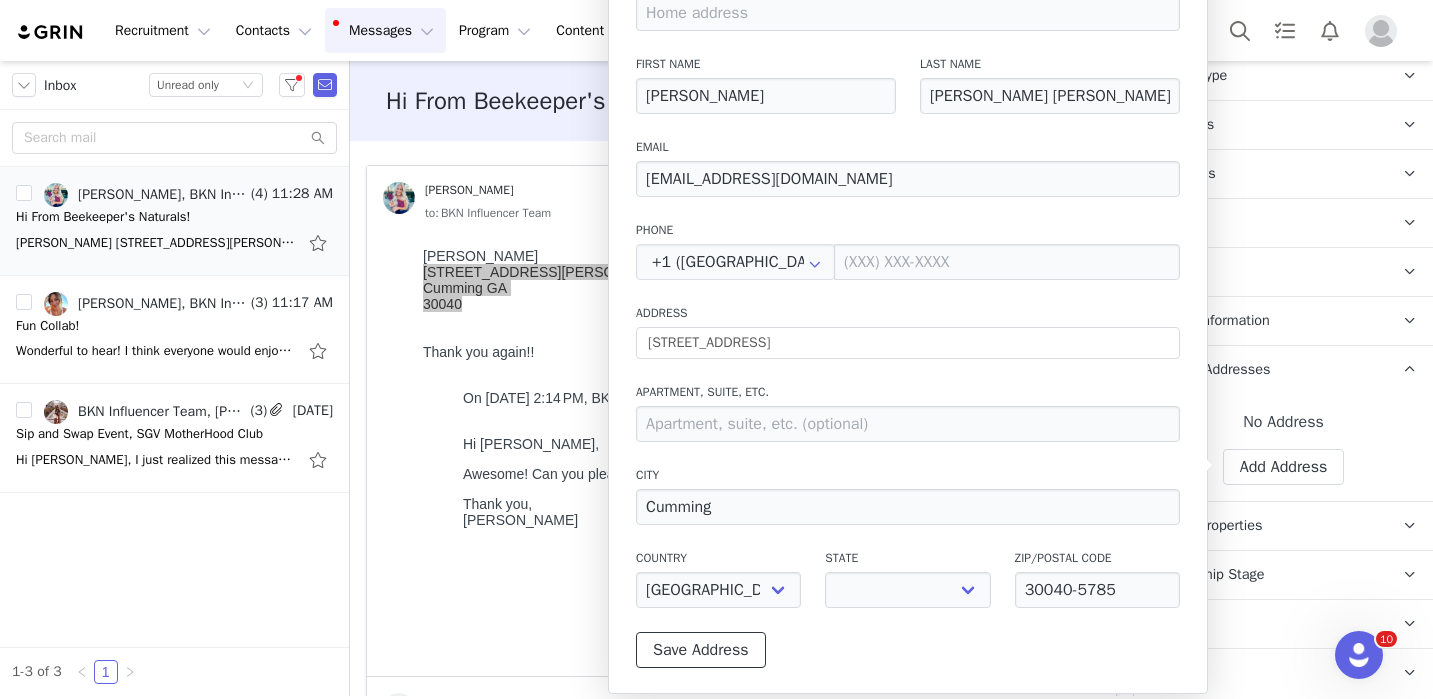 select on "[object Object]" 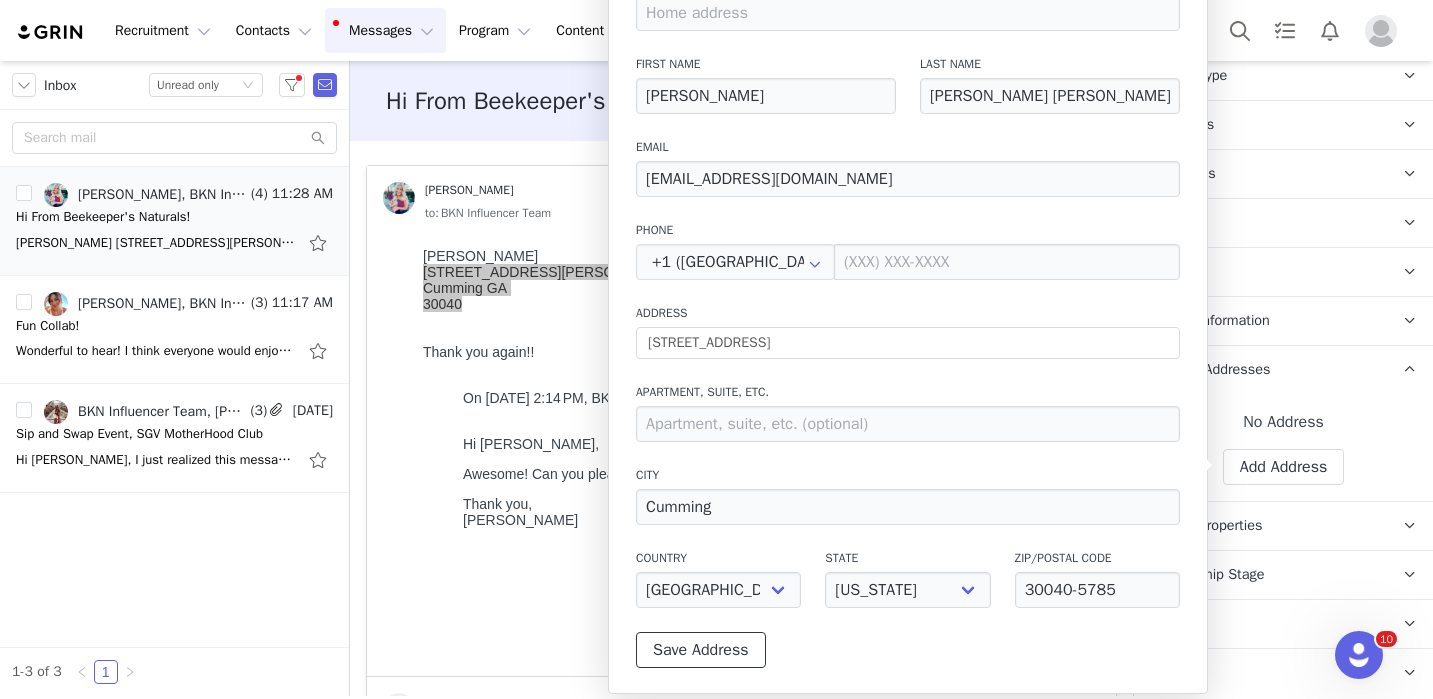 click on "Save Address" at bounding box center [701, 650] 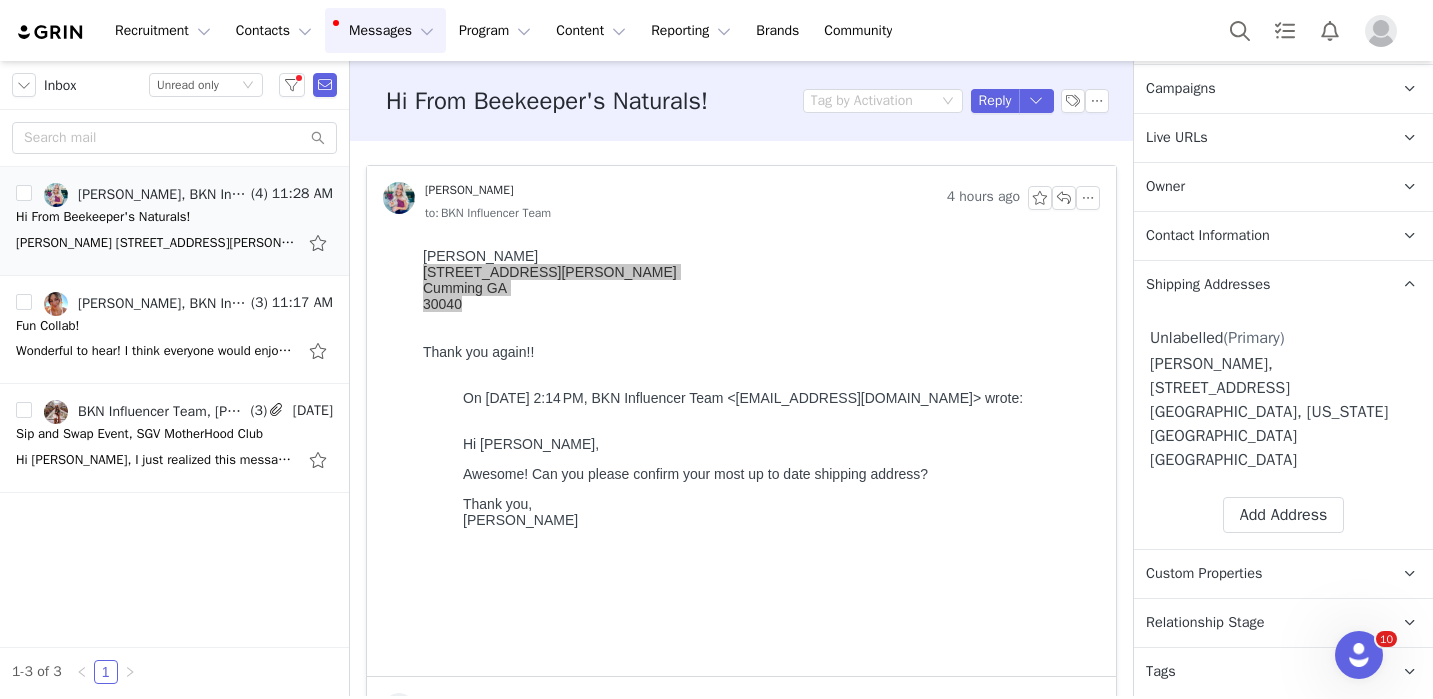 click on "Relationship Stage" at bounding box center [1205, 623] 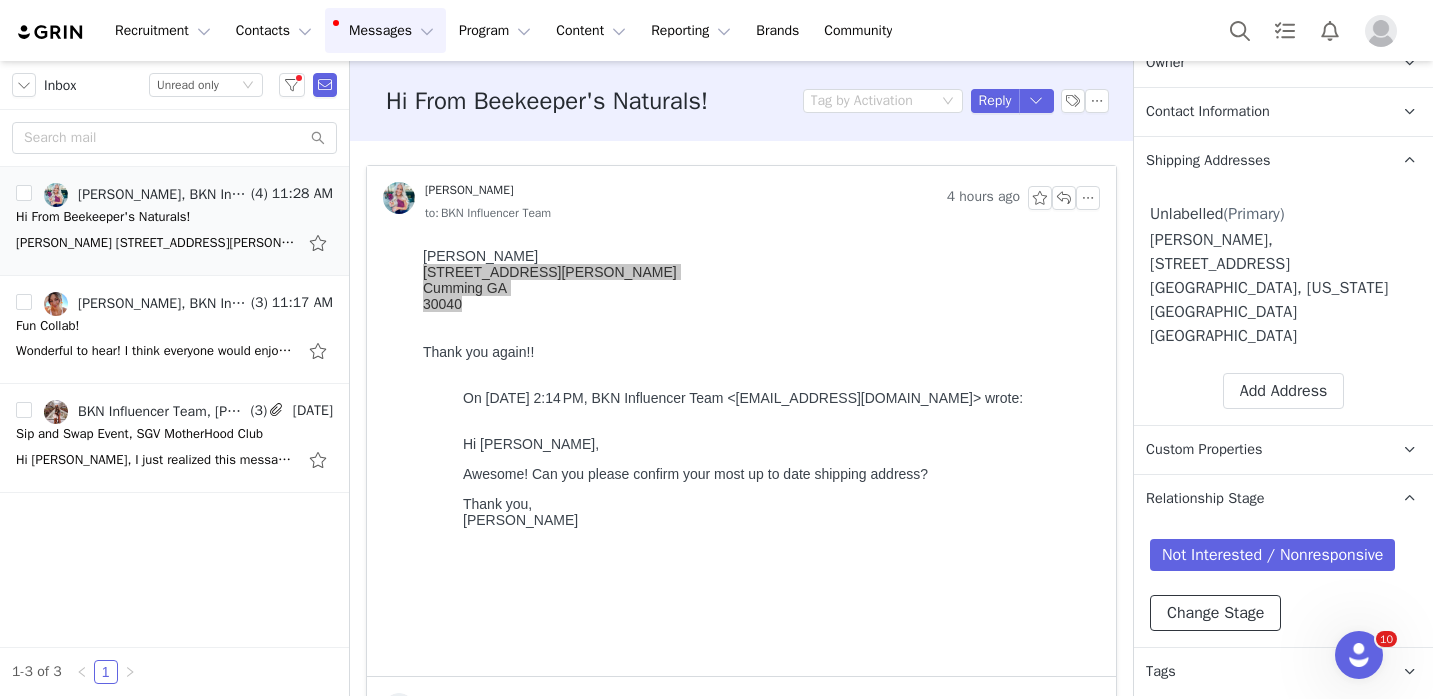 click on "Change Stage" at bounding box center (1215, 613) 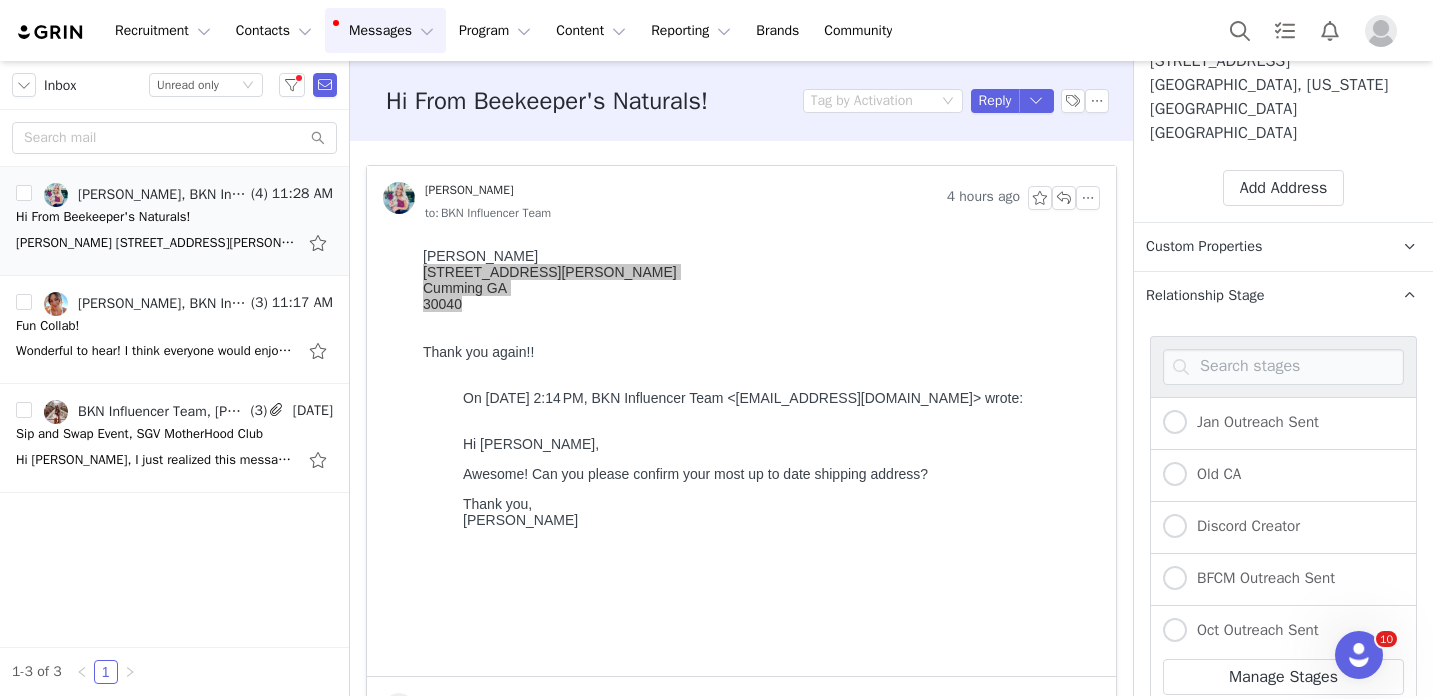 scroll, scrollTop: 792, scrollLeft: 0, axis: vertical 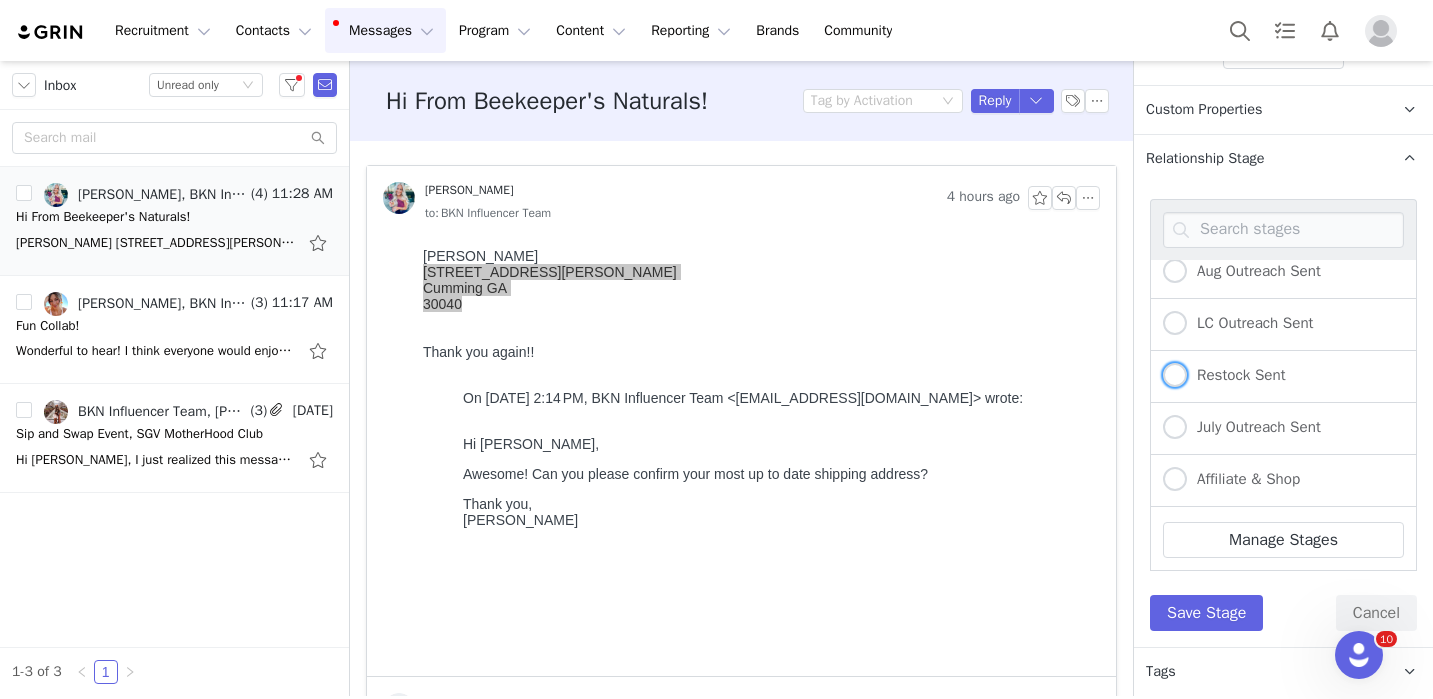 click on "Restock Sent" at bounding box center (1224, 376) 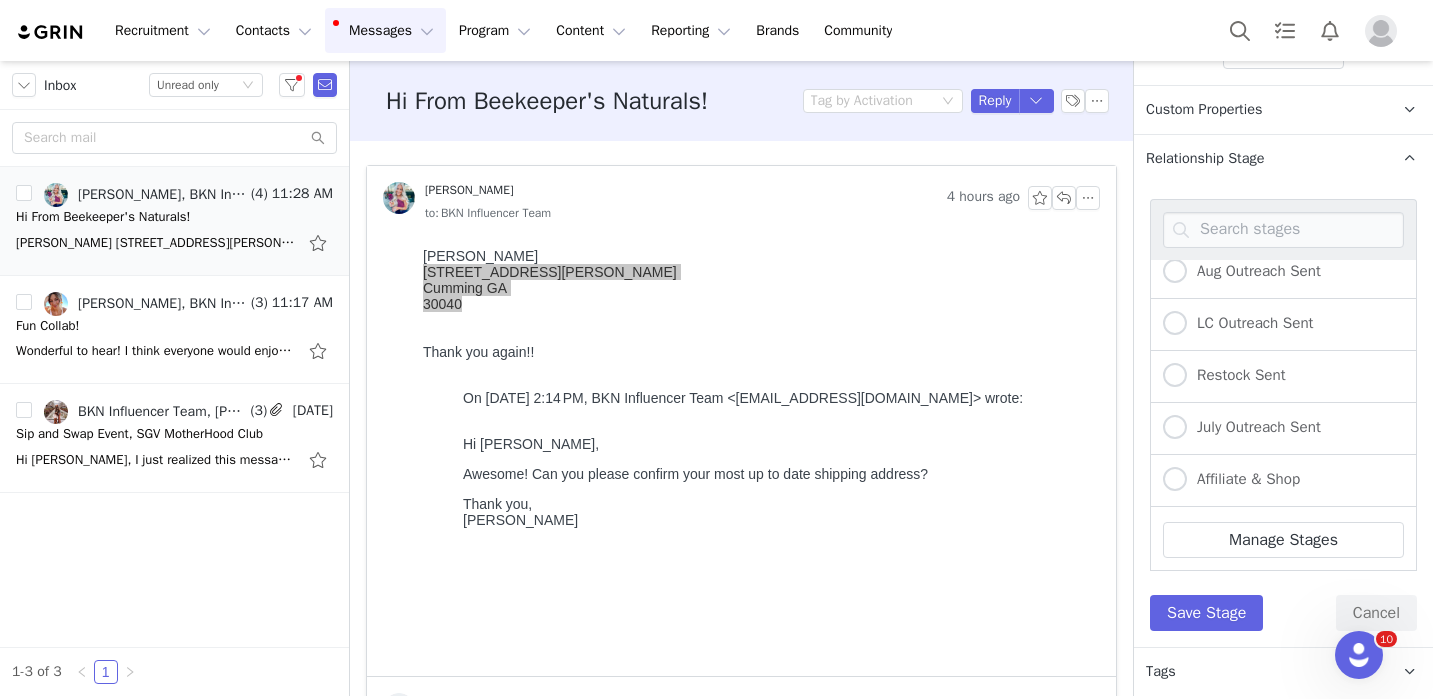 click on "Restock Sent" at bounding box center [1175, 376] 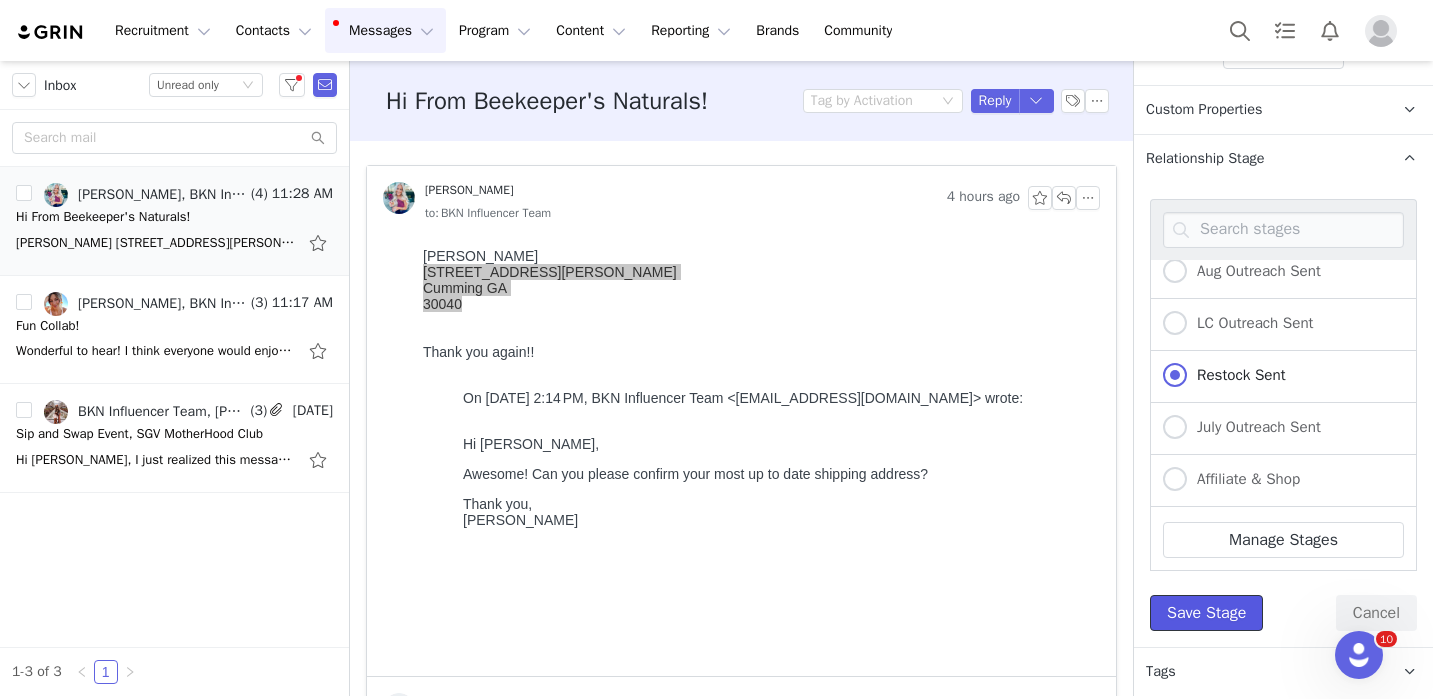 click on "Save Stage" at bounding box center [1206, 613] 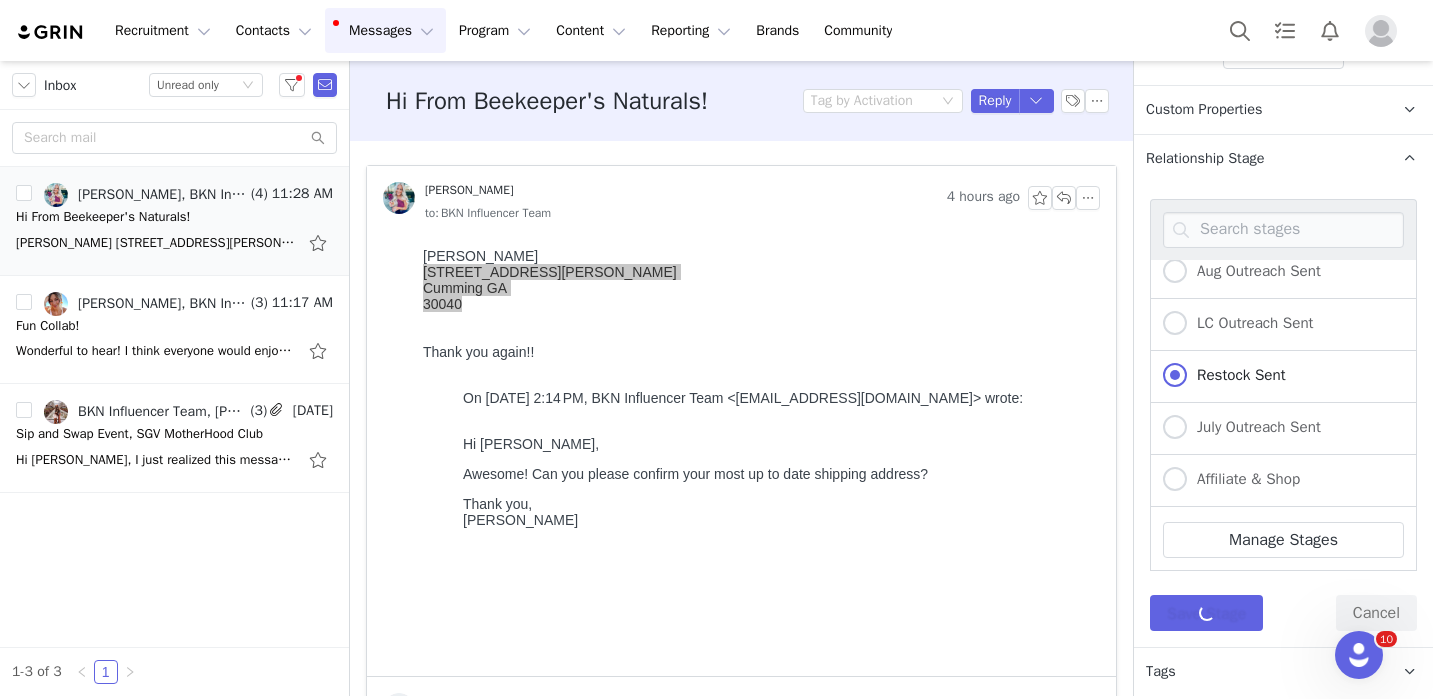 scroll, scrollTop: 452, scrollLeft: 0, axis: vertical 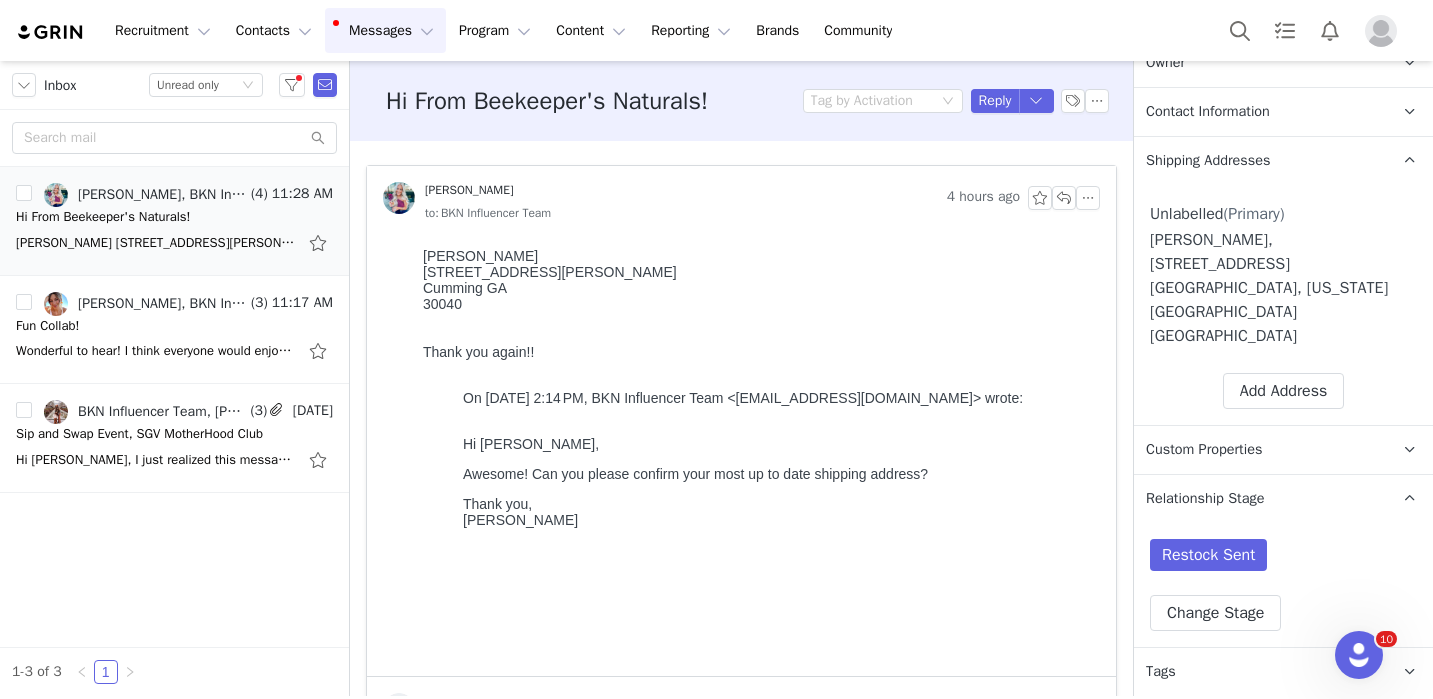 click on "30040" at bounding box center [757, 304] 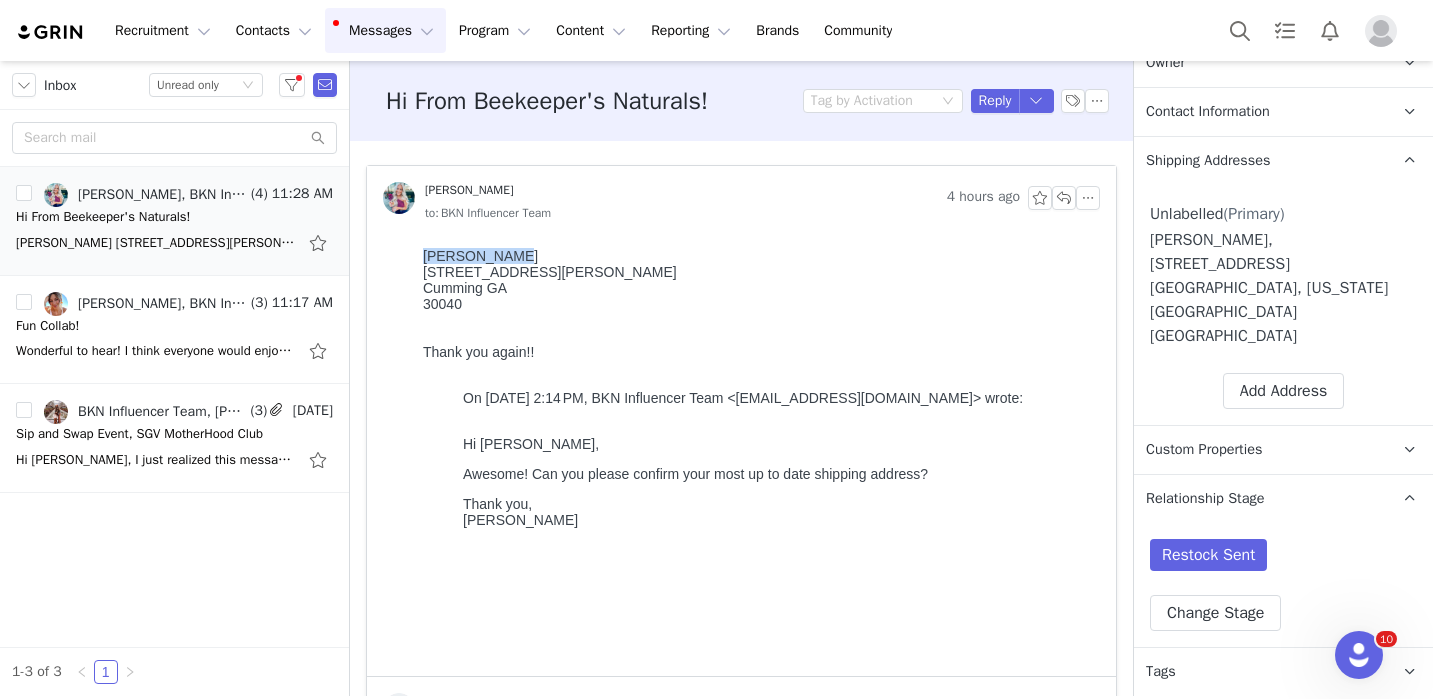 drag, startPoint x: 501, startPoint y: 259, endPoint x: 420, endPoint y: 256, distance: 81.055534 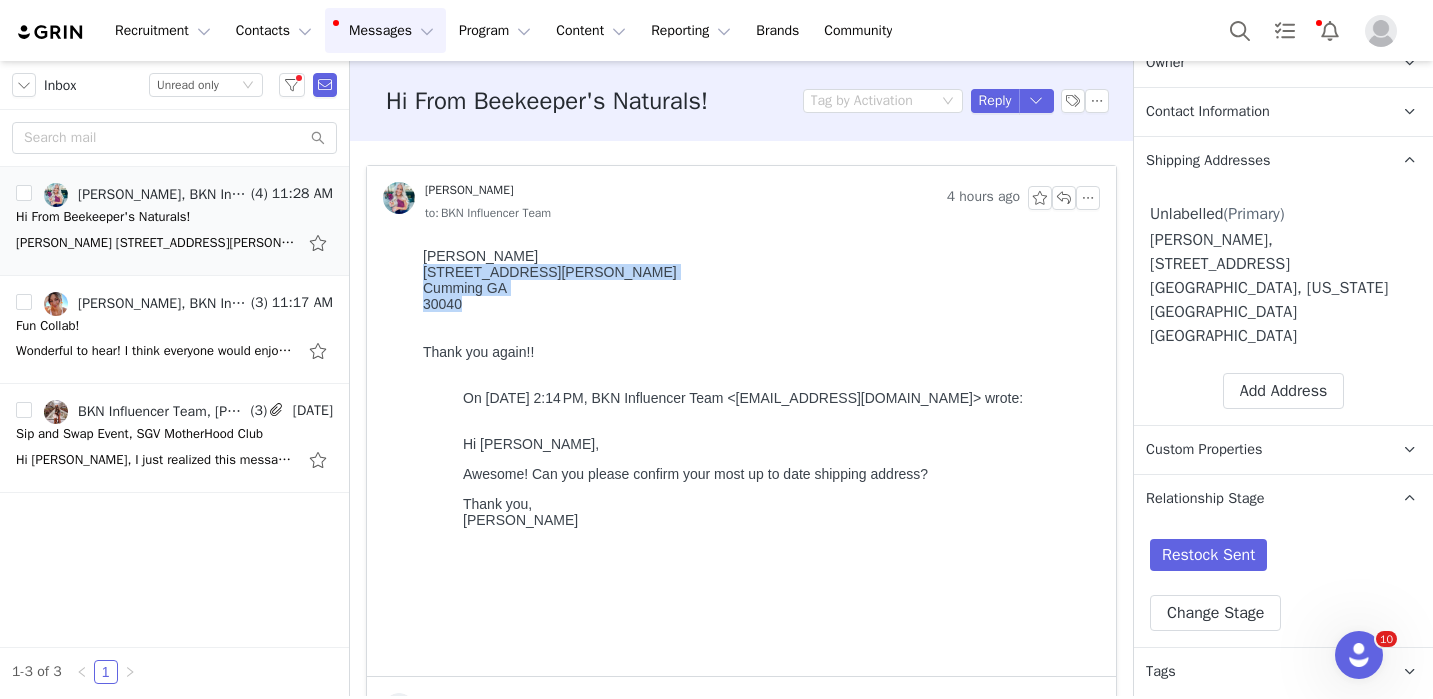 drag, startPoint x: 475, startPoint y: 307, endPoint x: 418, endPoint y: 274, distance: 65.863495 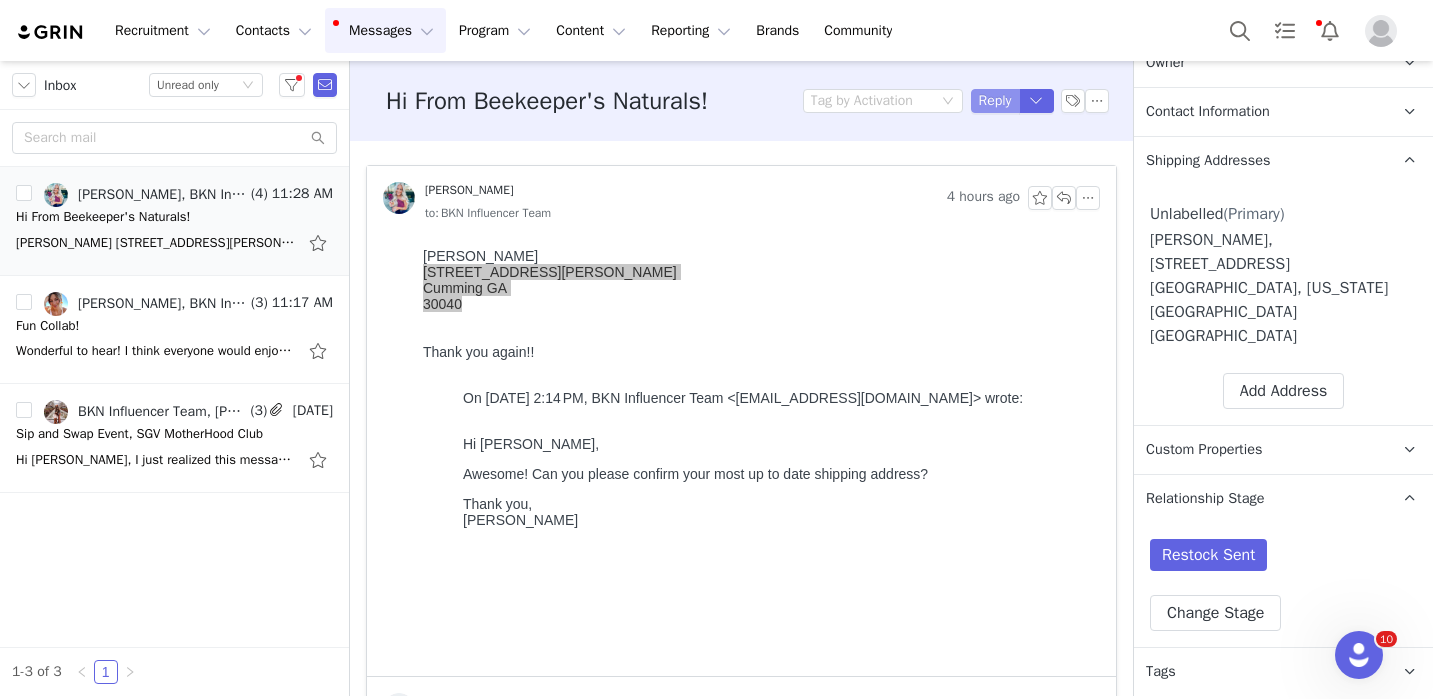 click on "Reply" at bounding box center (995, 101) 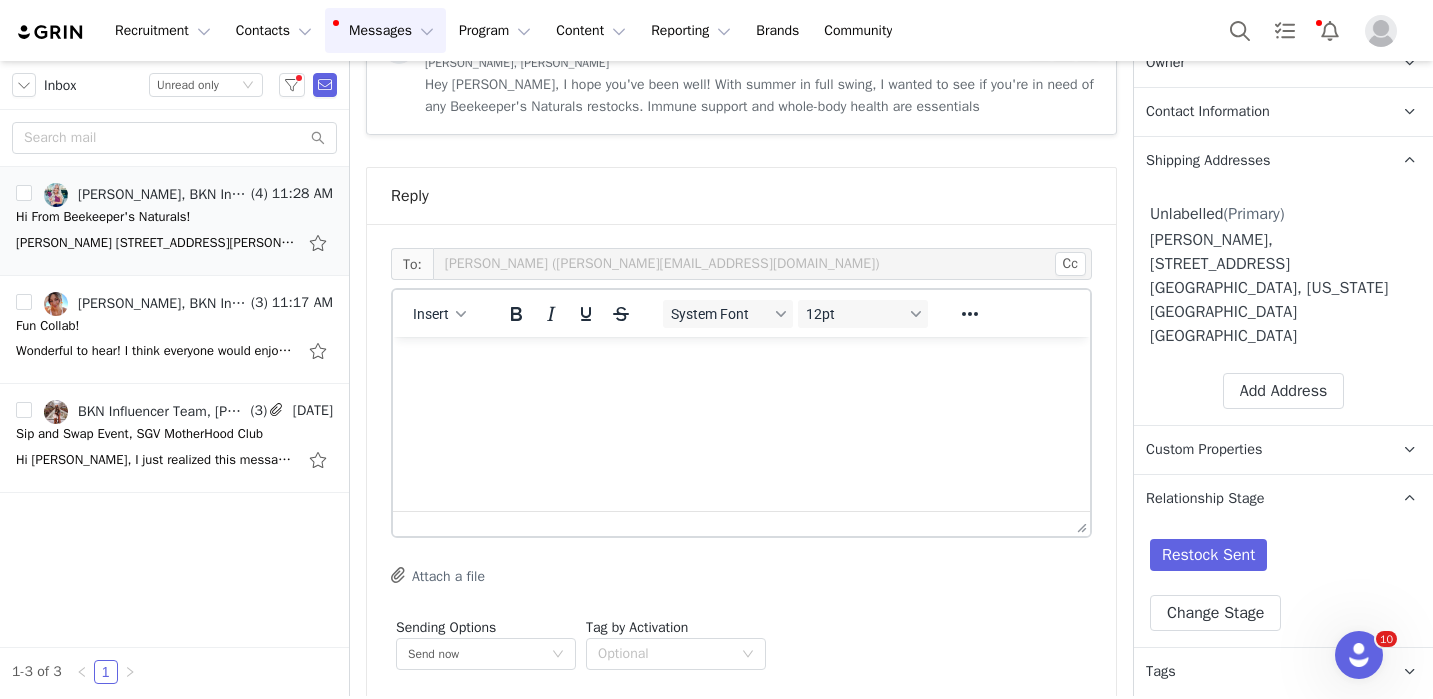 scroll, scrollTop: 0, scrollLeft: 0, axis: both 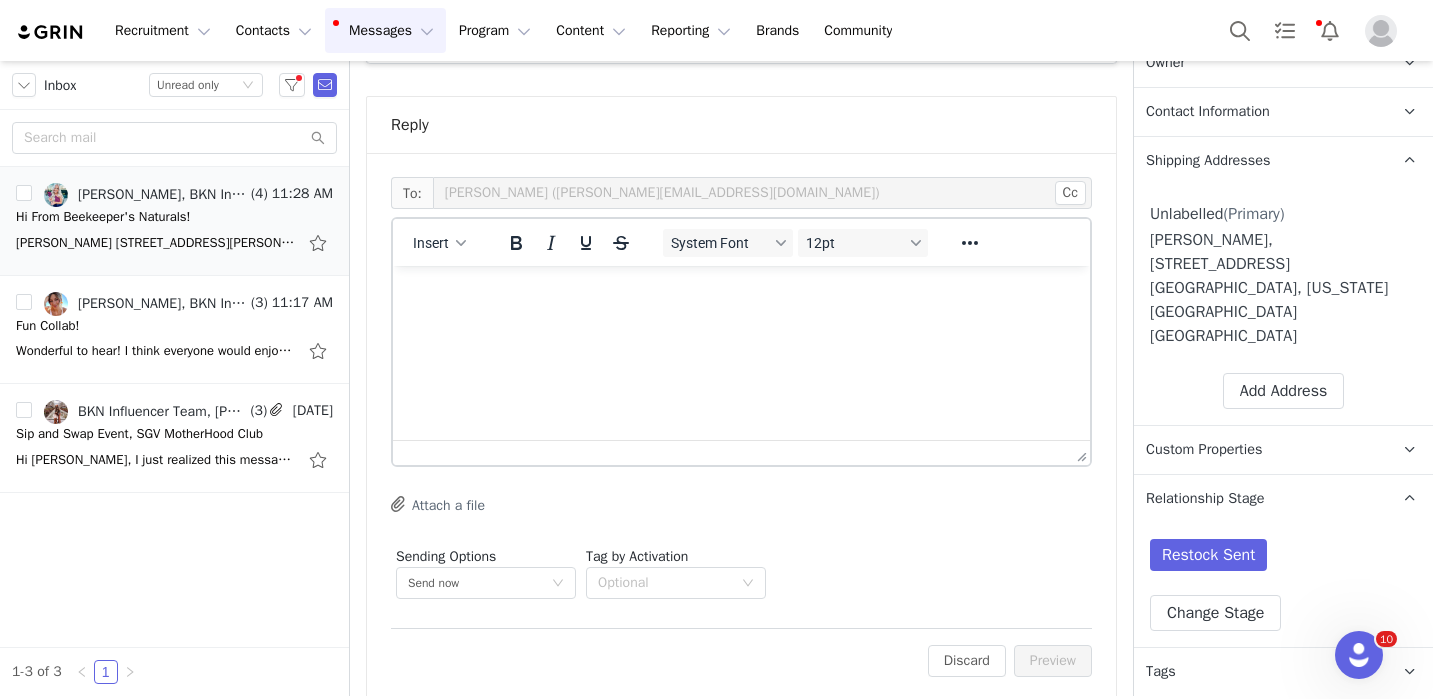 click at bounding box center (741, 293) 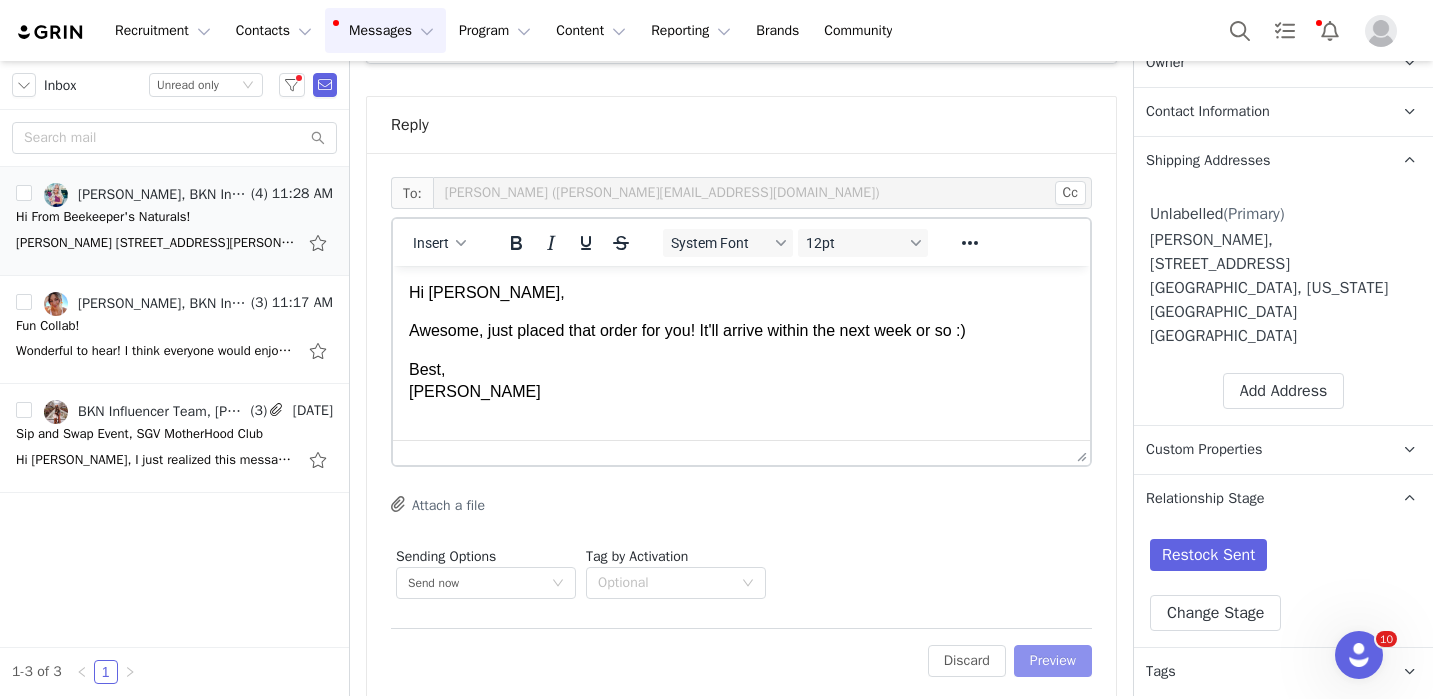 click on "Preview" at bounding box center (1053, 661) 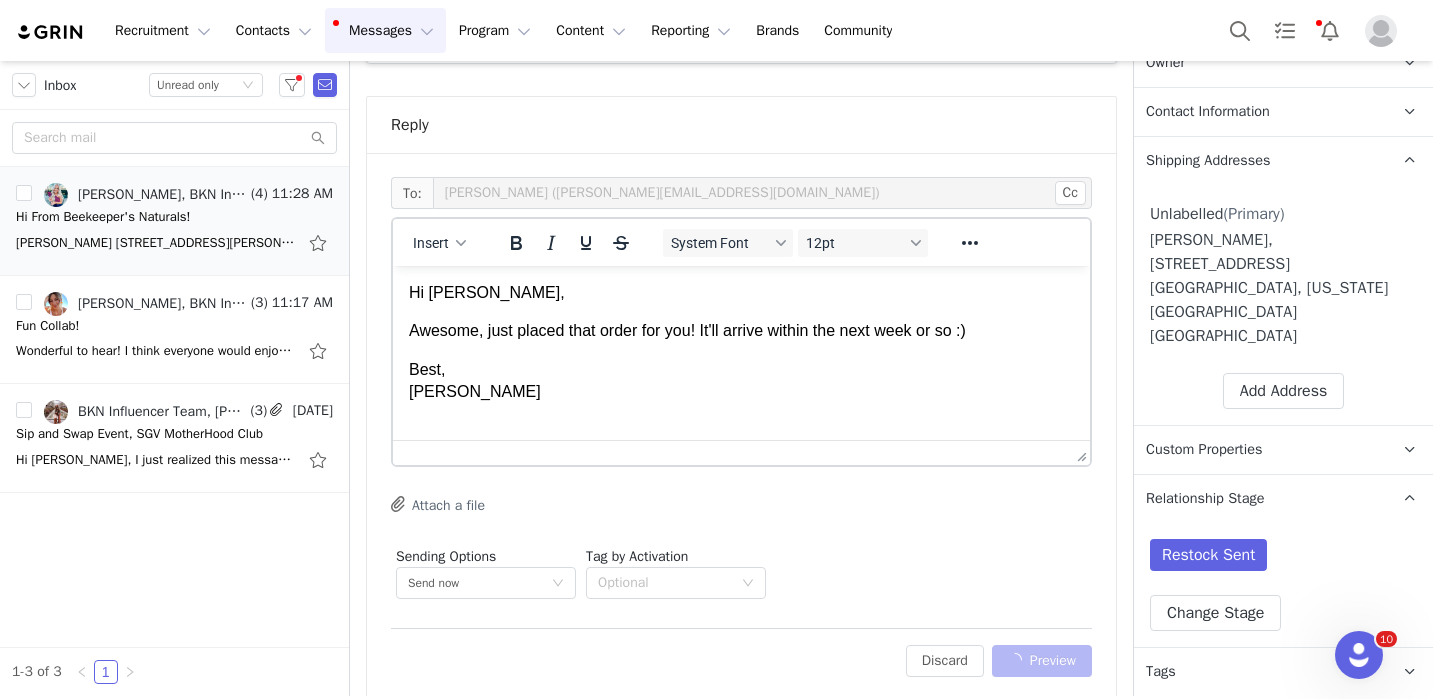 scroll, scrollTop: 1323, scrollLeft: 0, axis: vertical 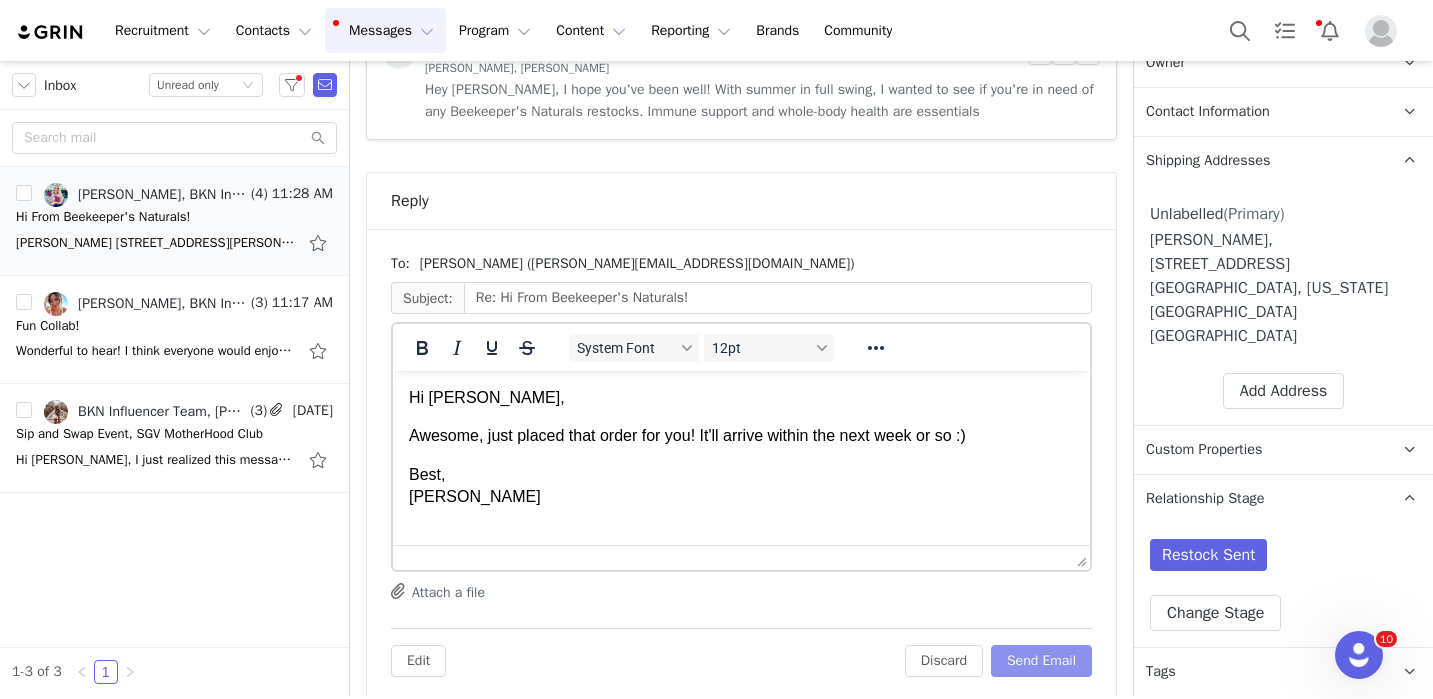 click on "Send Email" at bounding box center (1041, 661) 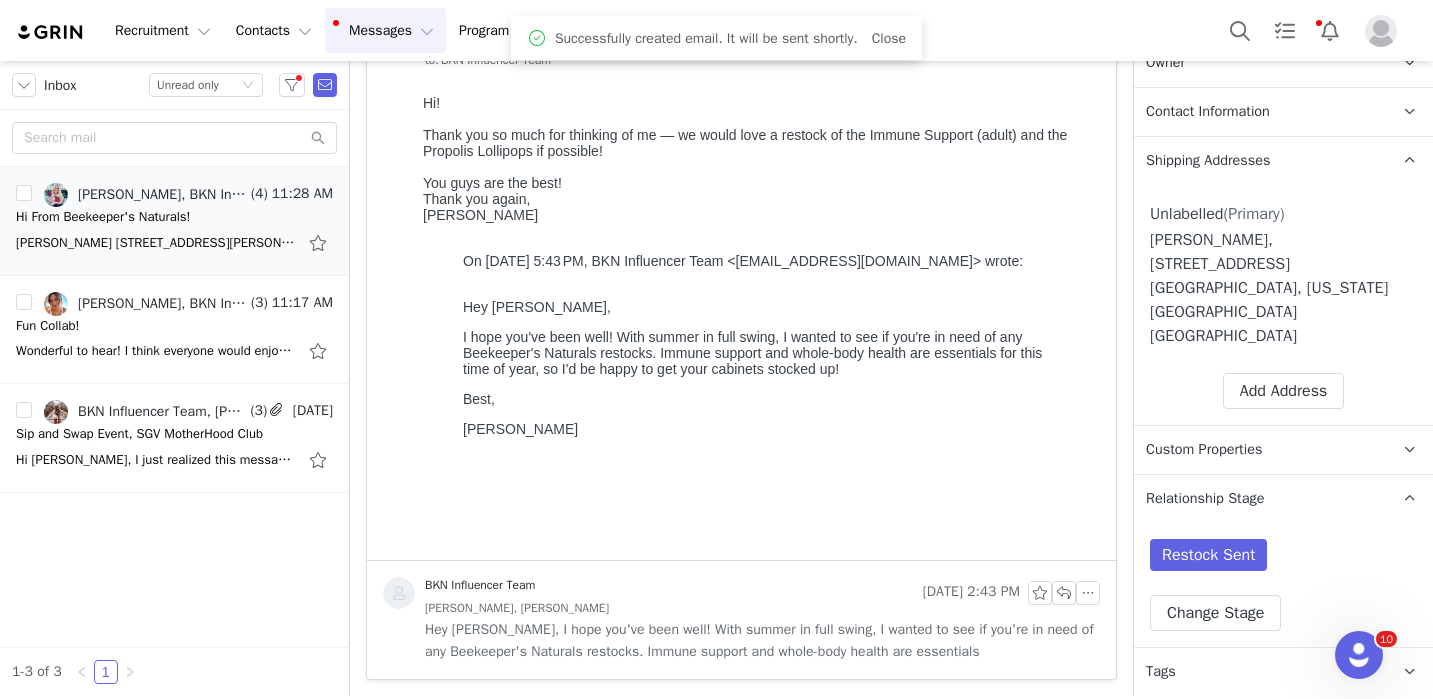 scroll, scrollTop: 761, scrollLeft: 0, axis: vertical 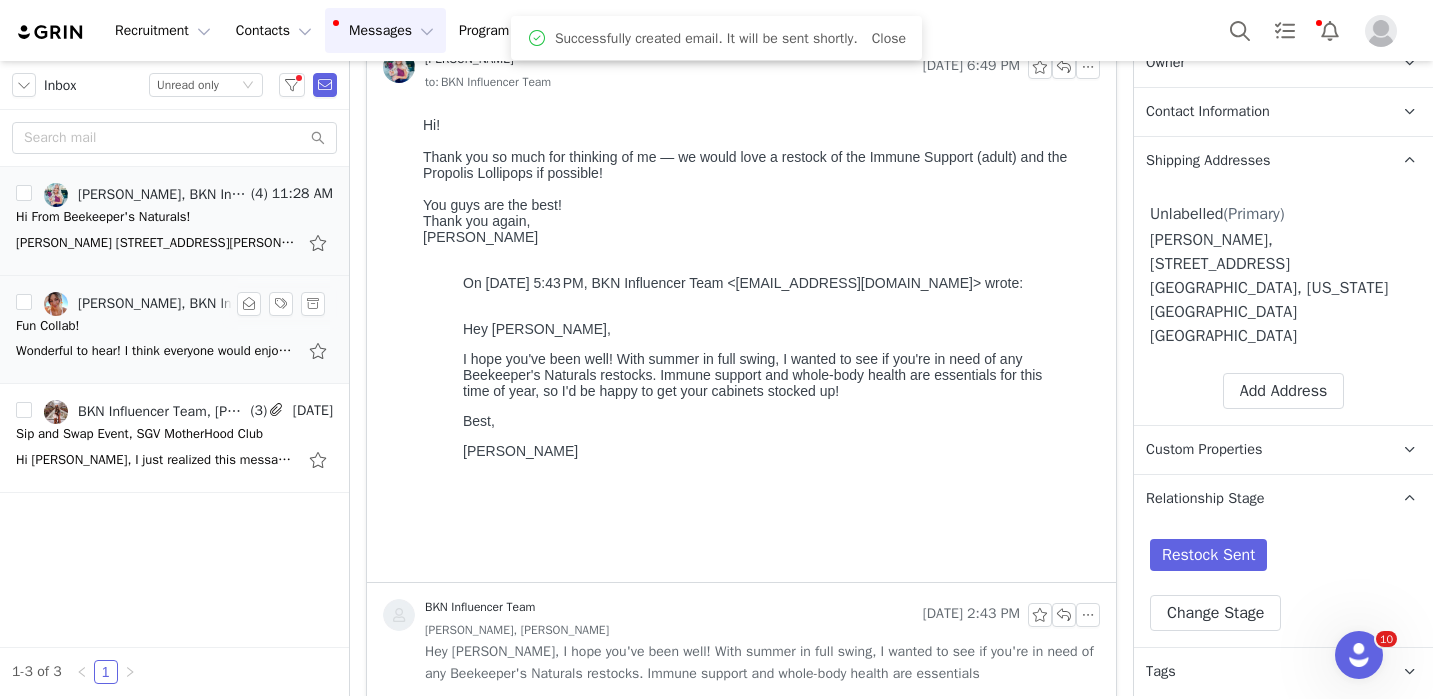 click on "Wonderful to hear! I think everyone would enjoy beekeepers naturals so much. There are 16 of us total :) On Wed, Jul 9, 2025 at 2:13 PM BKN Influencer Team <social@beekeepersnaturals.com> wrote:" at bounding box center (174, 351) 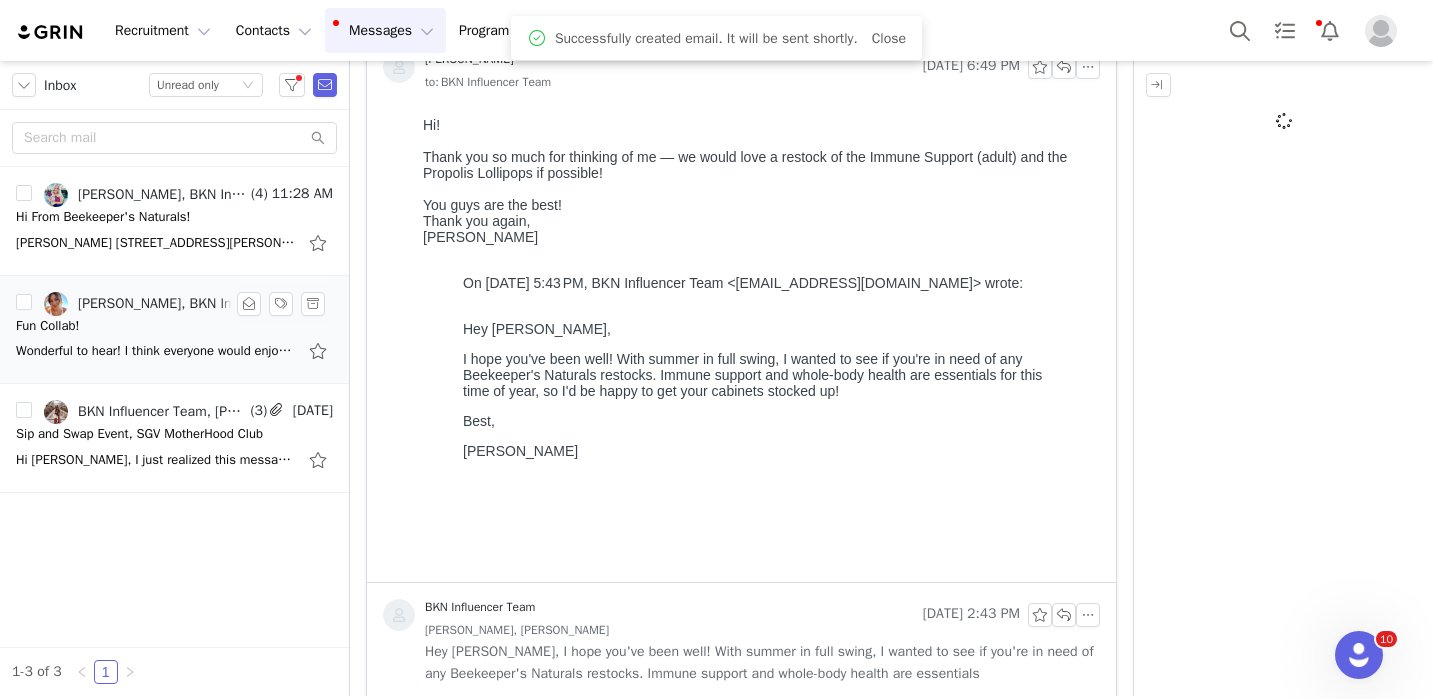 scroll, scrollTop: 0, scrollLeft: 0, axis: both 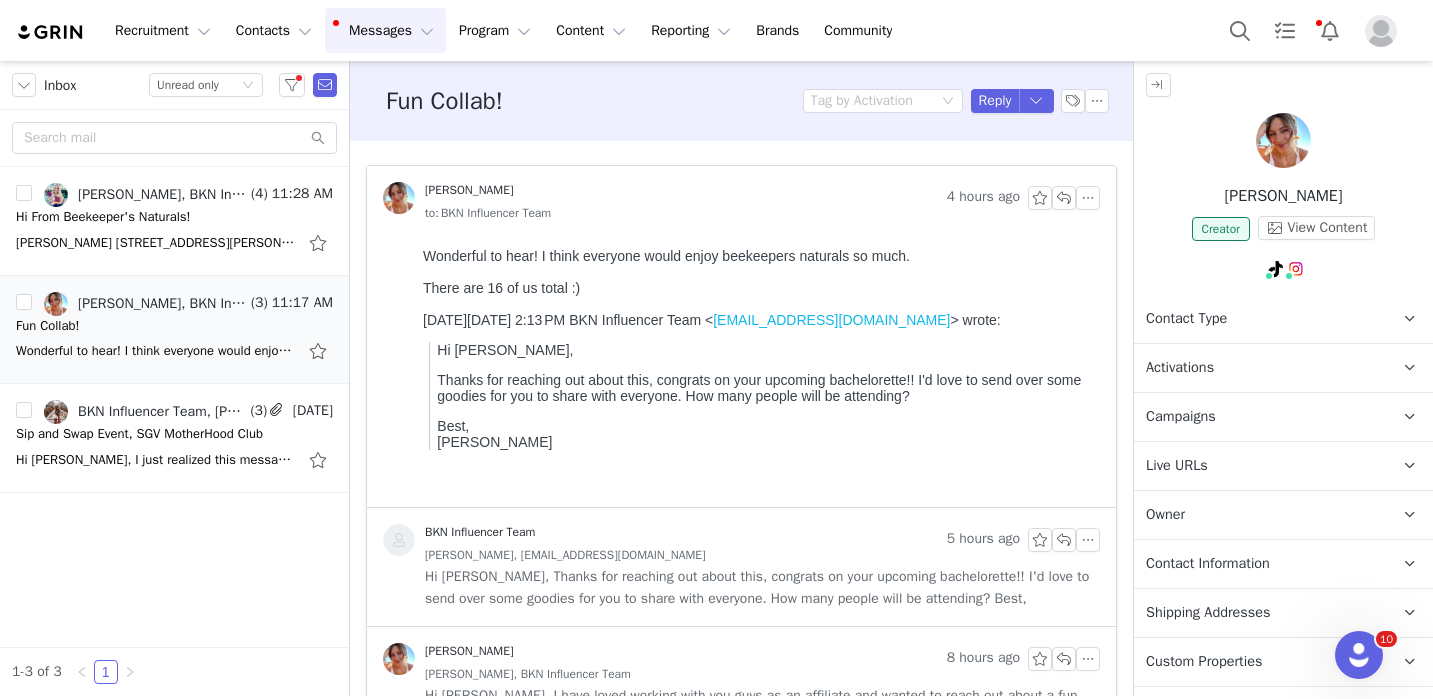 click on "Shipping Addresses" at bounding box center [1208, 613] 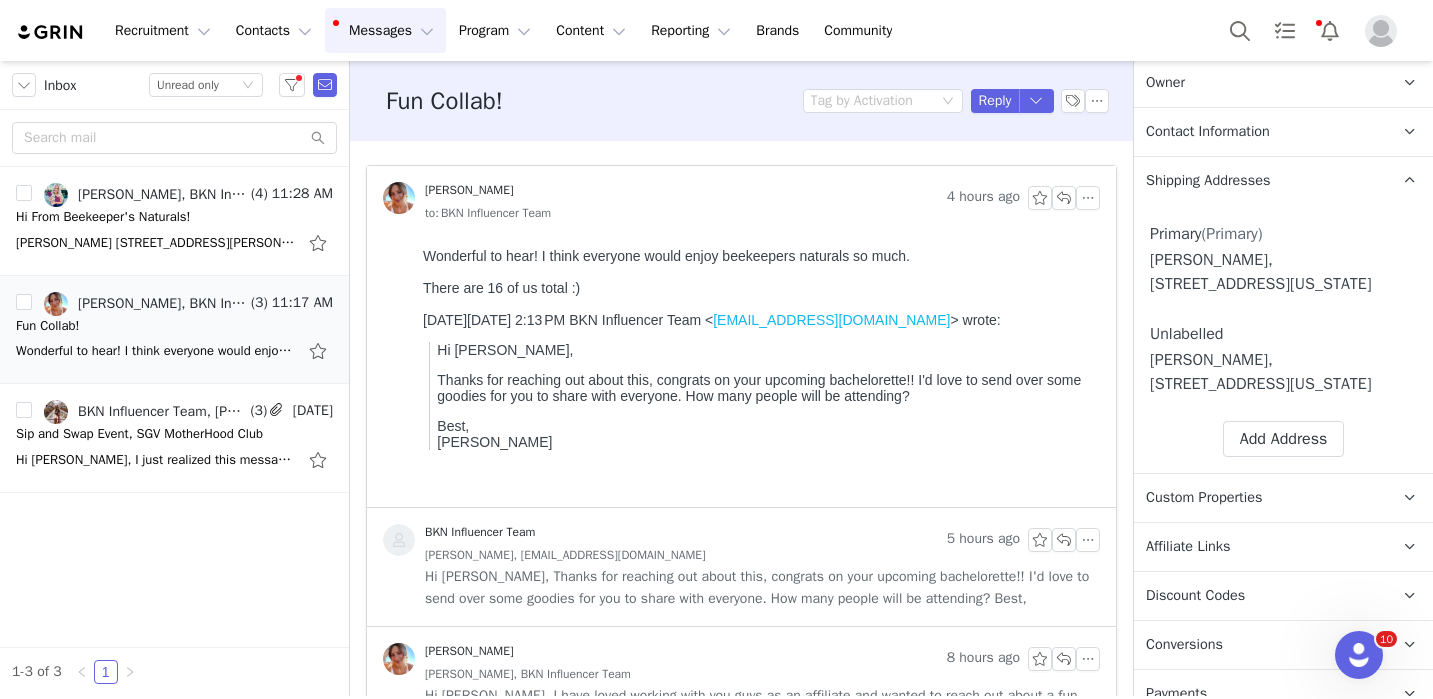 scroll, scrollTop: 439, scrollLeft: 0, axis: vertical 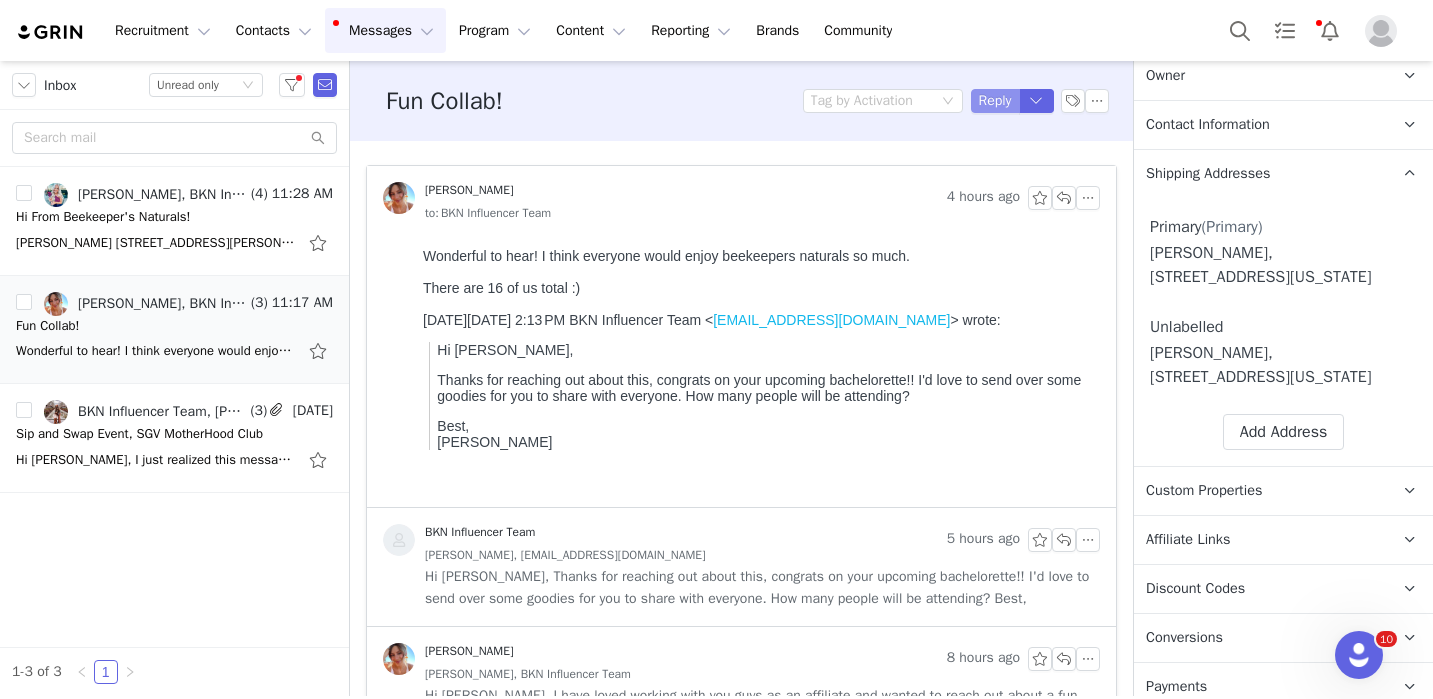 click on "Reply" at bounding box center [995, 101] 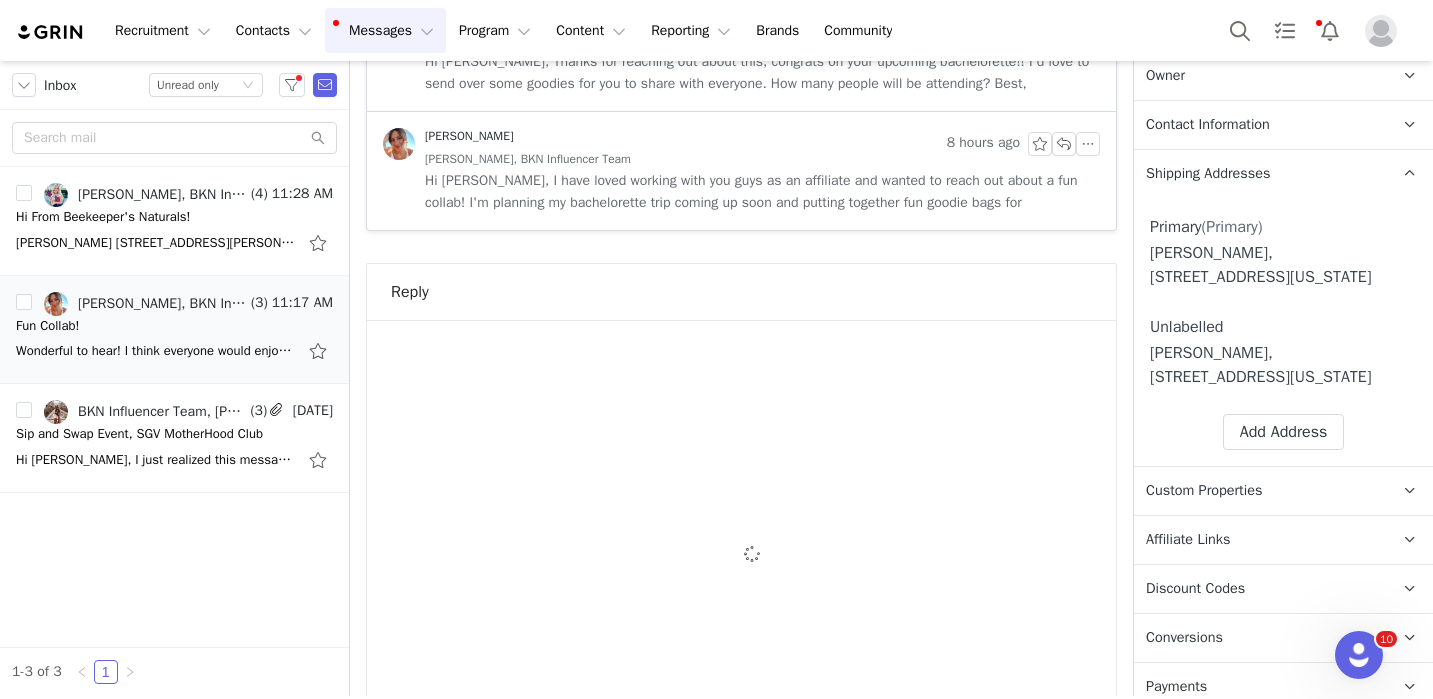 scroll, scrollTop: 0, scrollLeft: 0, axis: both 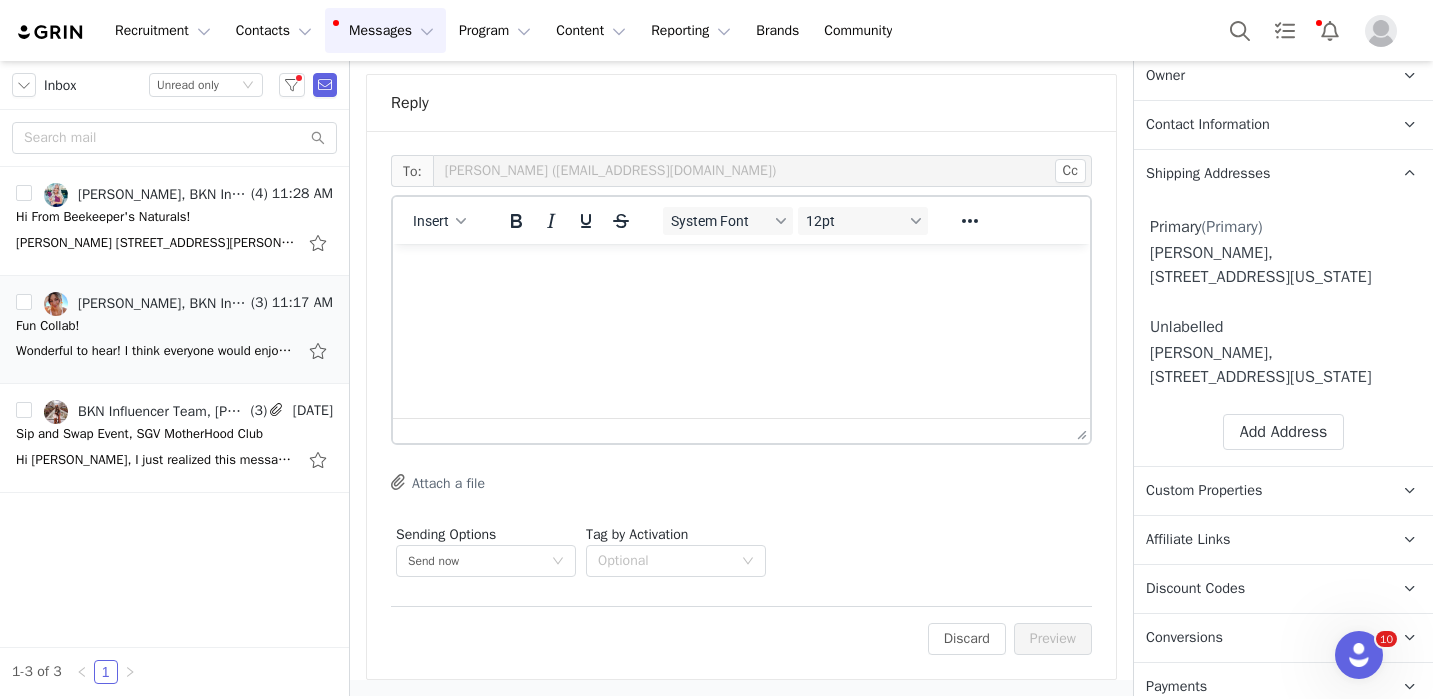 click at bounding box center (741, 271) 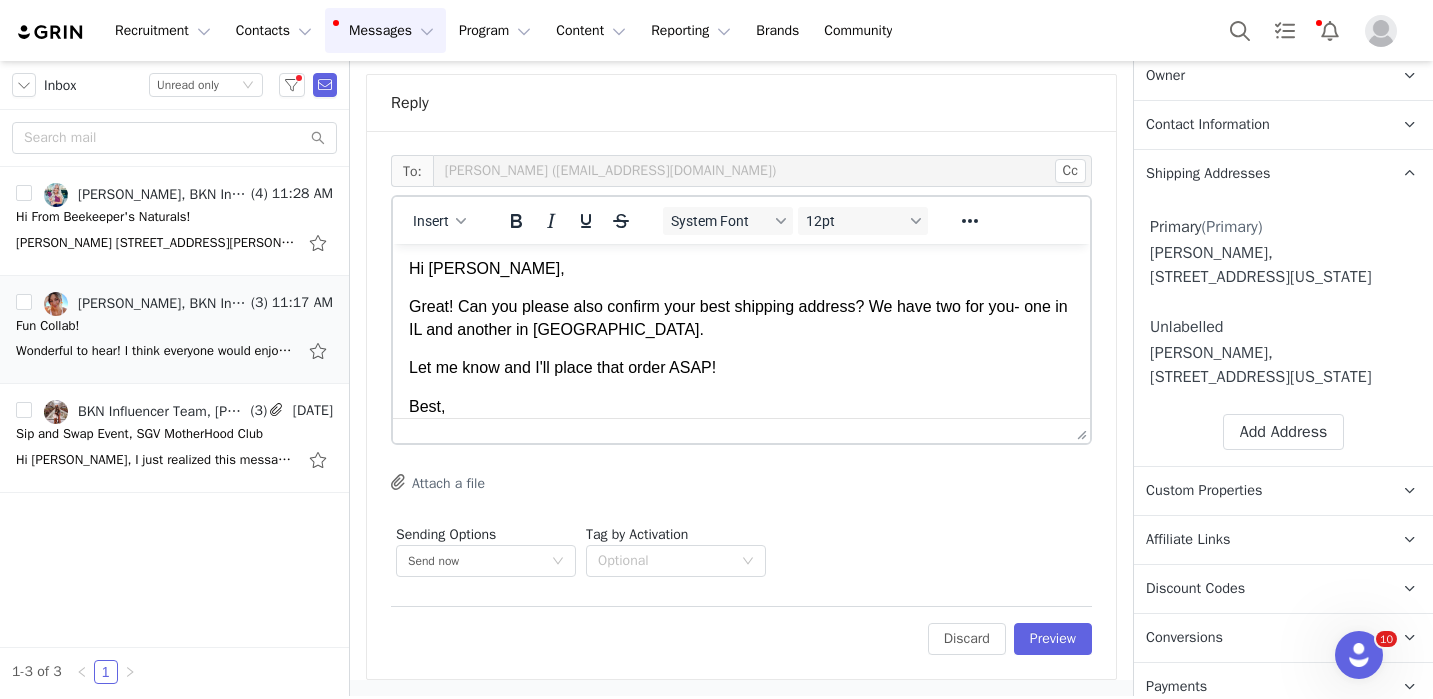 scroll, scrollTop: 24, scrollLeft: 0, axis: vertical 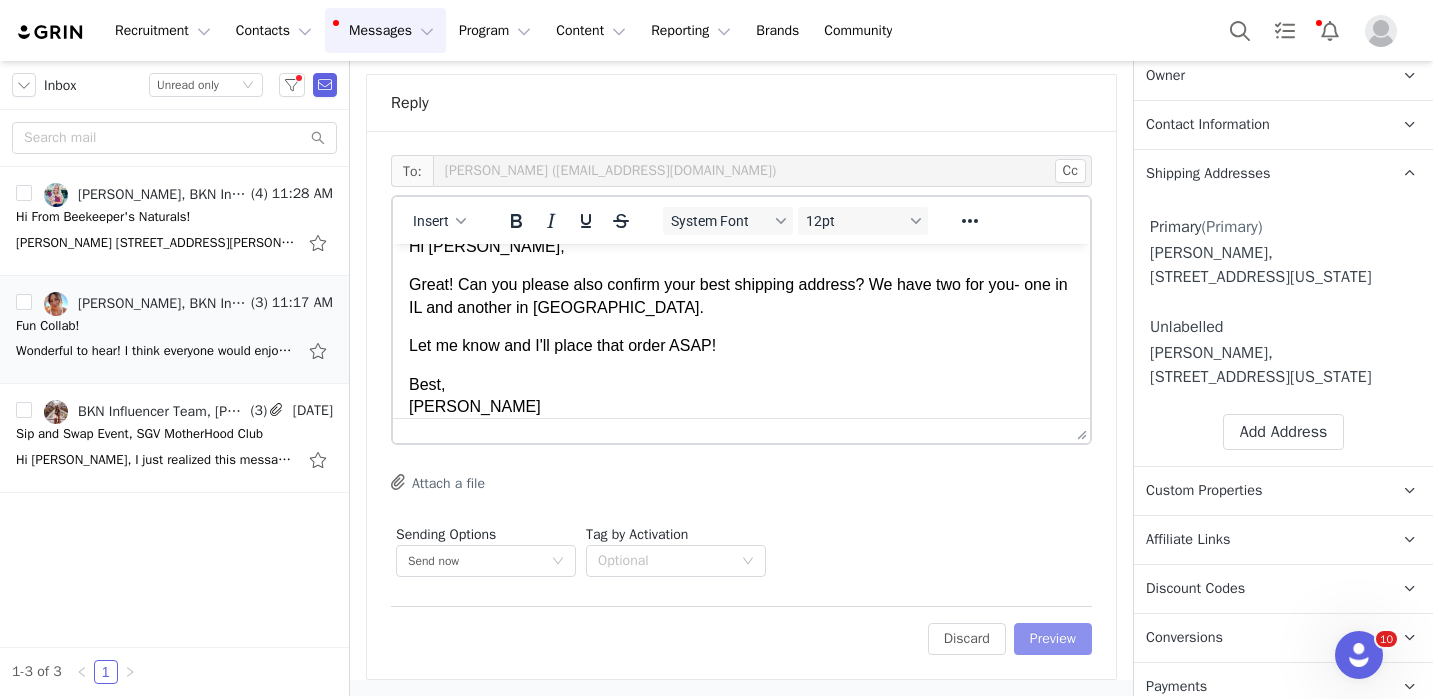 click on "Preview" at bounding box center [1053, 639] 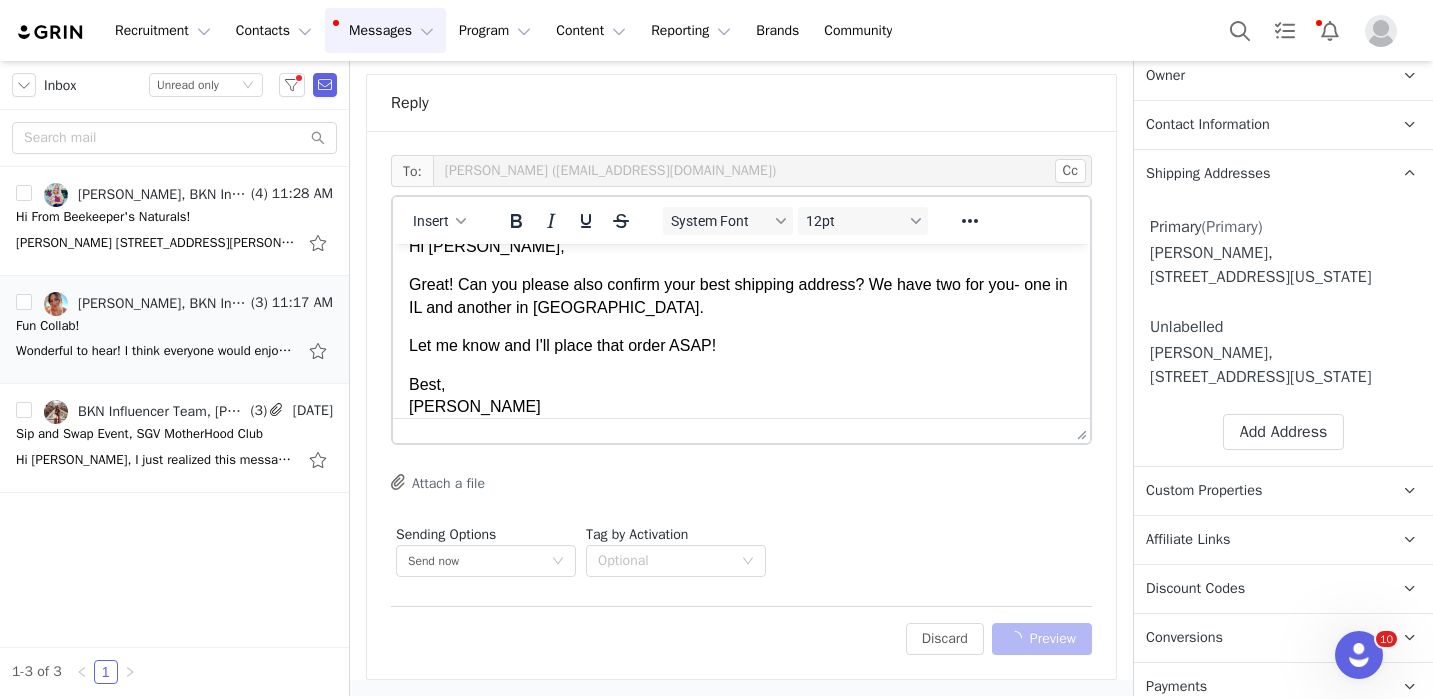 scroll, scrollTop: 628, scrollLeft: 0, axis: vertical 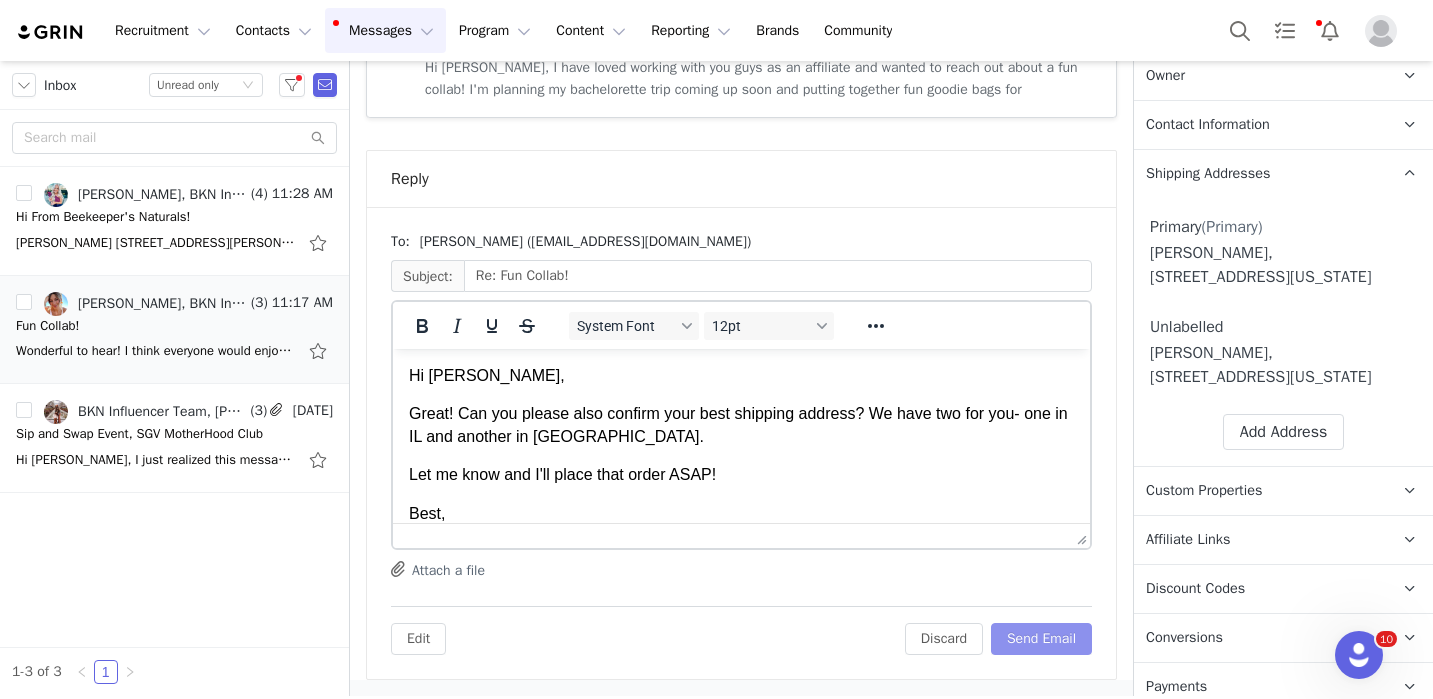 click on "Send Email" at bounding box center (1041, 639) 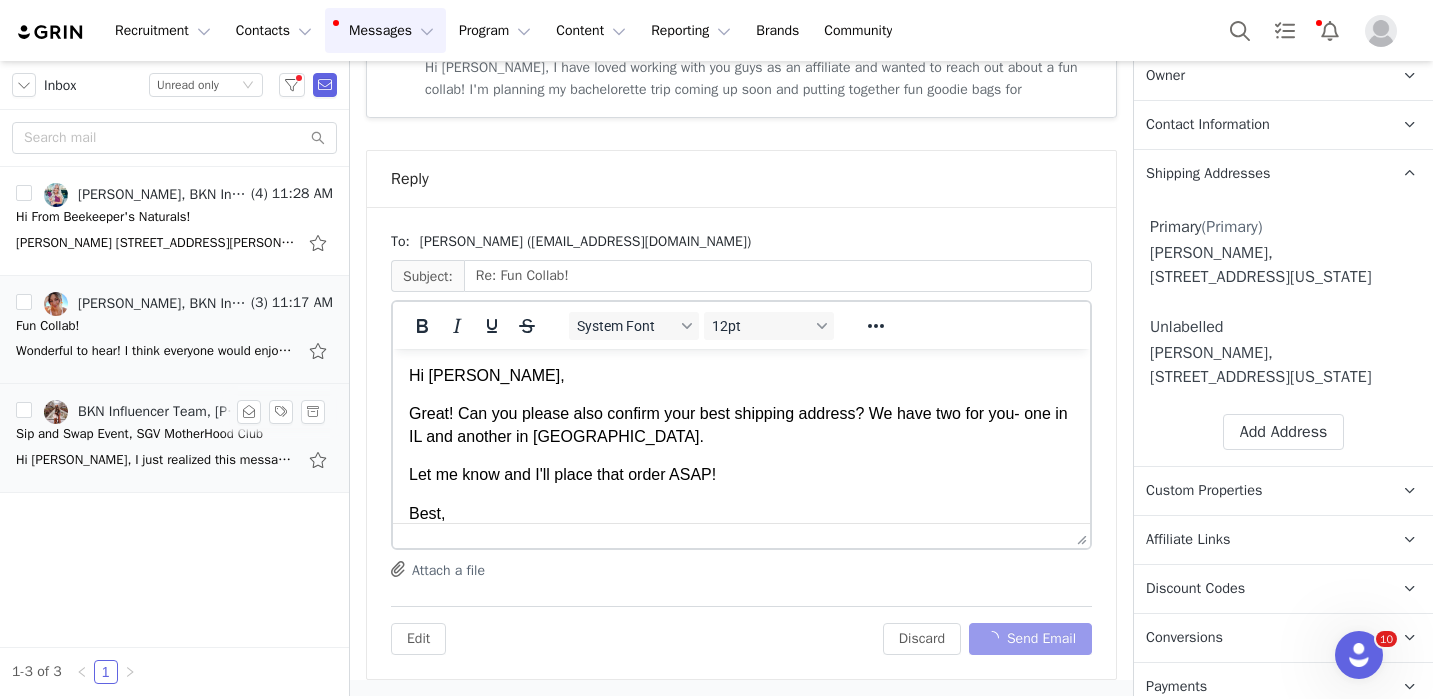 scroll, scrollTop: 66, scrollLeft: 0, axis: vertical 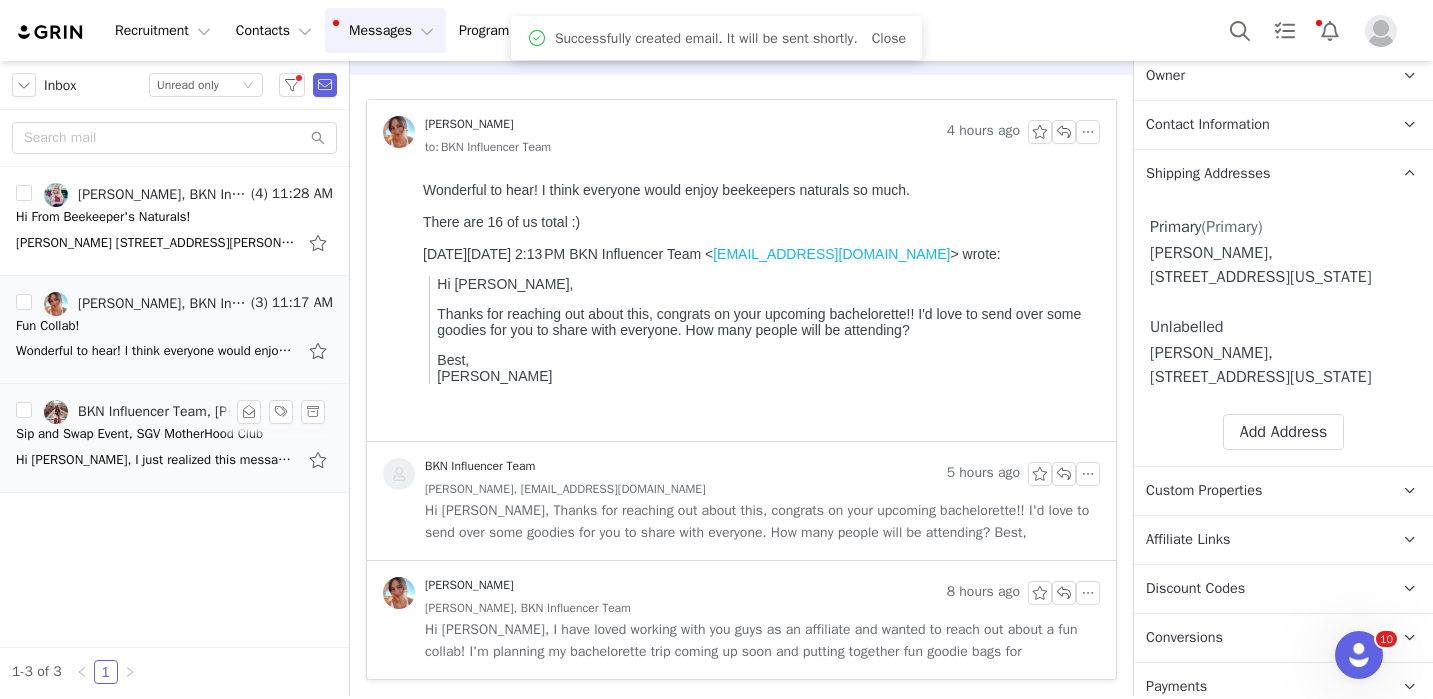 click on "Sip and Swap Event, SGV MotherHood Club" at bounding box center [139, 434] 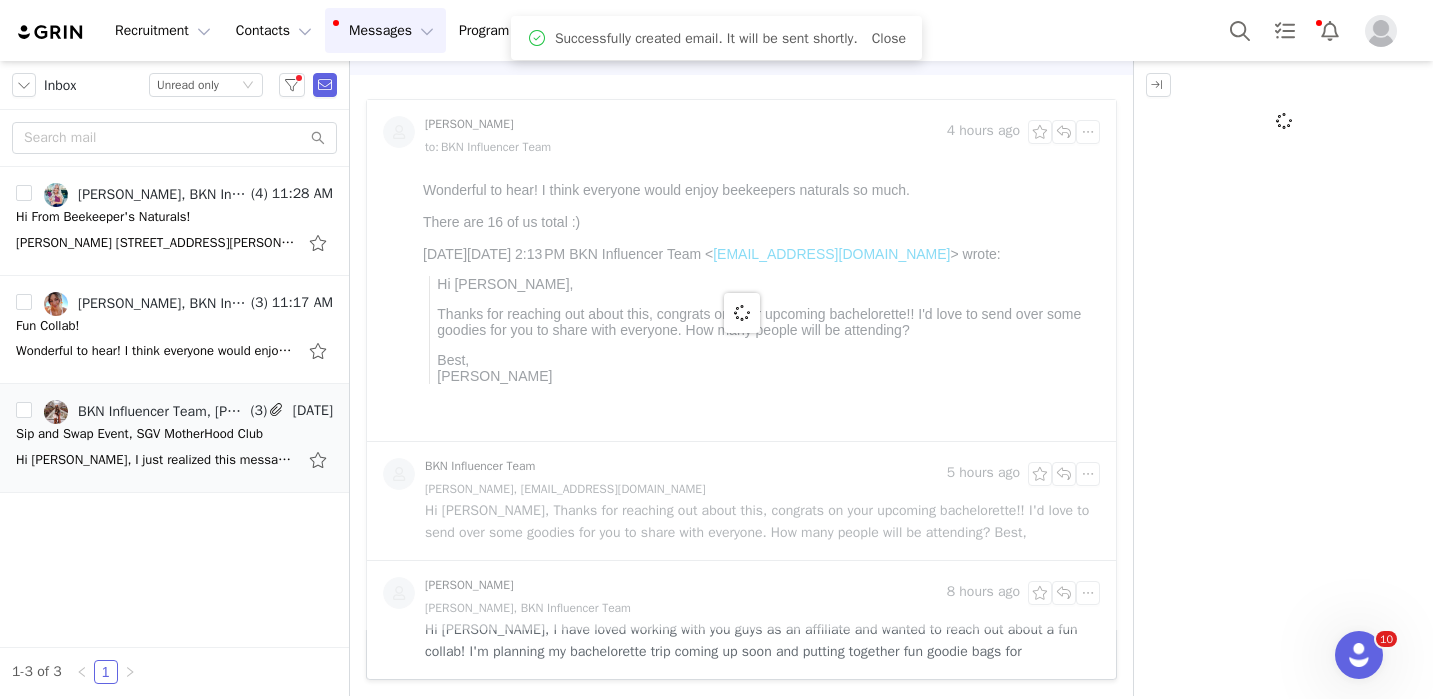 scroll, scrollTop: 0, scrollLeft: 0, axis: both 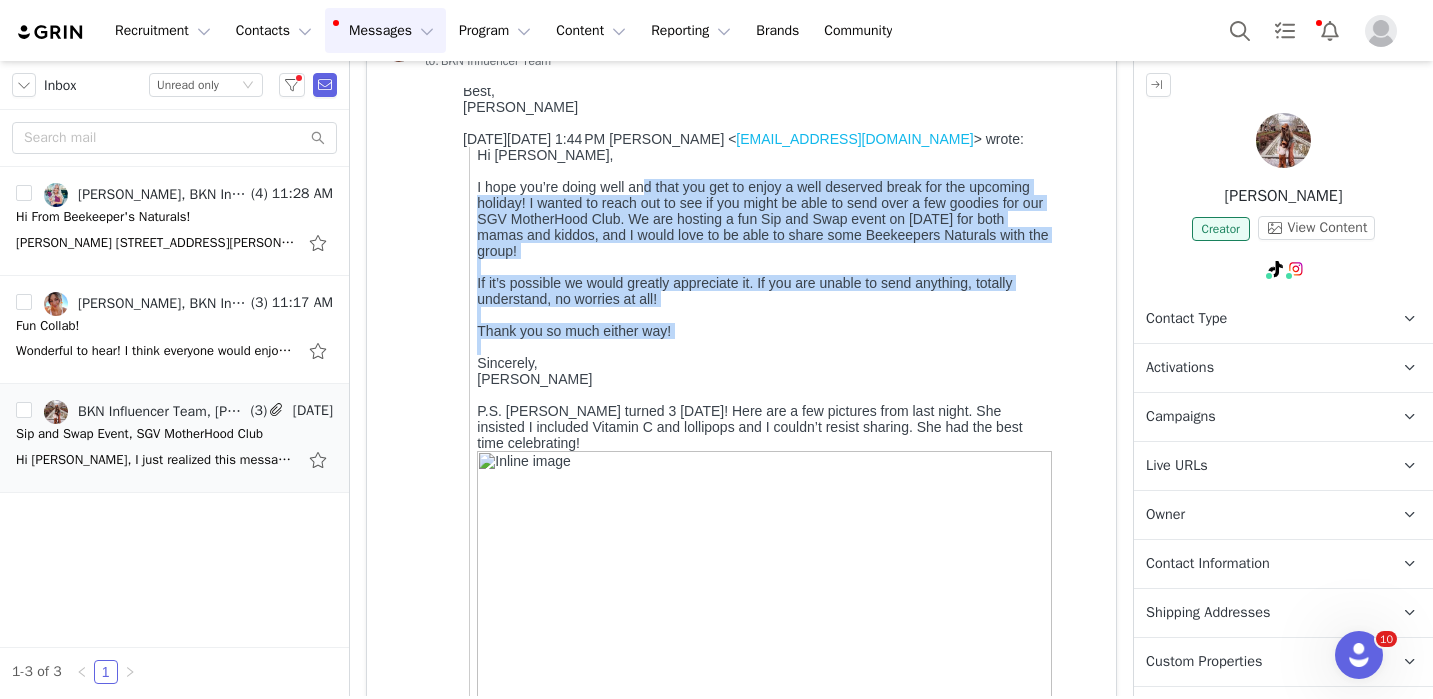 drag, startPoint x: 647, startPoint y: 232, endPoint x: 666, endPoint y: 387, distance: 156.16017 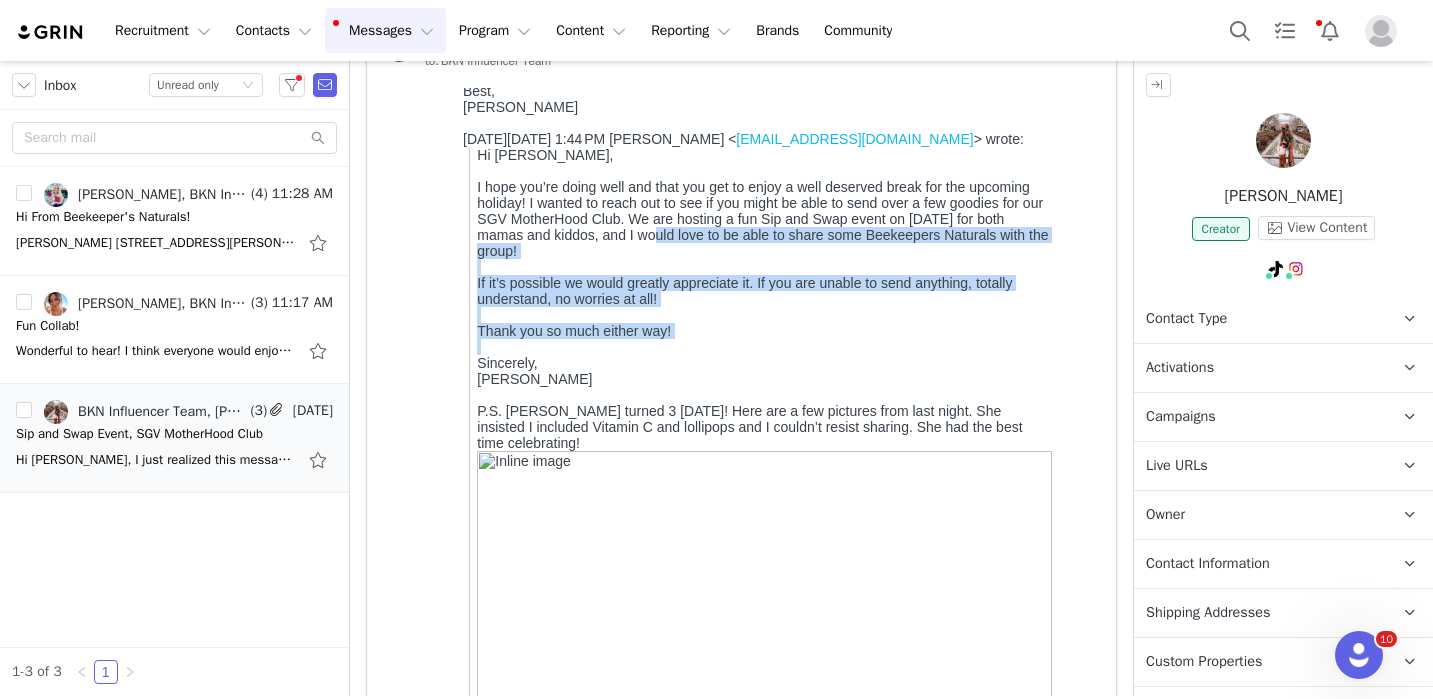 drag, startPoint x: 647, startPoint y: 269, endPoint x: 649, endPoint y: 384, distance: 115.01739 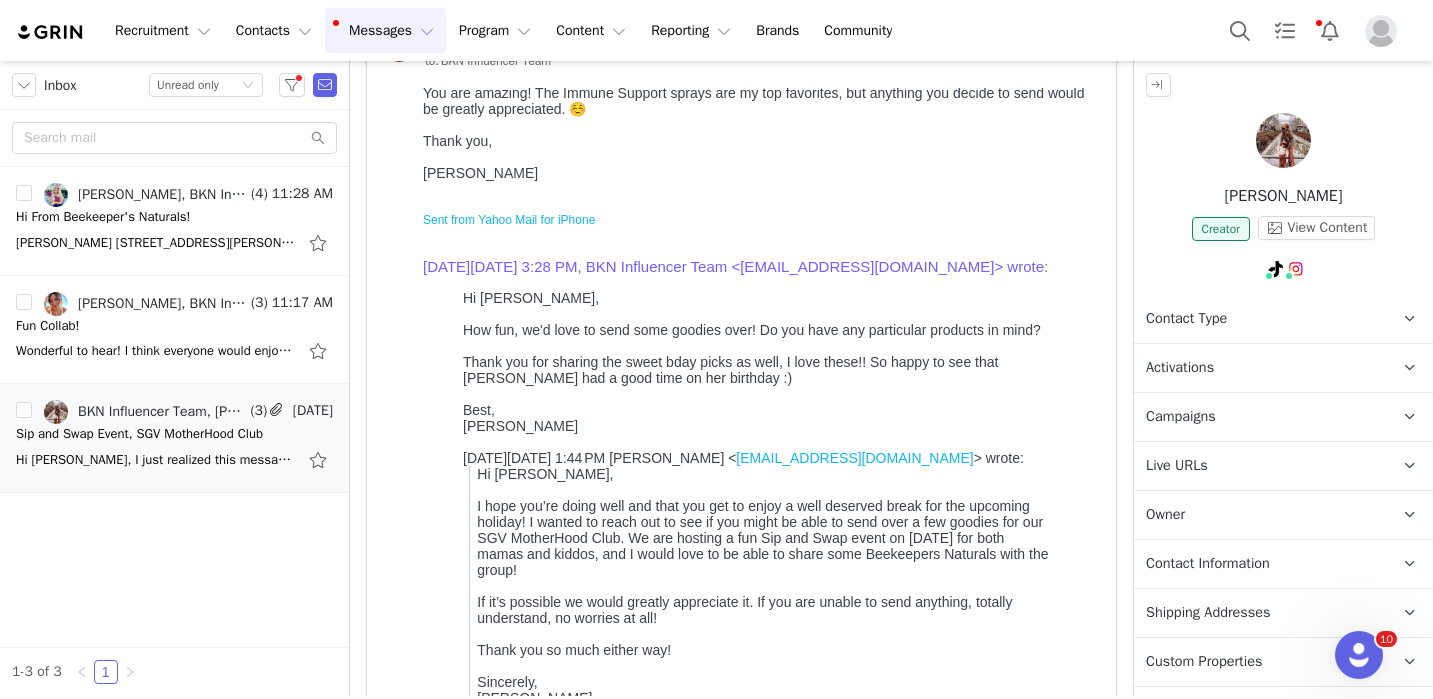 scroll, scrollTop: 0, scrollLeft: 0, axis: both 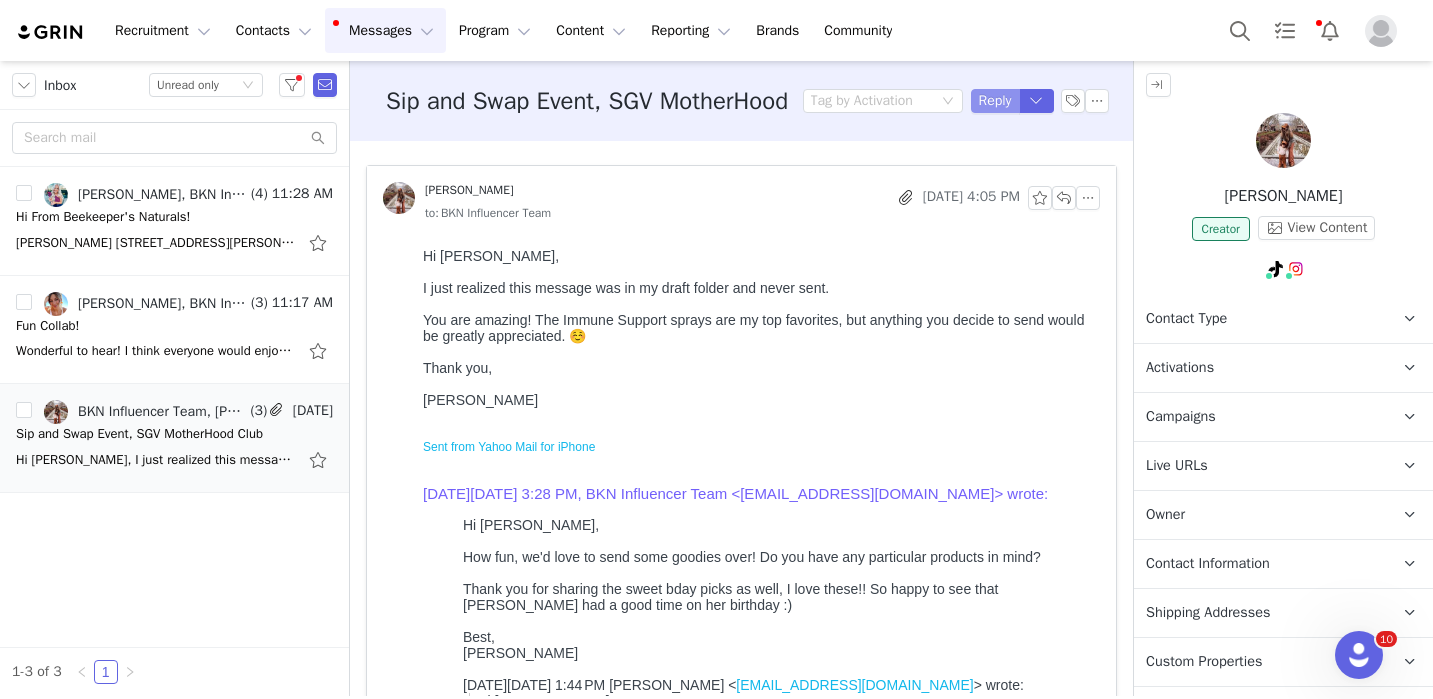 click on "Reply" at bounding box center (995, 101) 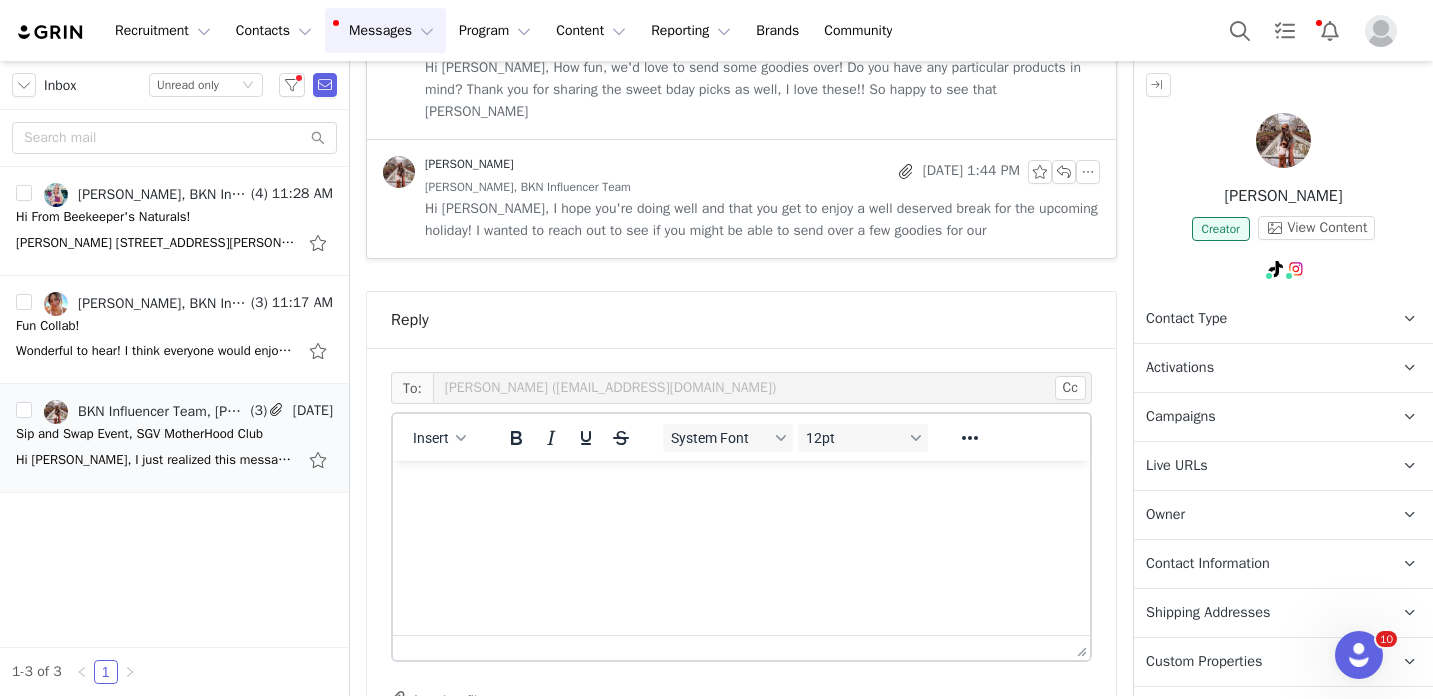 scroll, scrollTop: 1486, scrollLeft: 0, axis: vertical 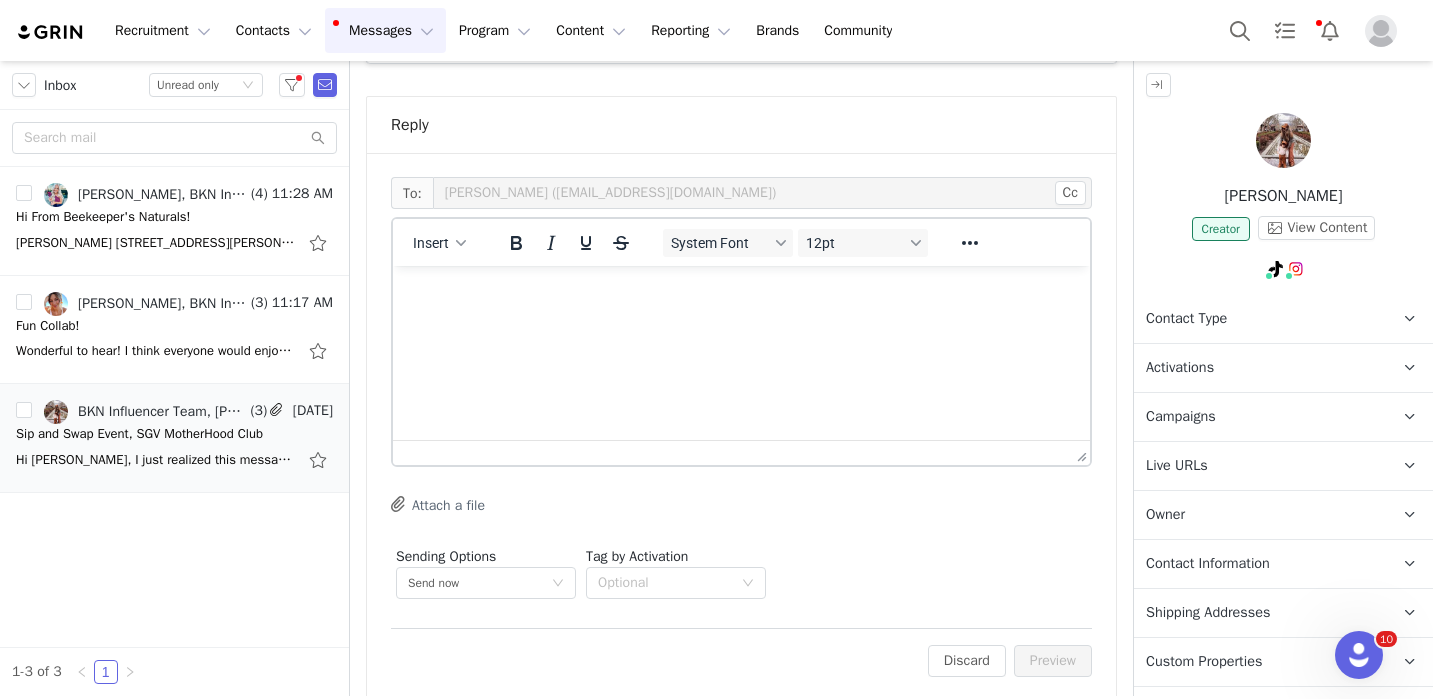 click at bounding box center [741, 293] 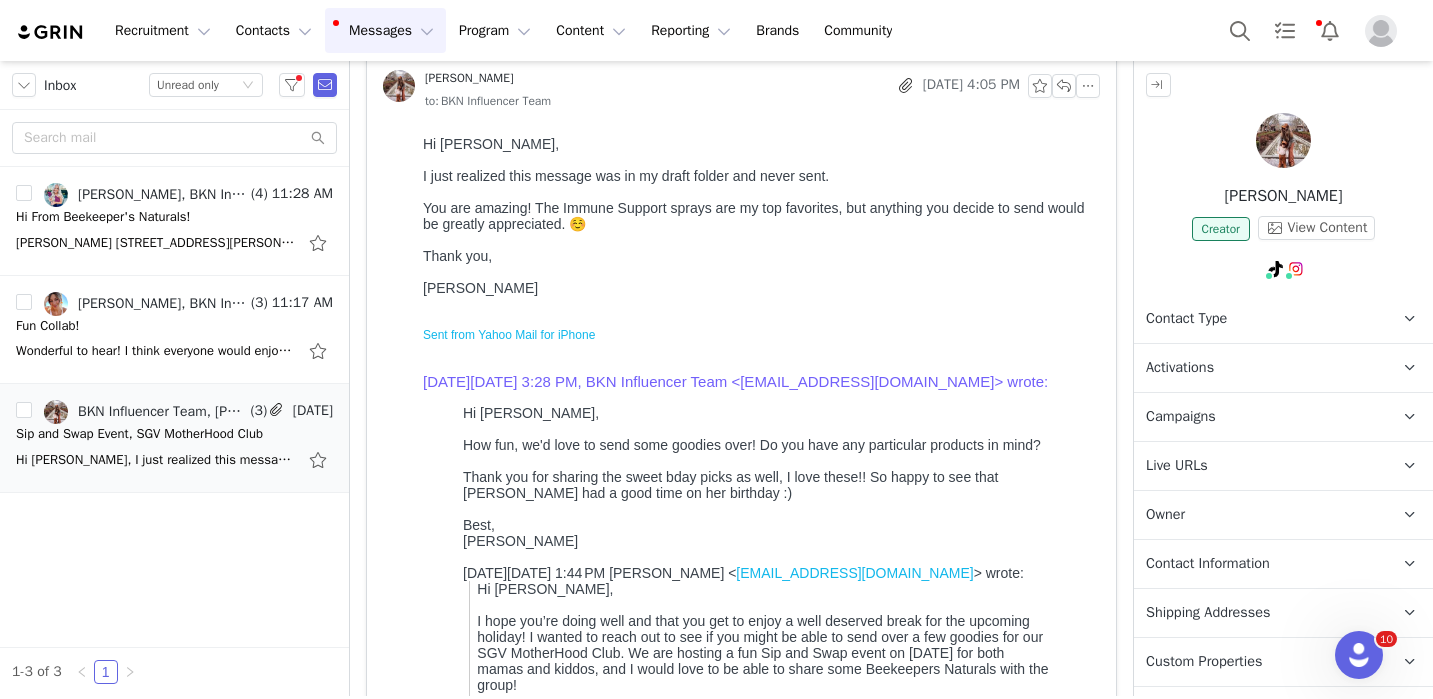 scroll, scrollTop: 69, scrollLeft: 0, axis: vertical 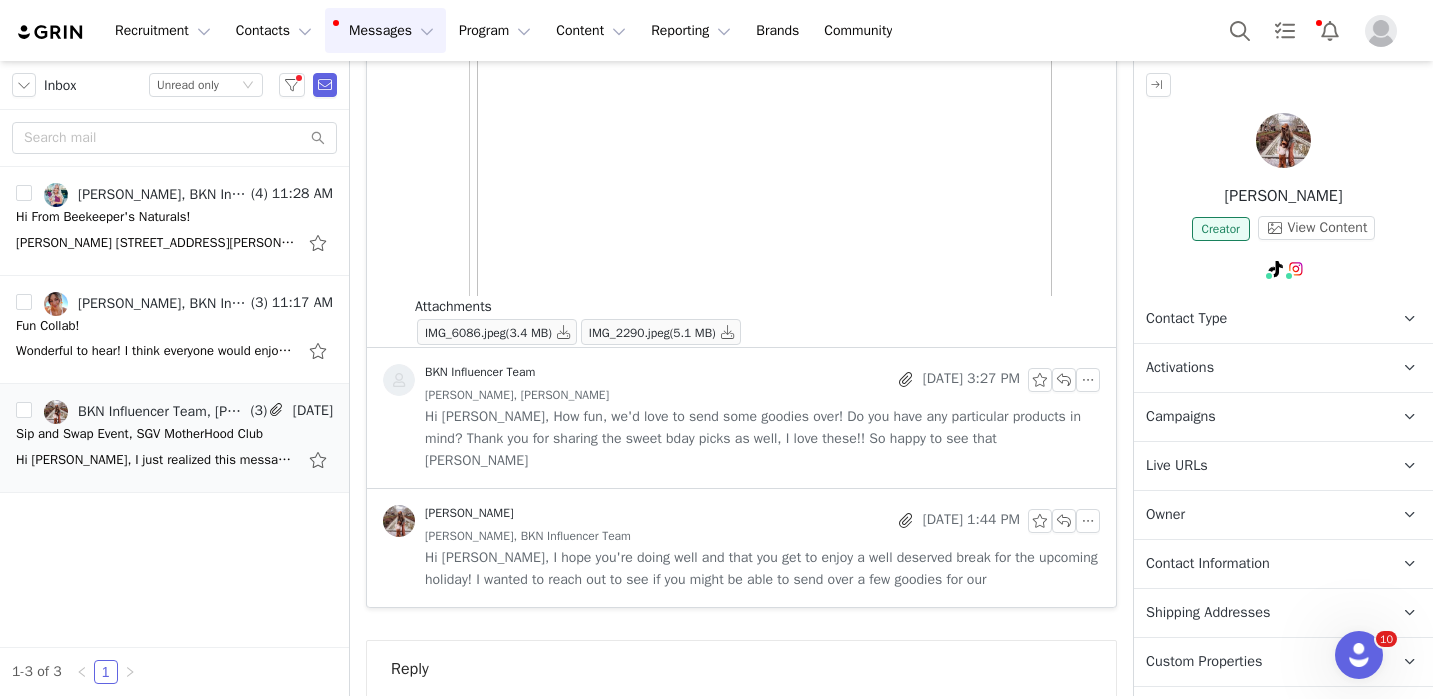 click on "Hi Angelina, I hope you're doing well and that you get to enjoy a well deserved break for the upcoming holiday! I wanted to reach out to see if you might be able to send over a few goodies for our" at bounding box center [762, 569] 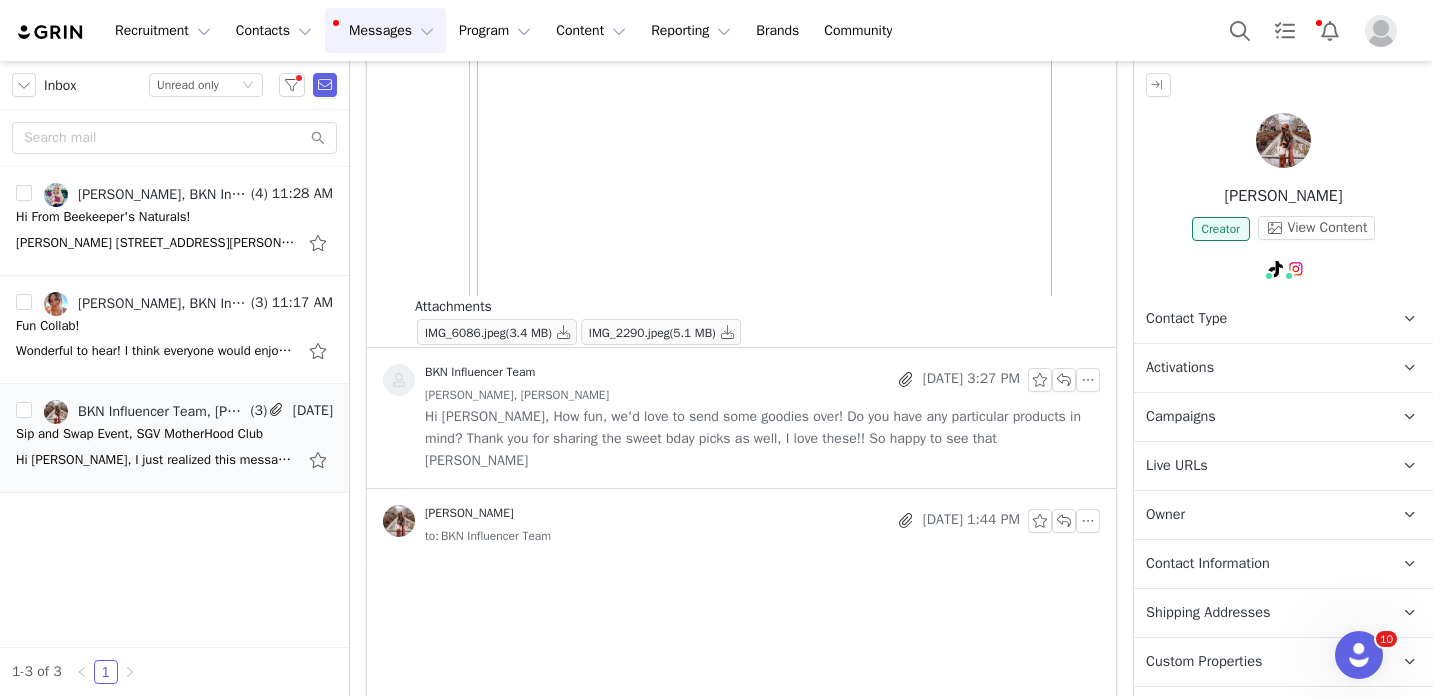 scroll, scrollTop: 2447, scrollLeft: 0, axis: vertical 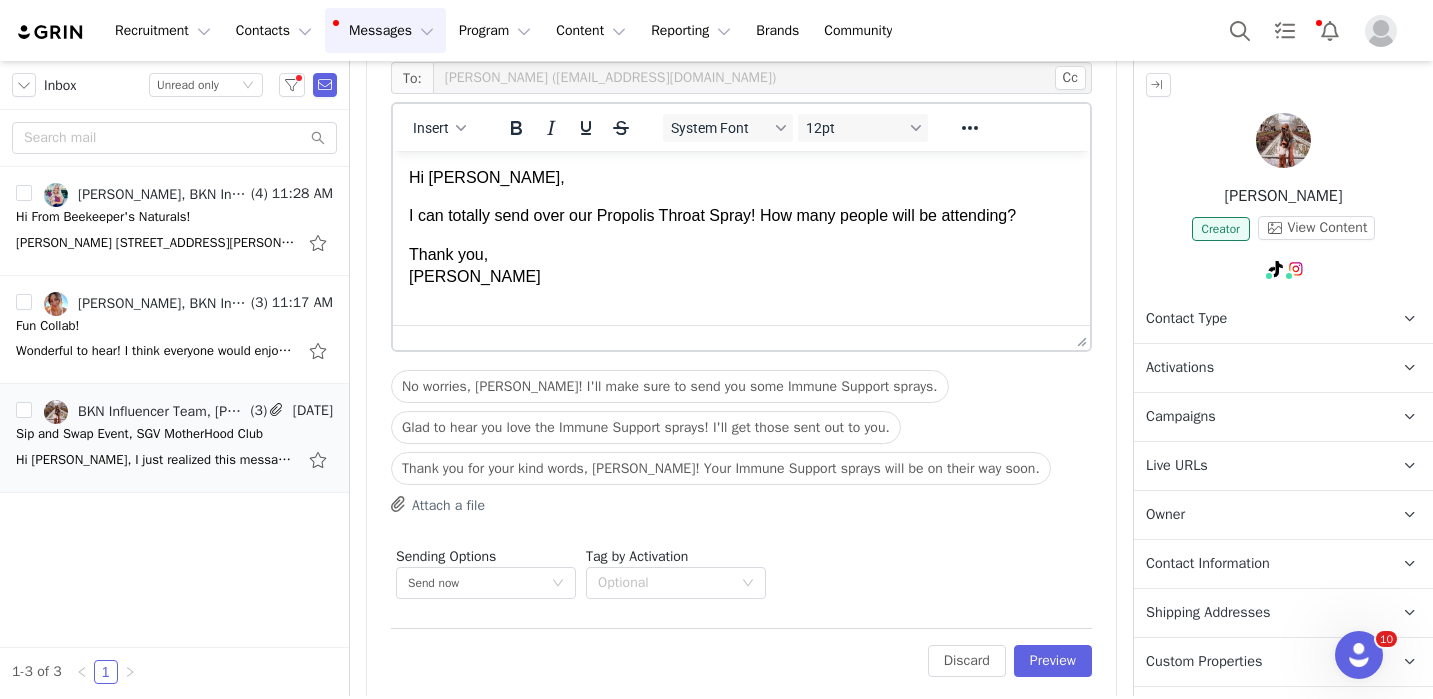 click on "I can totally send over our Propolis Throat Spray! How many people will be attending?" at bounding box center [741, 216] 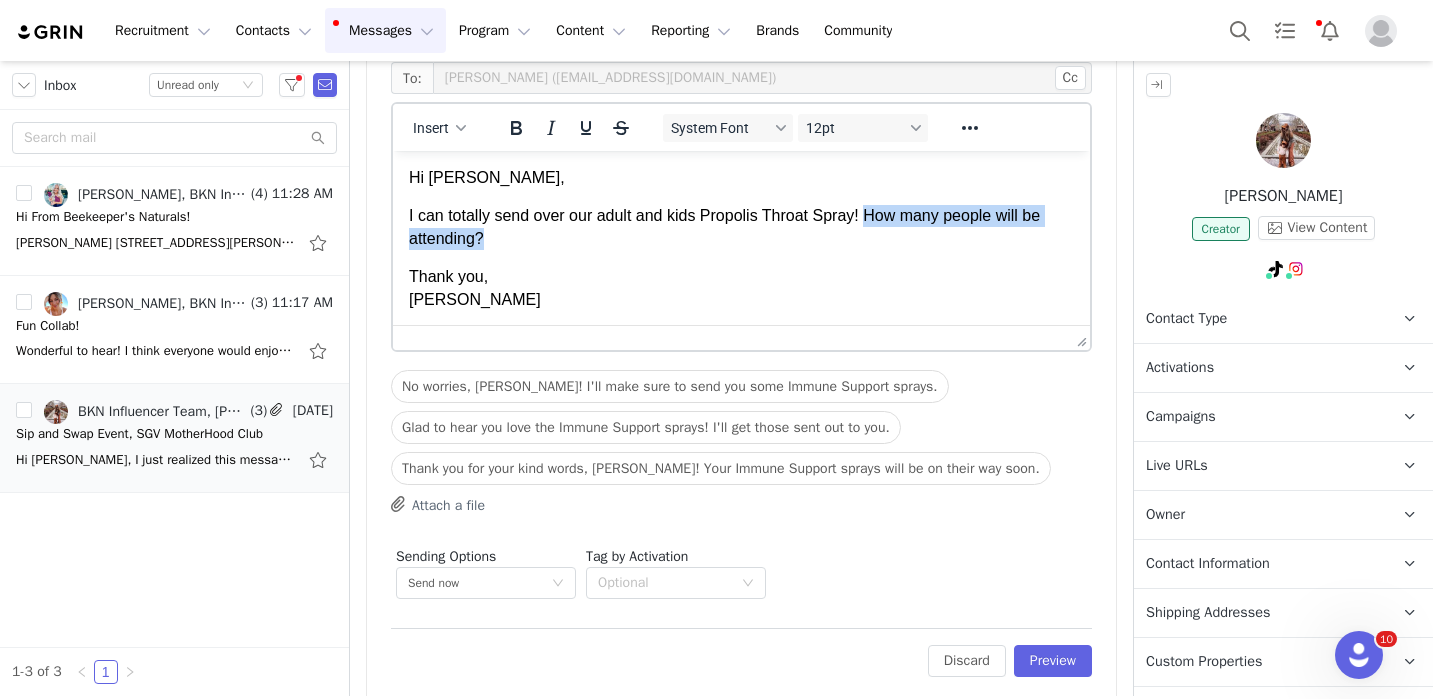 drag, startPoint x: 492, startPoint y: 236, endPoint x: 875, endPoint y: 222, distance: 383.2558 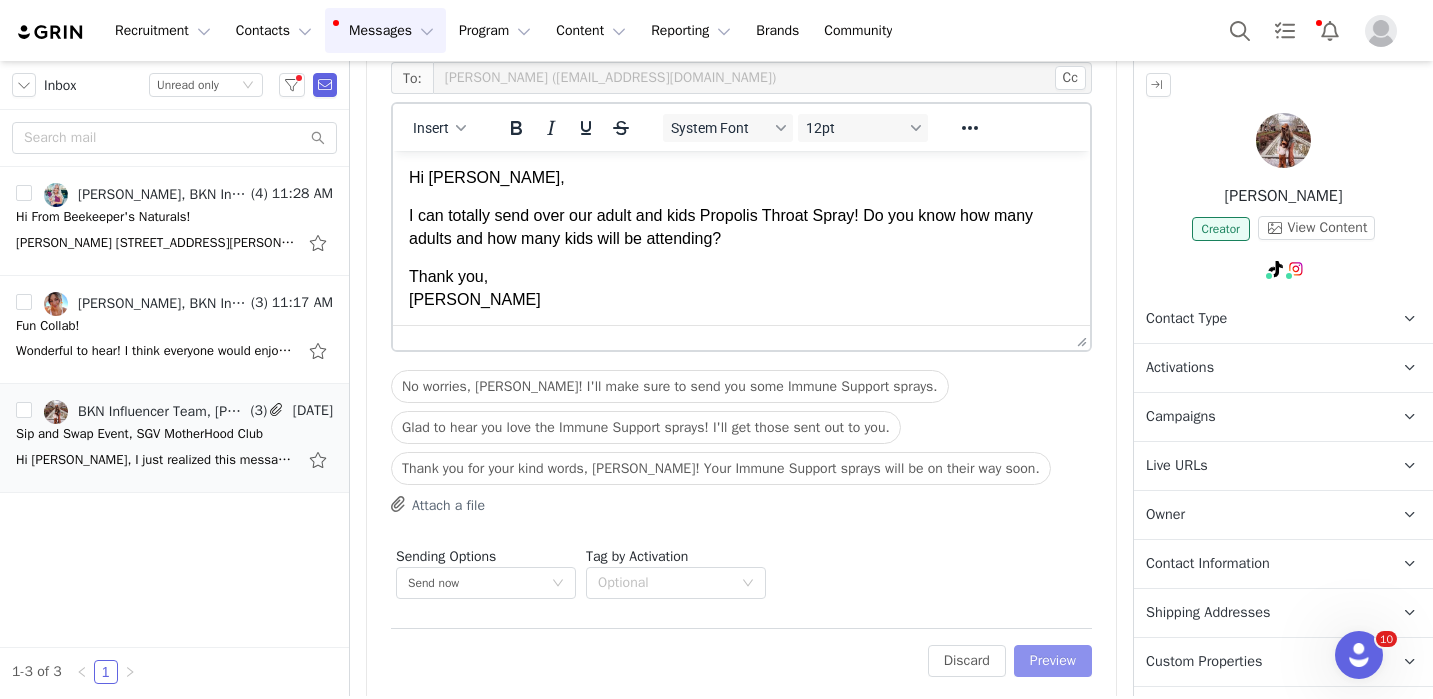 click on "Preview" at bounding box center (1053, 661) 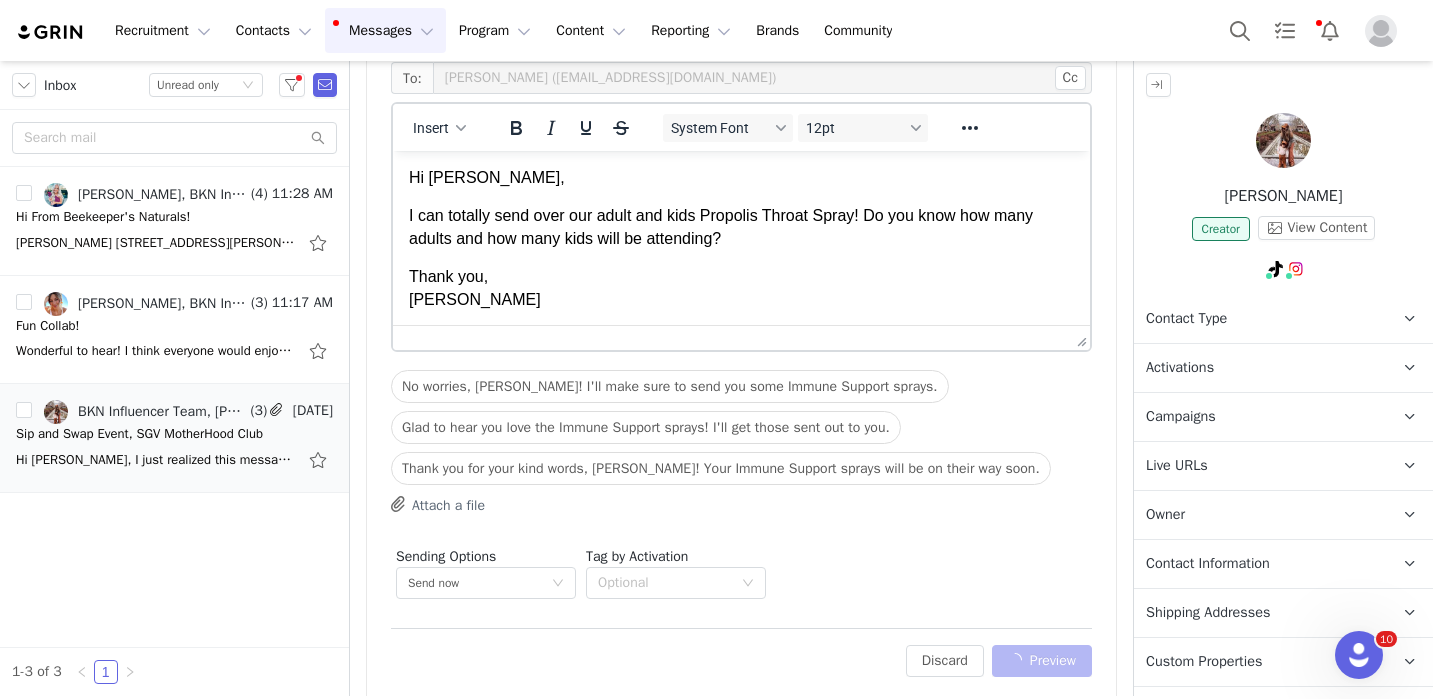 scroll, scrollTop: 4386, scrollLeft: 0, axis: vertical 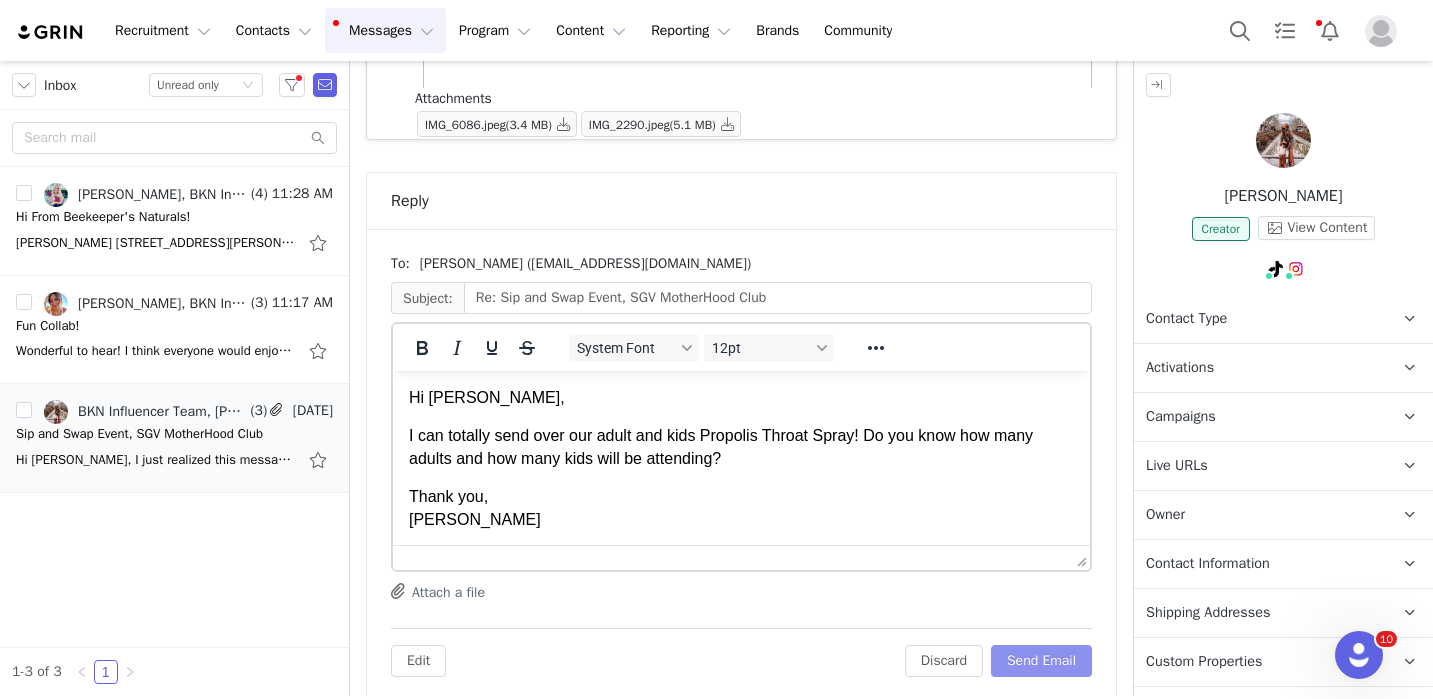 click on "Send Email" at bounding box center (1041, 661) 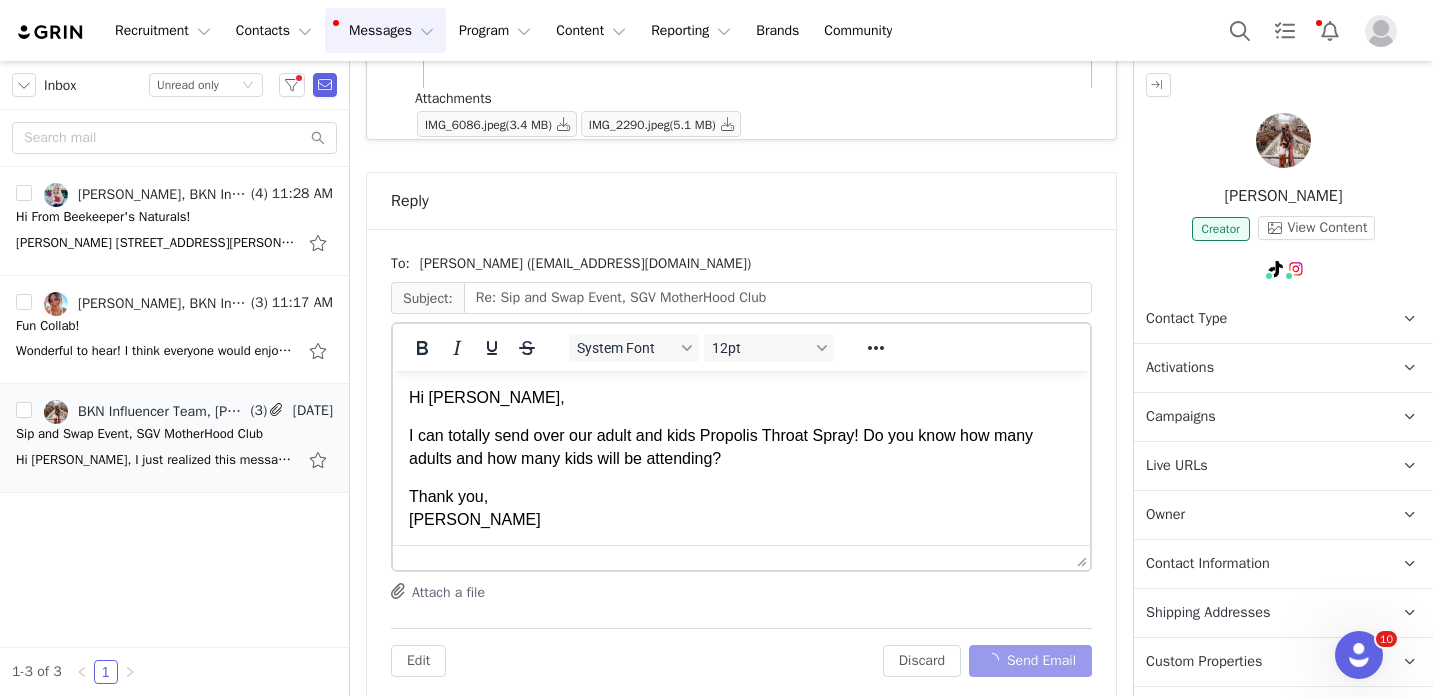 scroll, scrollTop: 3824, scrollLeft: 0, axis: vertical 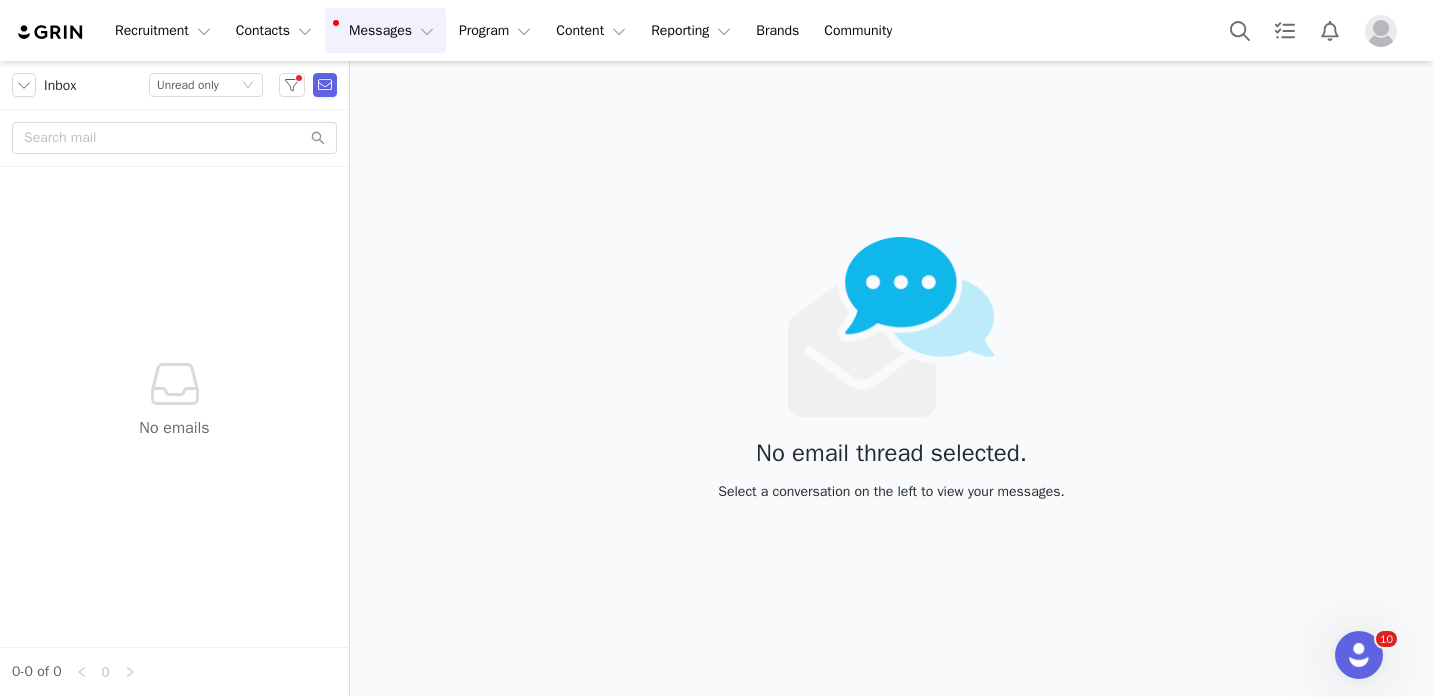 drag, startPoint x: 573, startPoint y: 252, endPoint x: 655, endPoint y: 170, distance: 115.965515 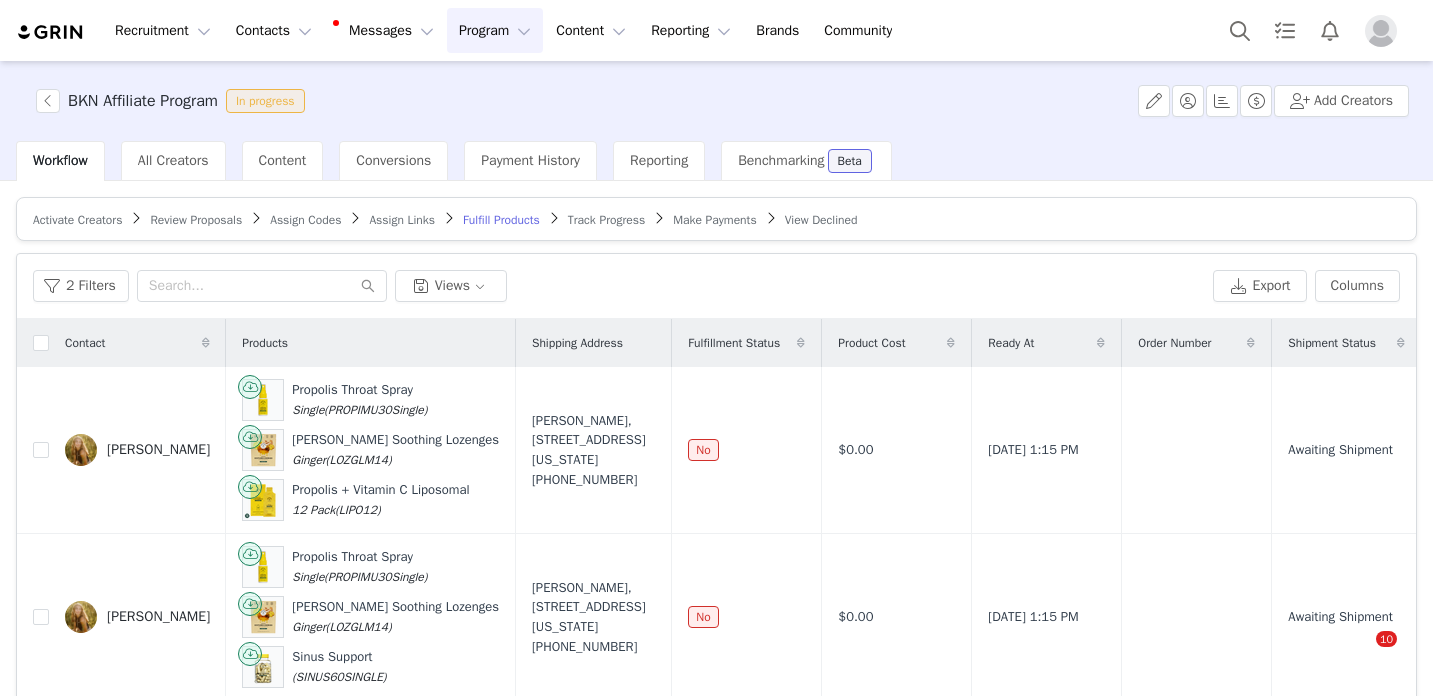 scroll, scrollTop: 0, scrollLeft: 0, axis: both 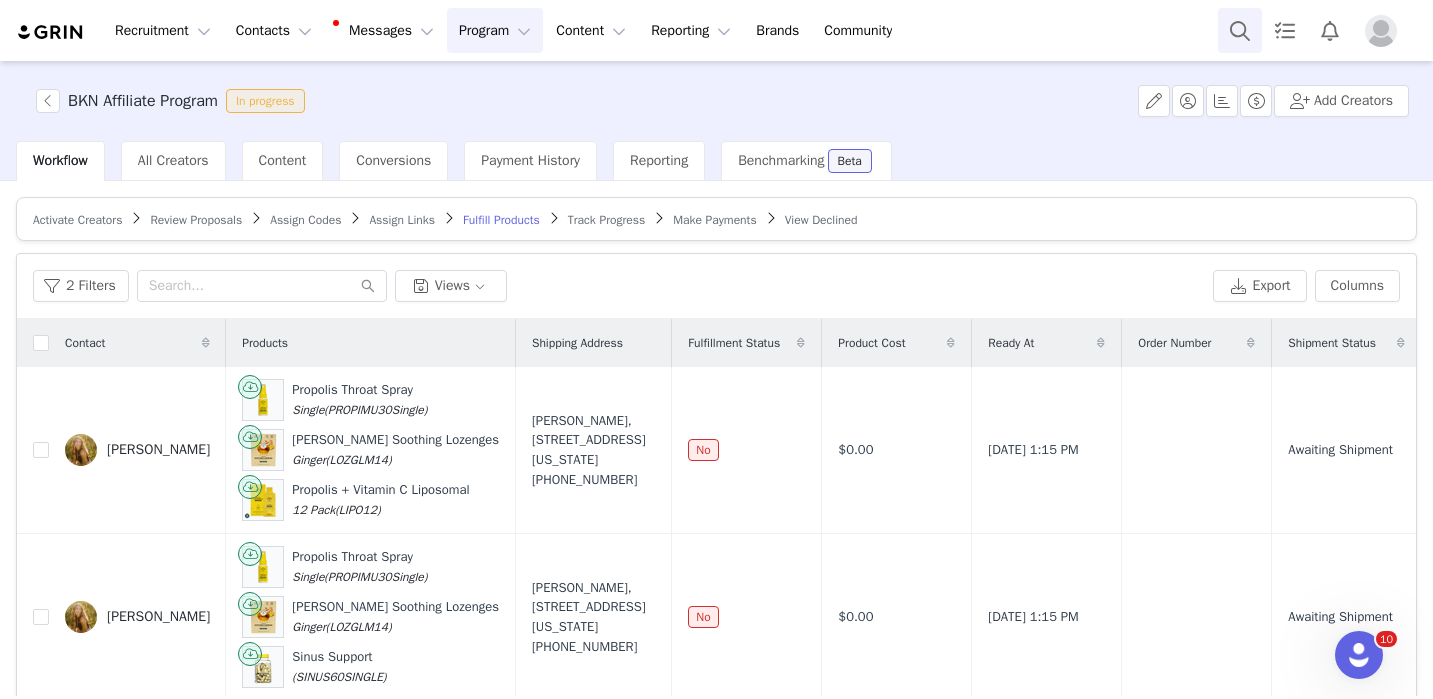 click at bounding box center [1240, 30] 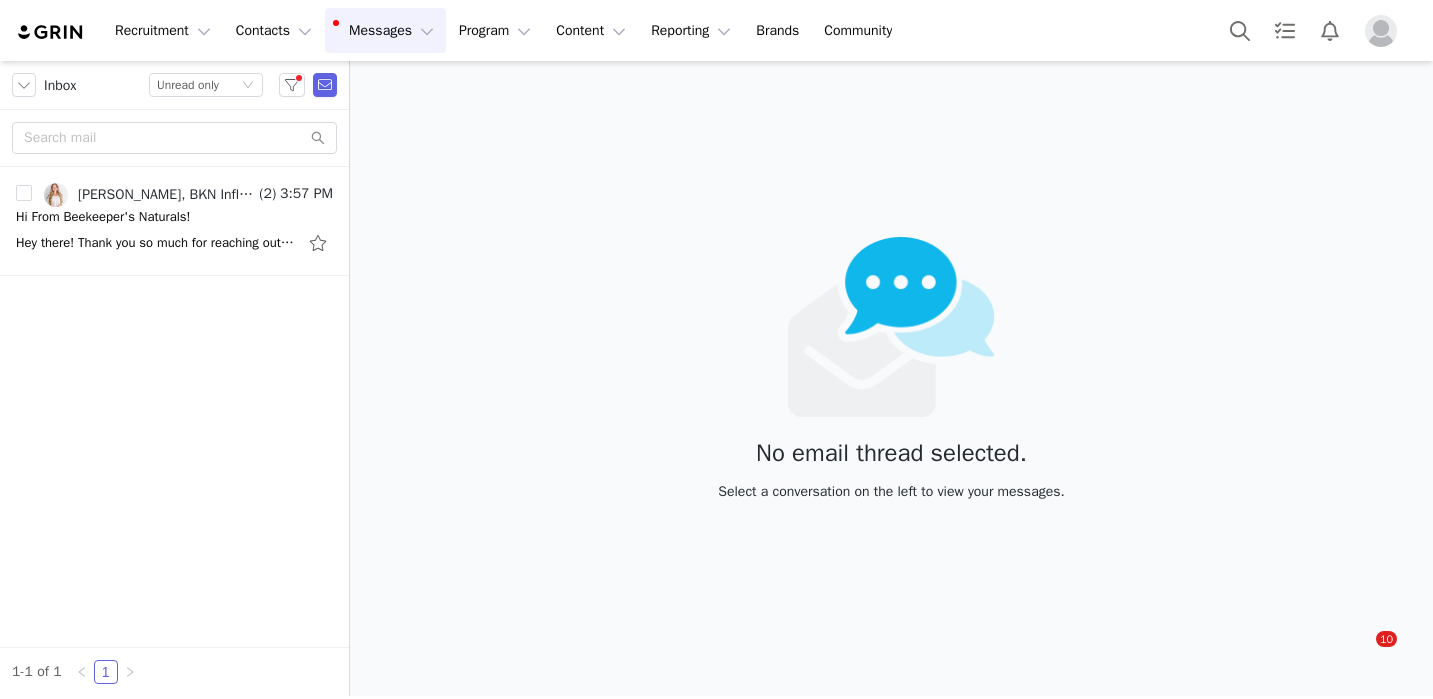 scroll, scrollTop: 0, scrollLeft: 0, axis: both 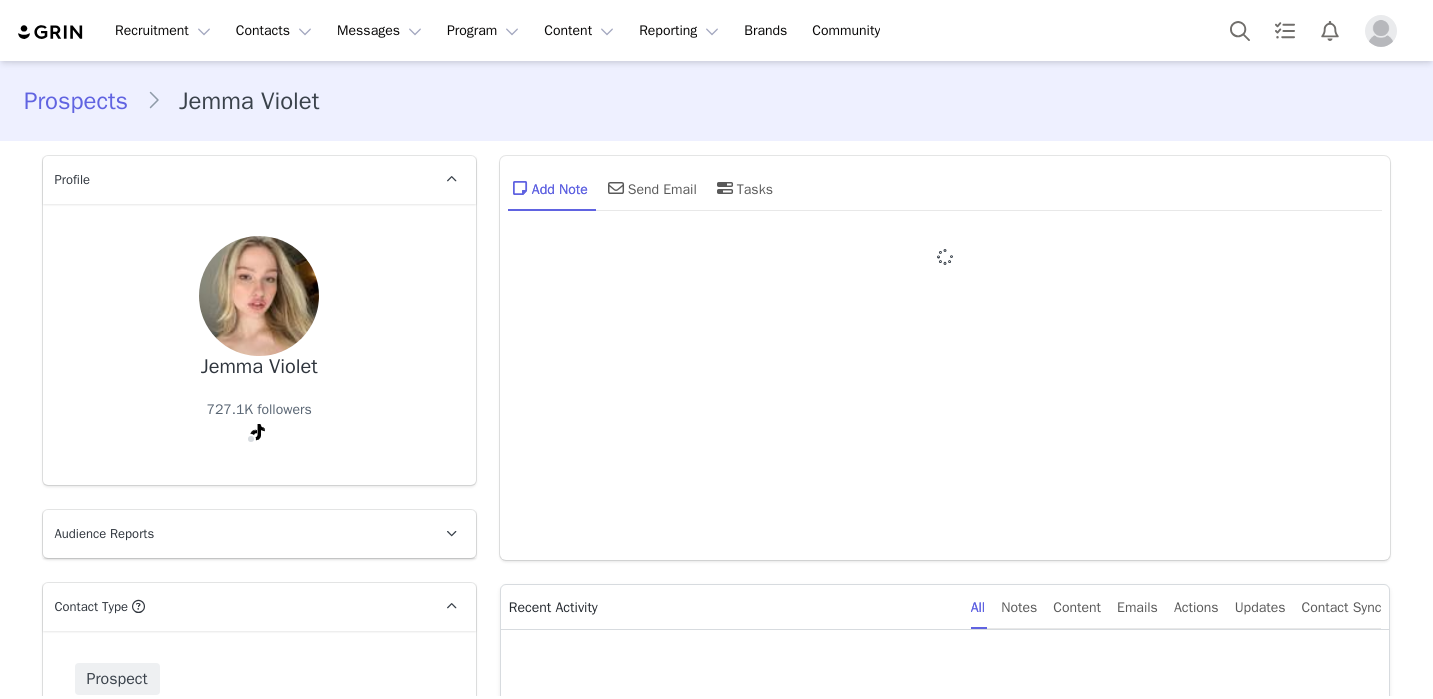 type on "+1 ([GEOGRAPHIC_DATA])" 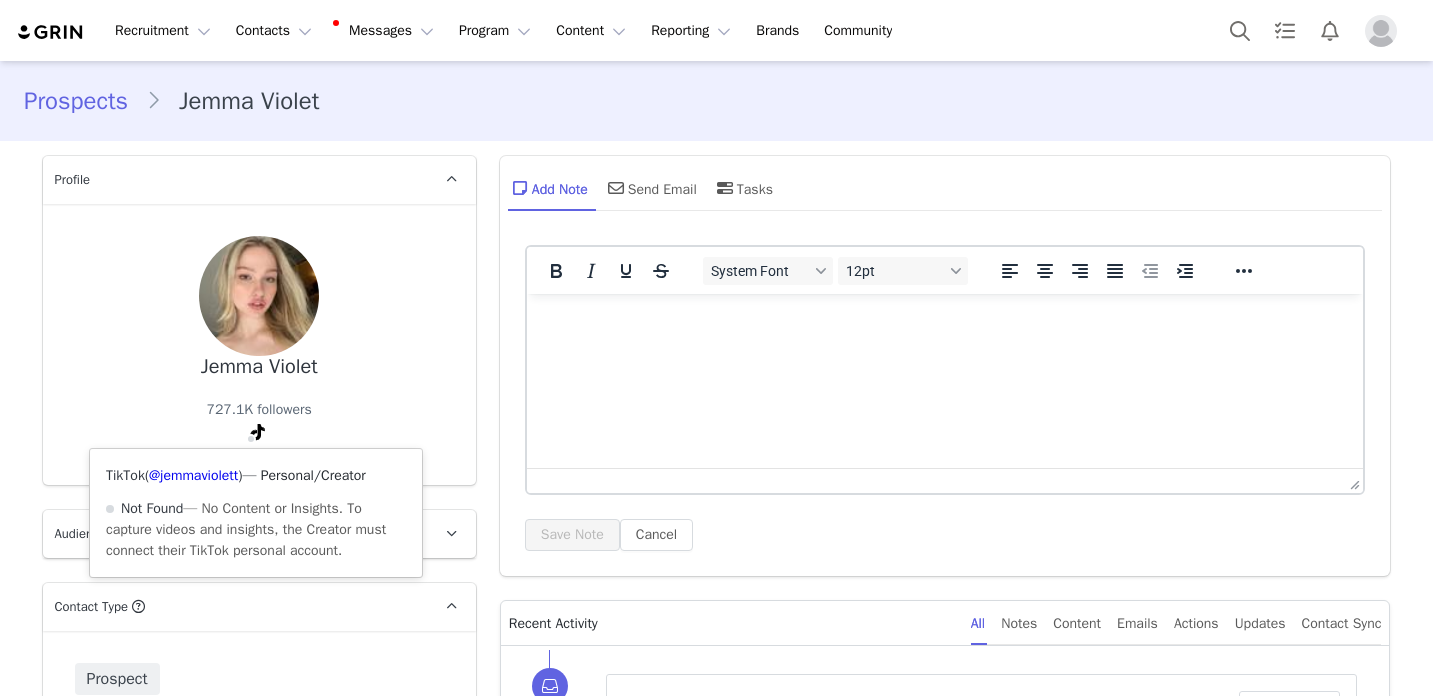 scroll, scrollTop: 0, scrollLeft: 0, axis: both 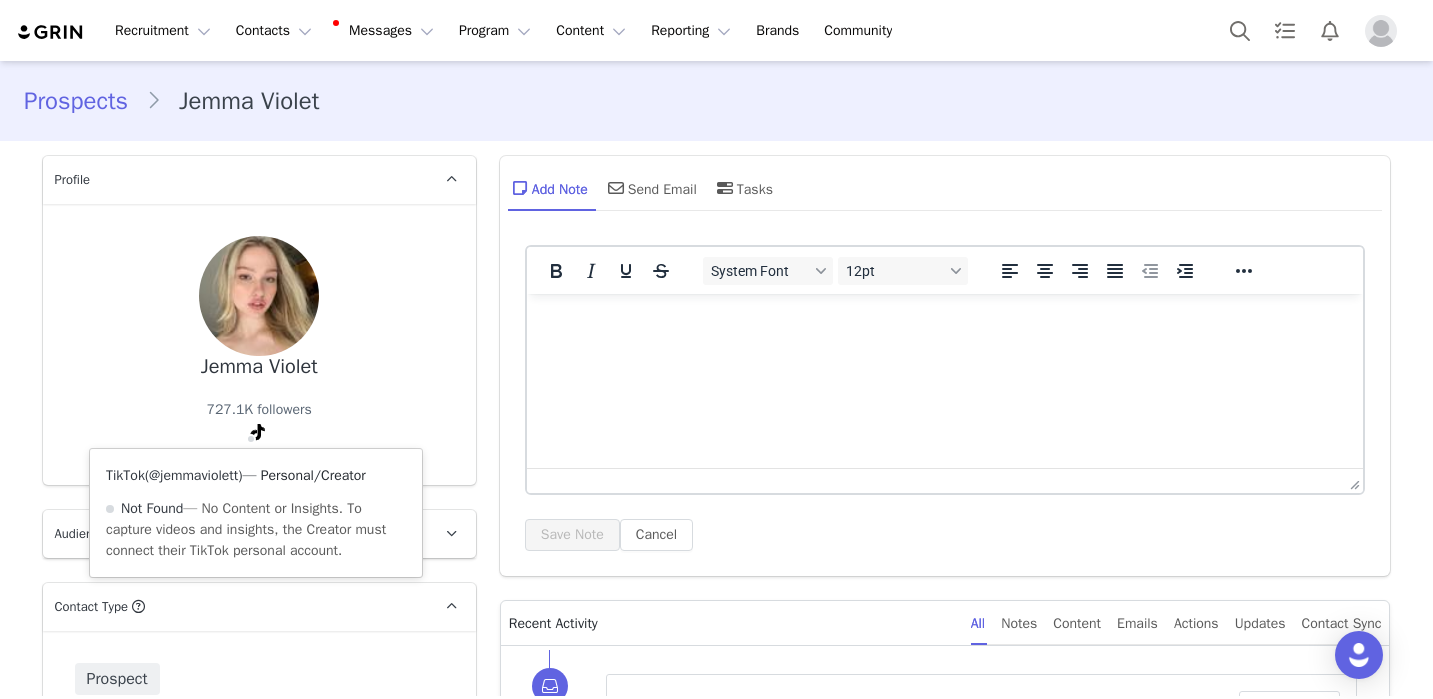 click on "@jemmaviolett" at bounding box center (193, 475) 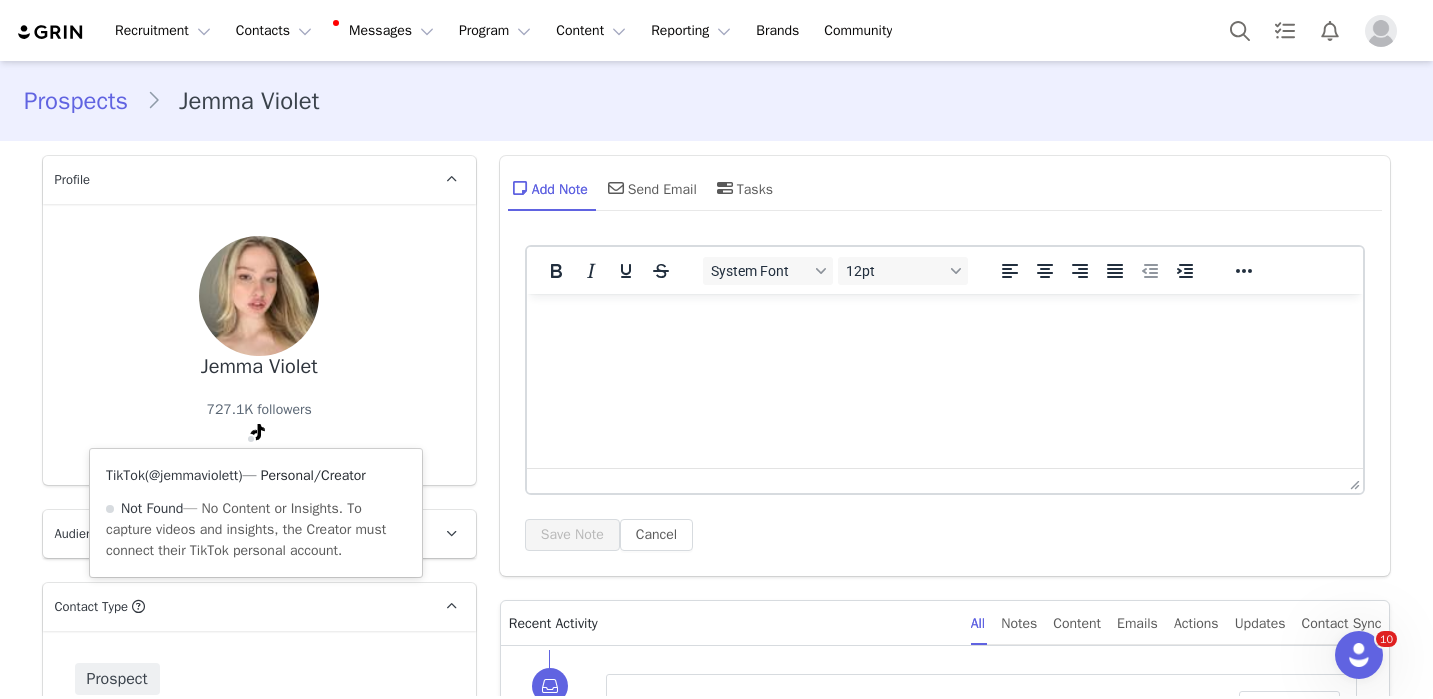 scroll, scrollTop: 0, scrollLeft: 0, axis: both 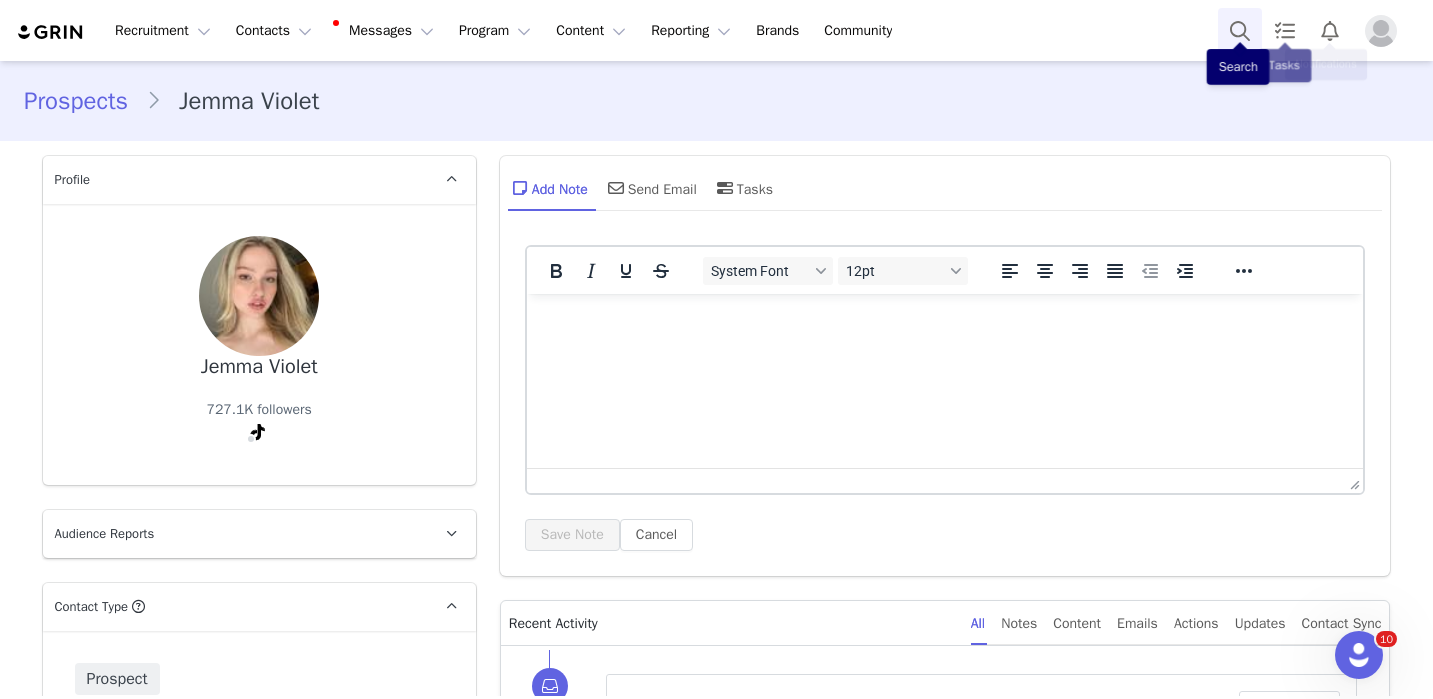 click at bounding box center (1240, 30) 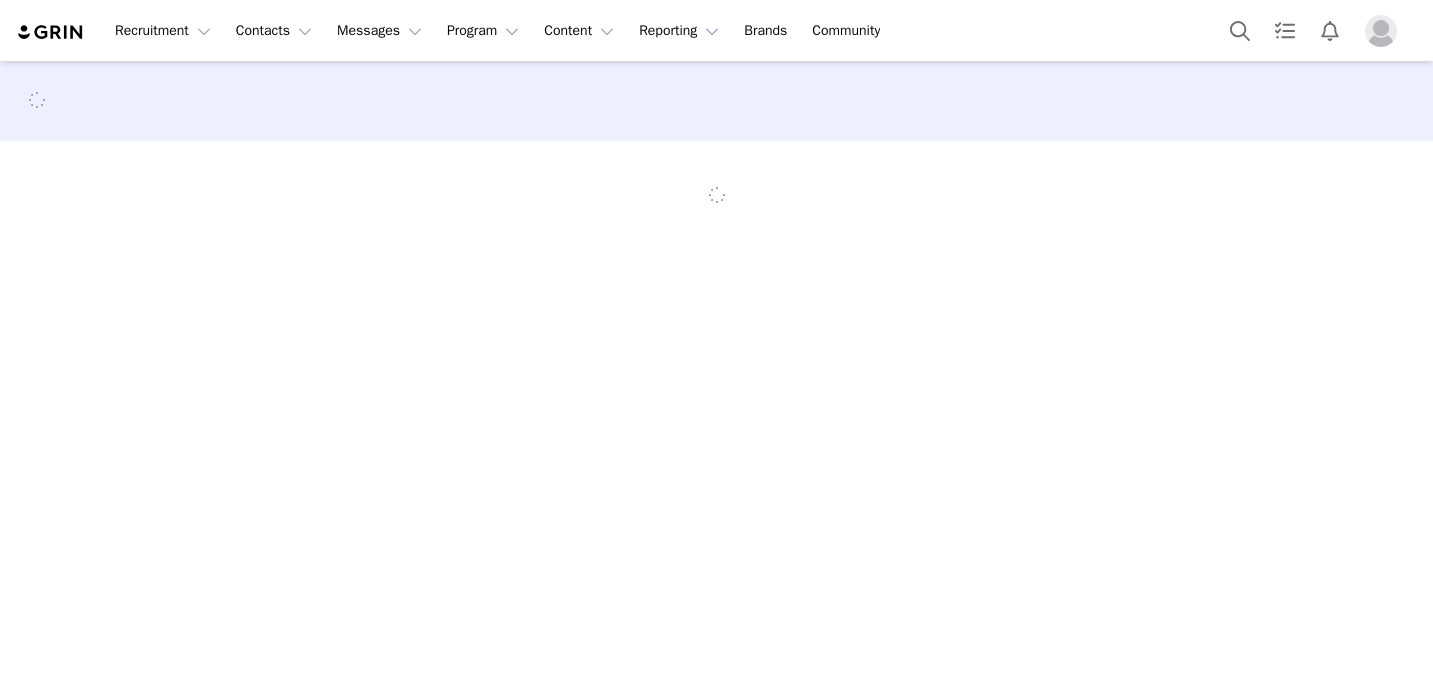 scroll, scrollTop: 0, scrollLeft: 0, axis: both 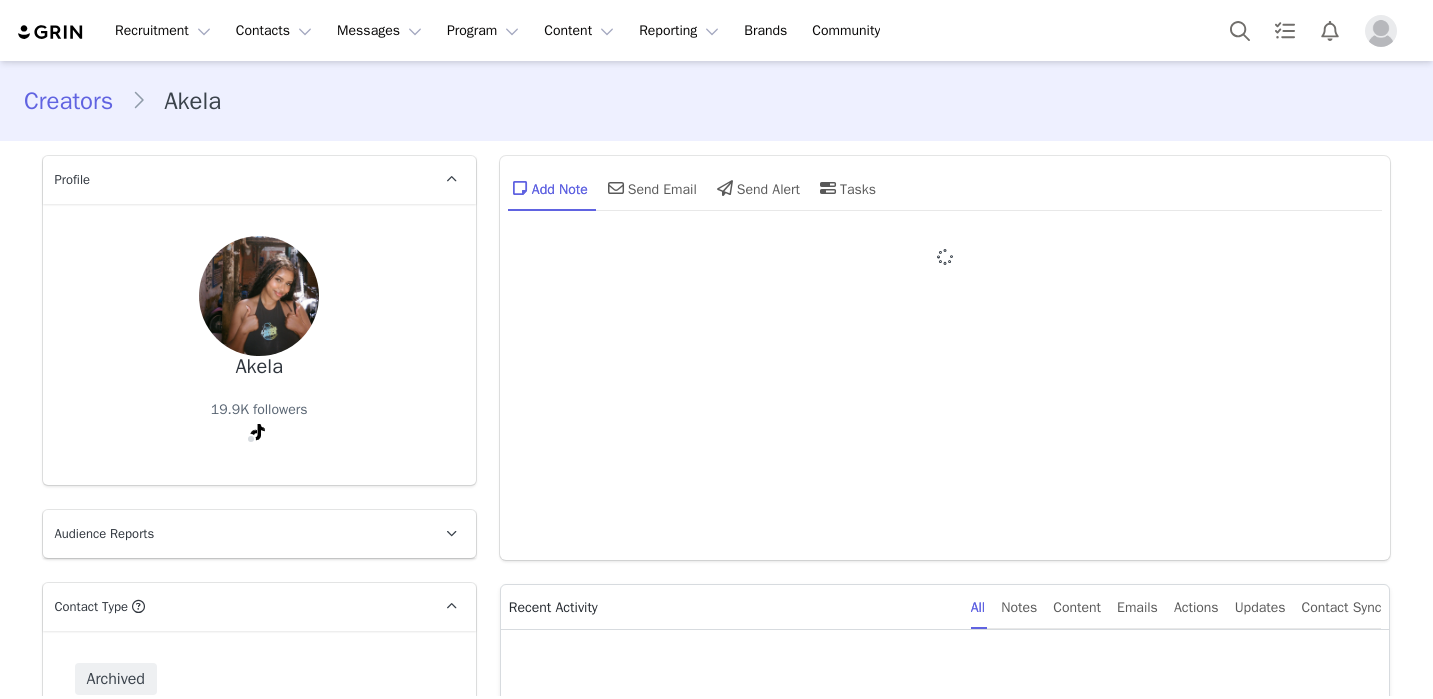 type on "+1 ([GEOGRAPHIC_DATA])" 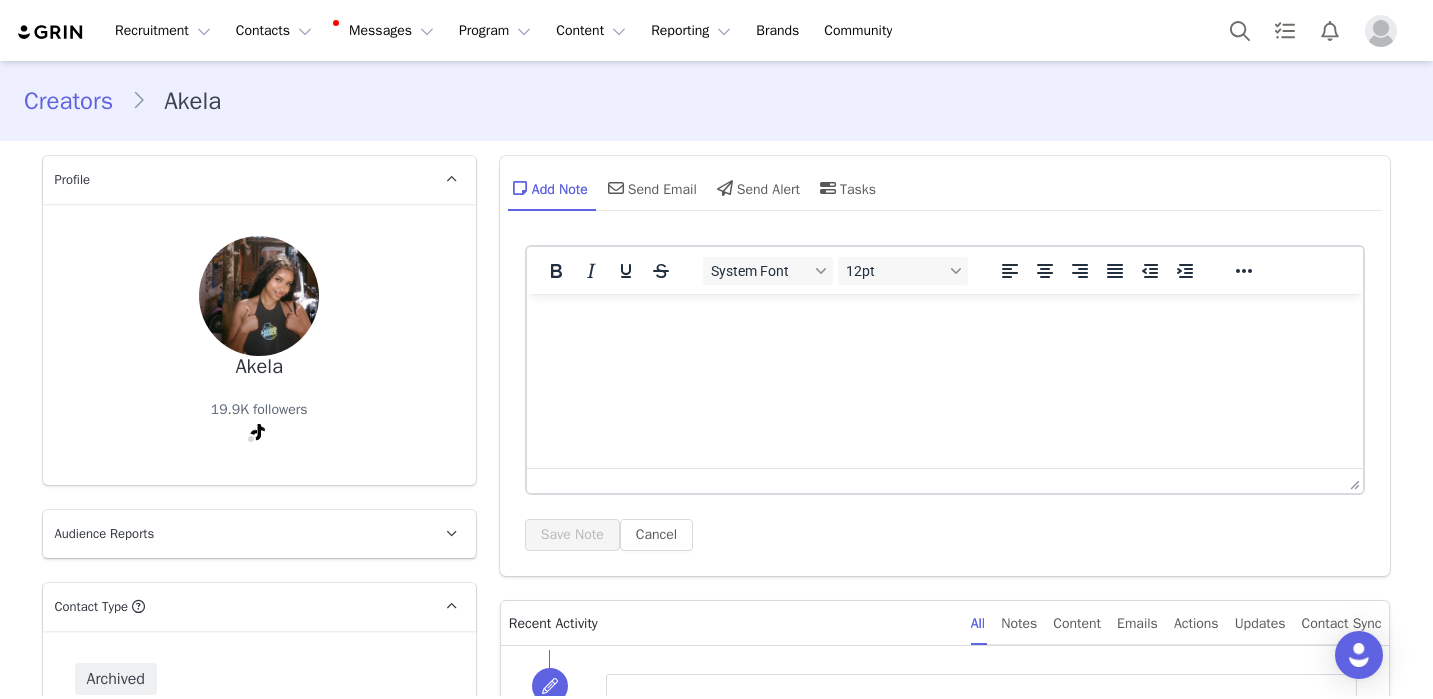 scroll, scrollTop: 1023, scrollLeft: 0, axis: vertical 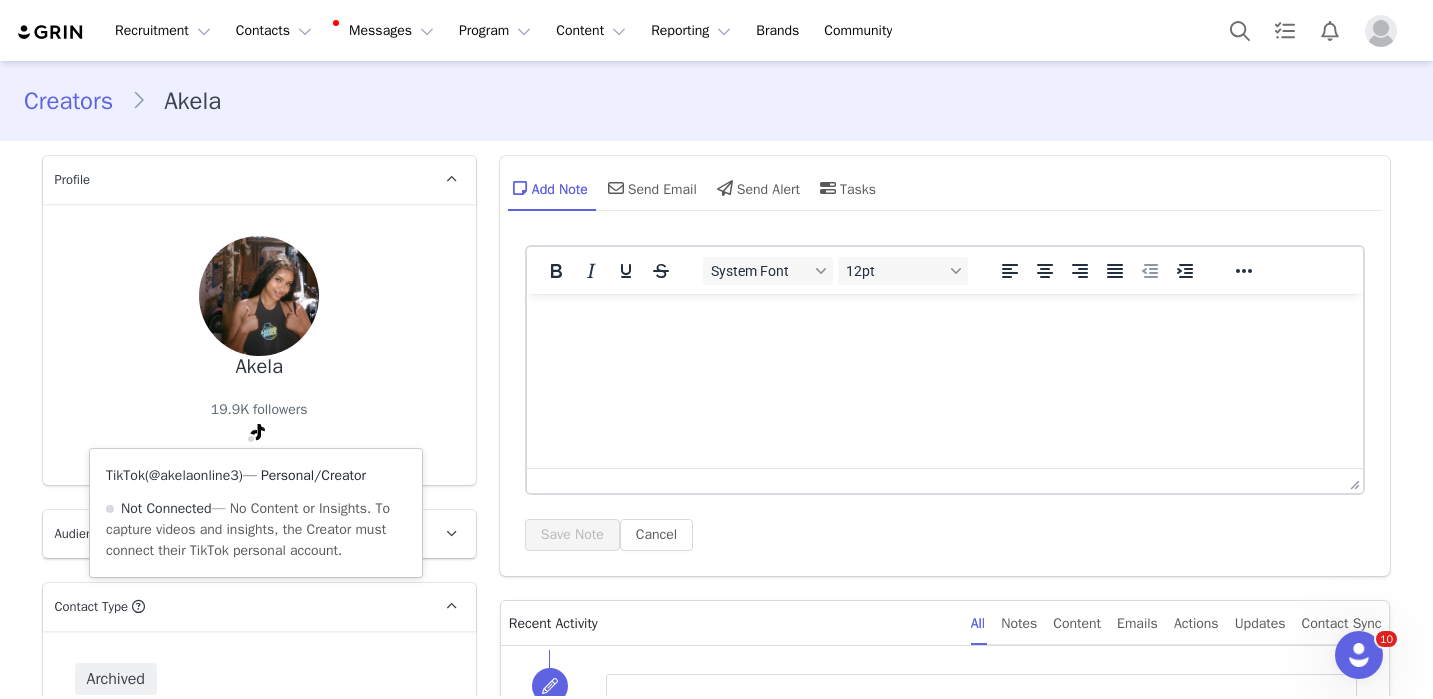 click on "@akelaonline3" at bounding box center [193, 475] 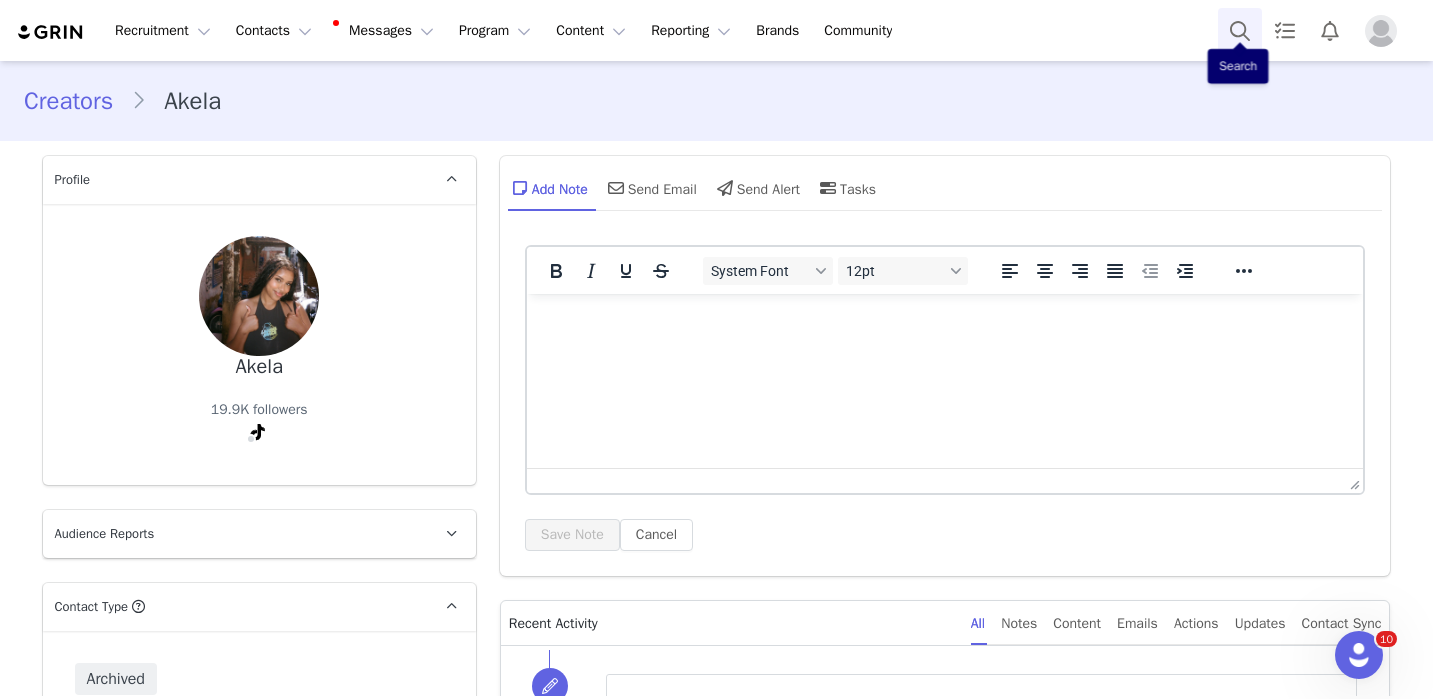 click at bounding box center [1240, 30] 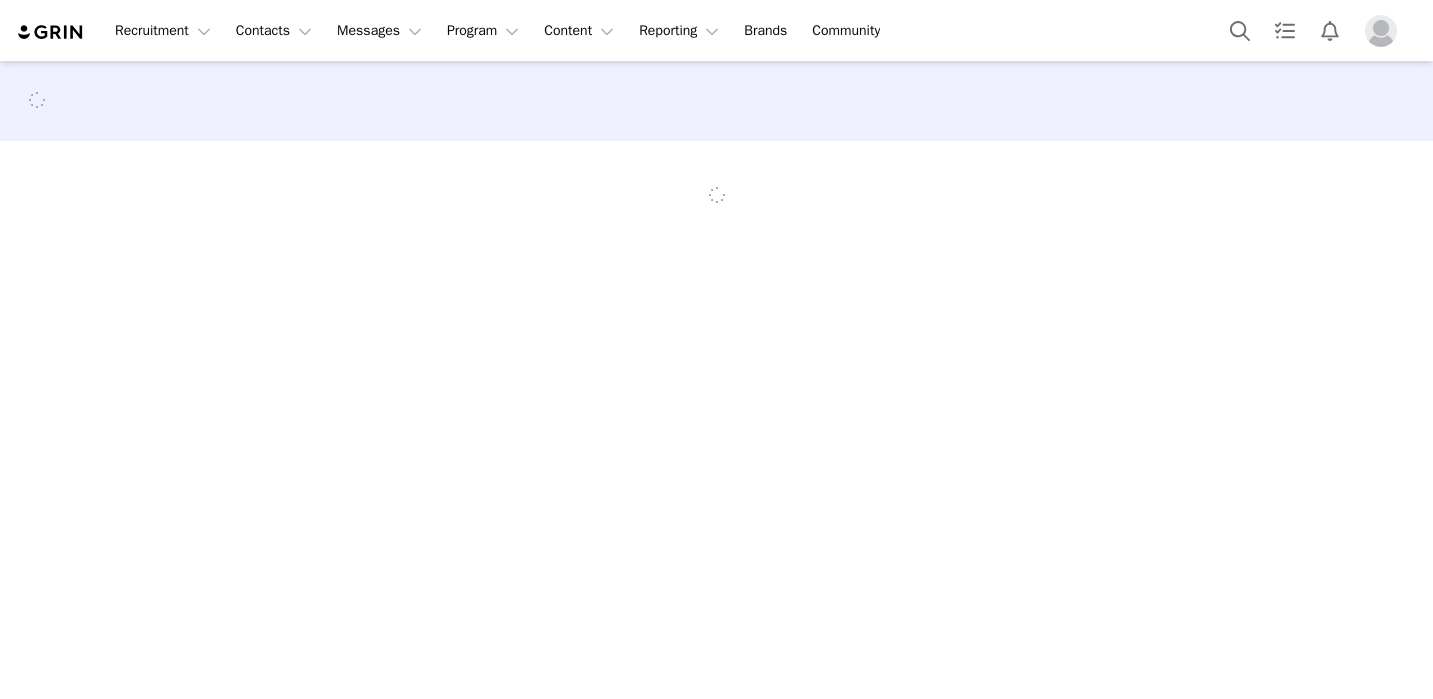 scroll, scrollTop: 0, scrollLeft: 0, axis: both 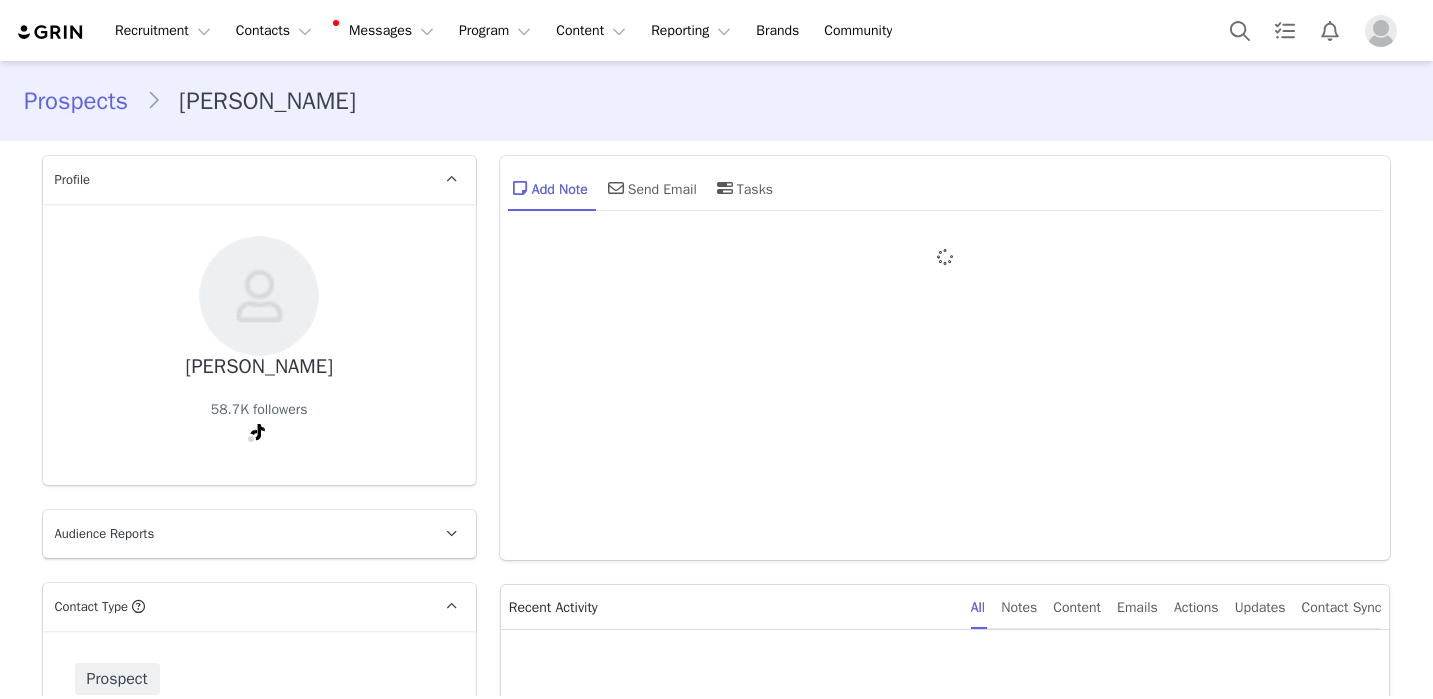 type on "+1 ([GEOGRAPHIC_DATA])" 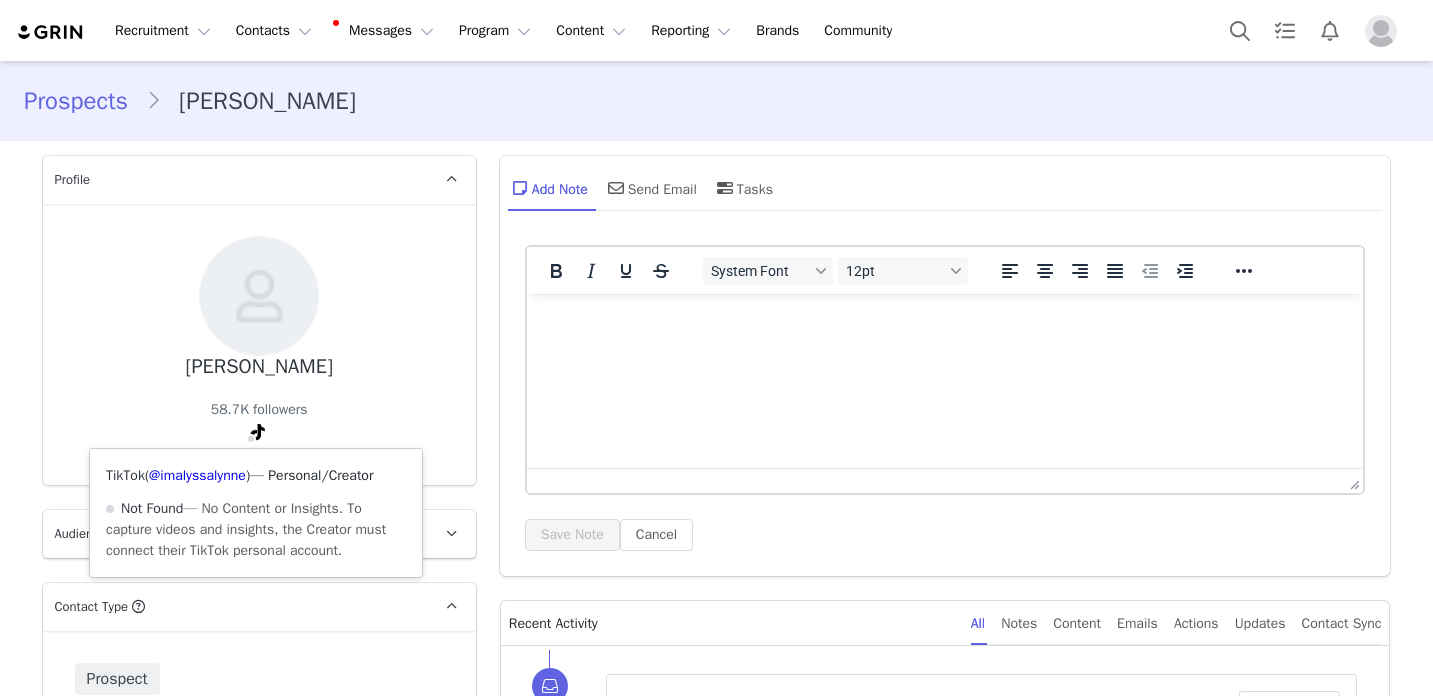 scroll, scrollTop: 0, scrollLeft: 0, axis: both 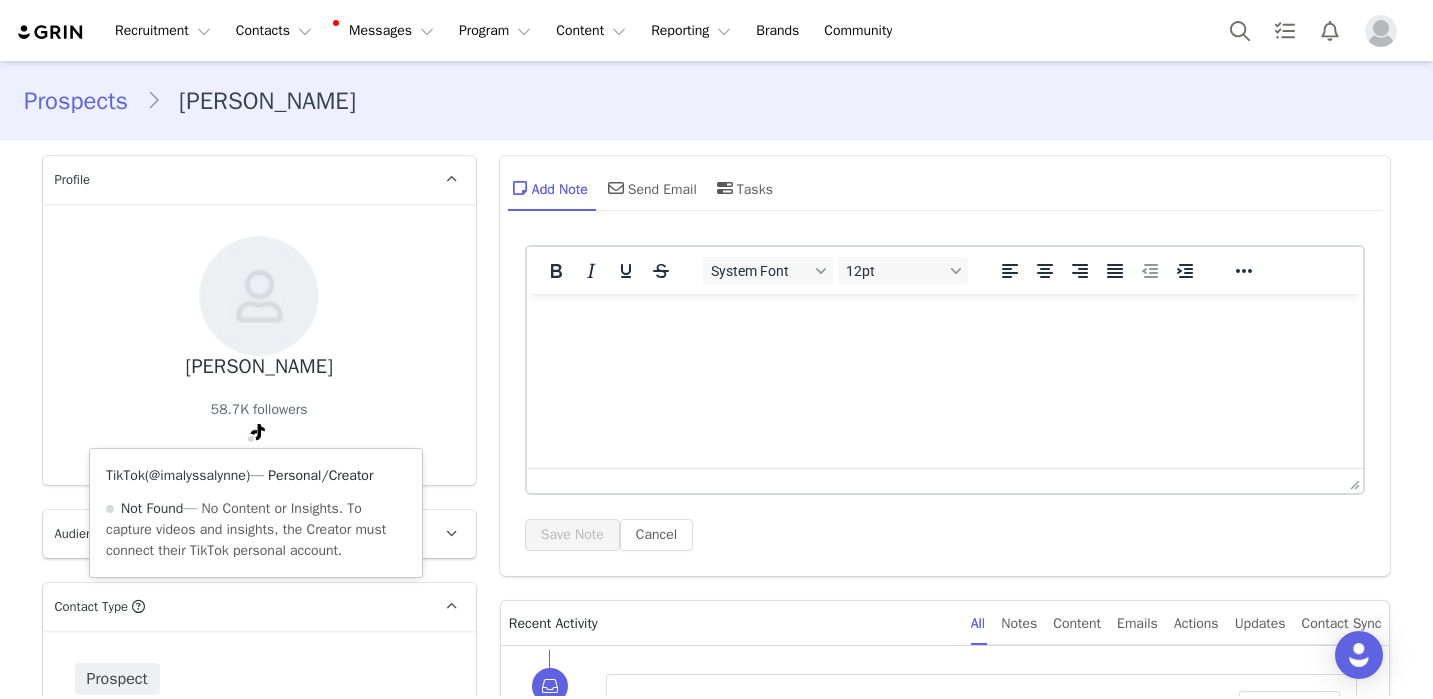 click on "@imalyssalynne" at bounding box center [197, 475] 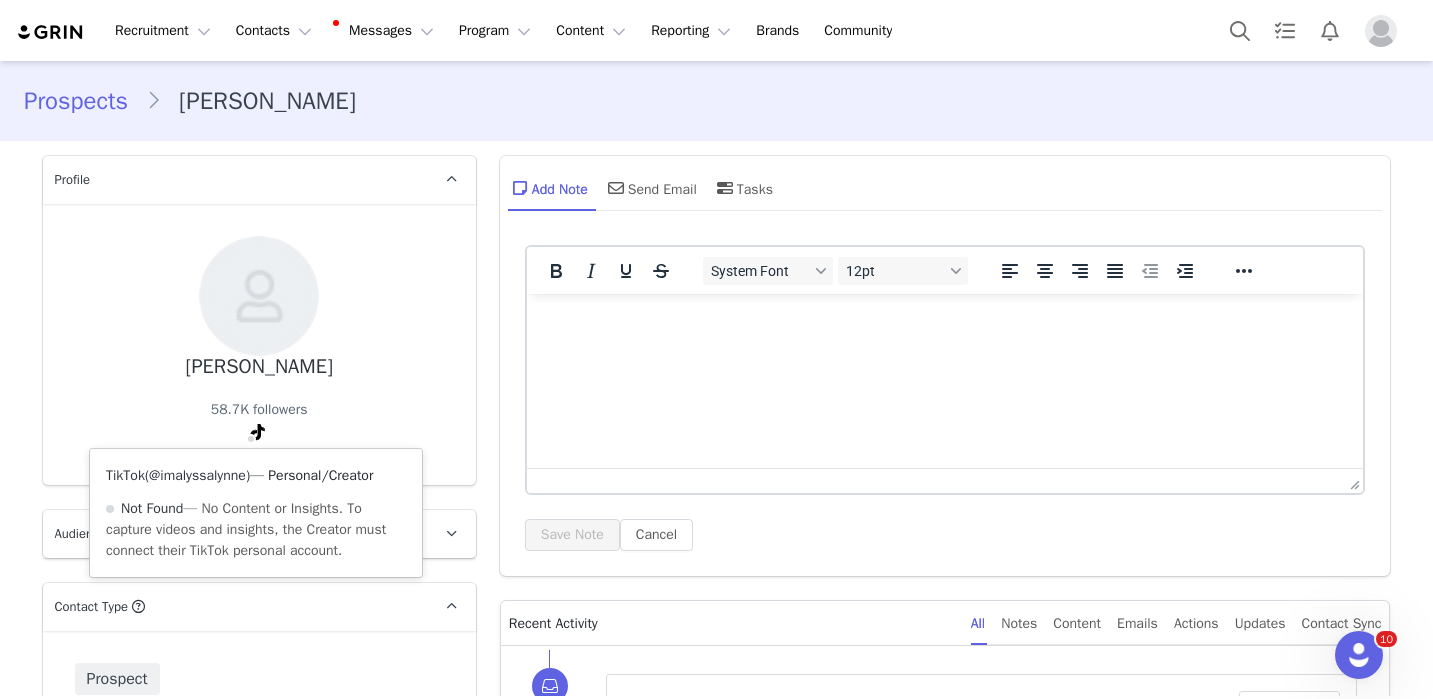 scroll, scrollTop: 0, scrollLeft: 0, axis: both 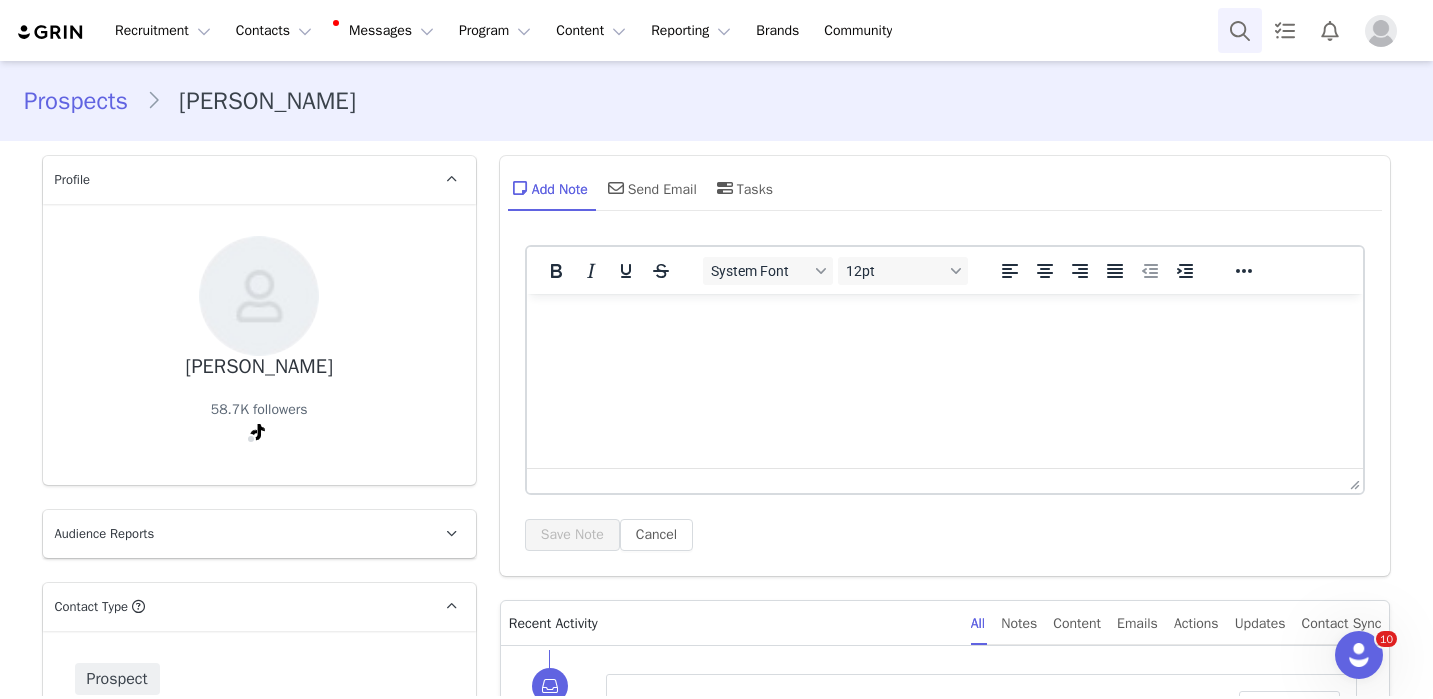 click at bounding box center [1240, 30] 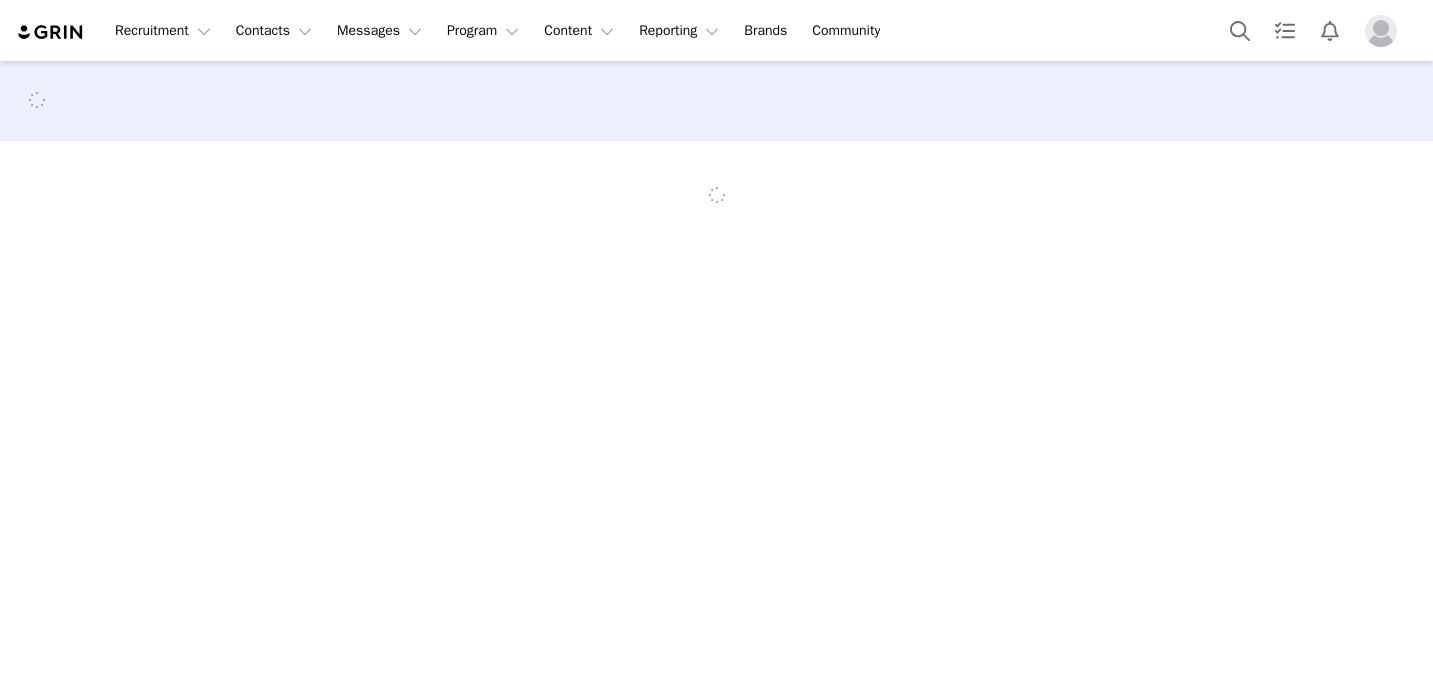 scroll, scrollTop: 0, scrollLeft: 0, axis: both 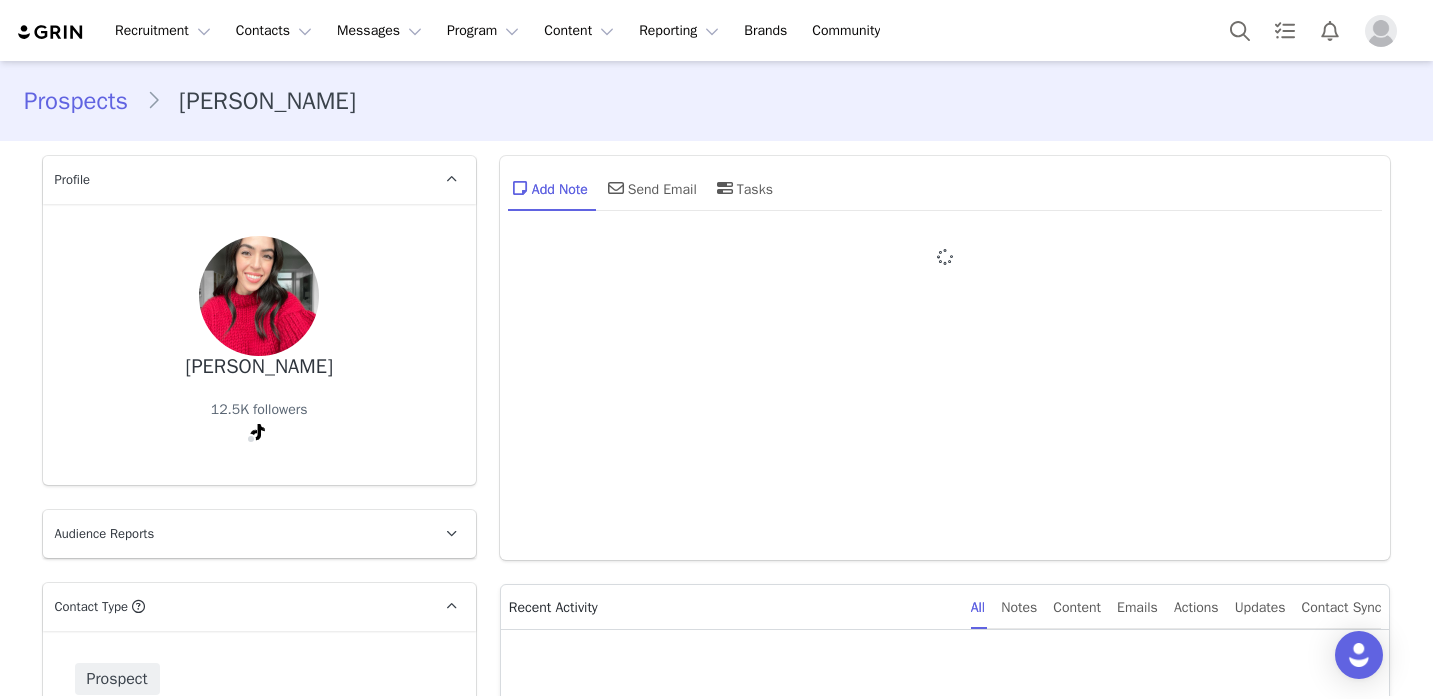 type on "+1 ([GEOGRAPHIC_DATA])" 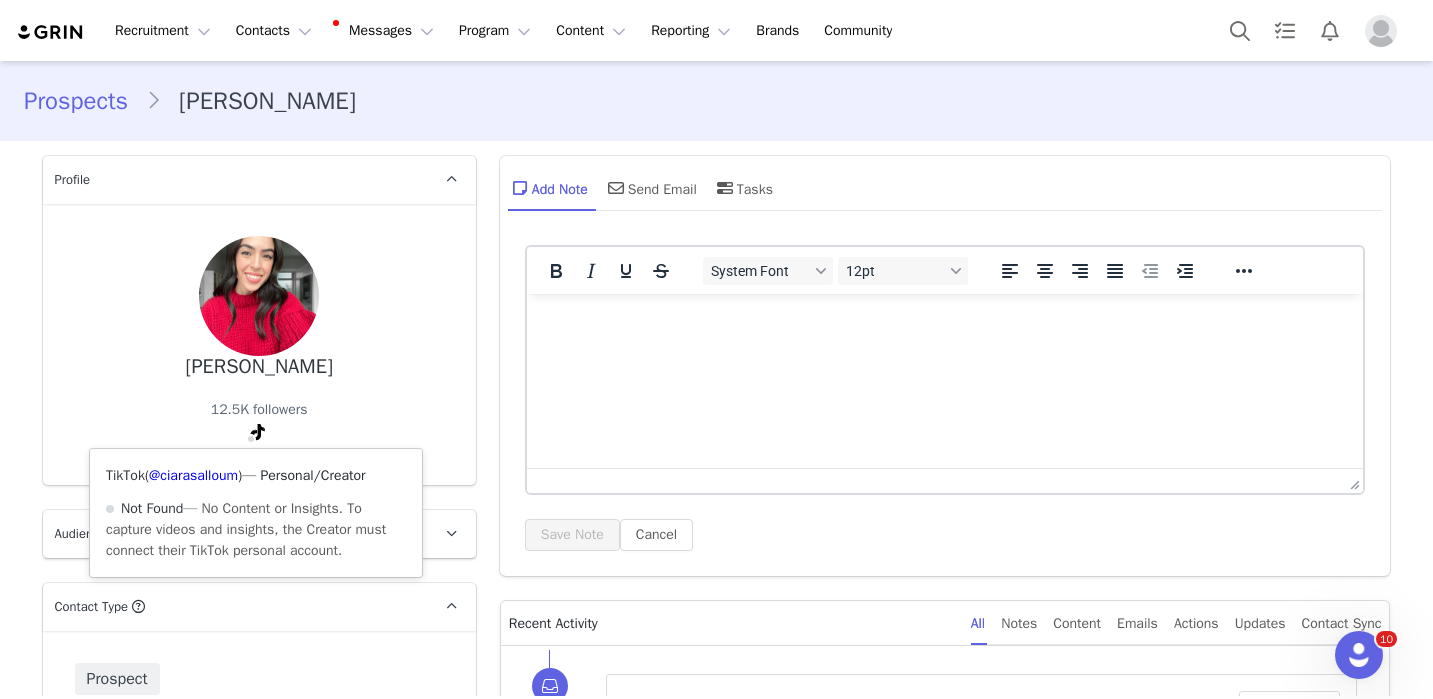 scroll, scrollTop: 0, scrollLeft: 0, axis: both 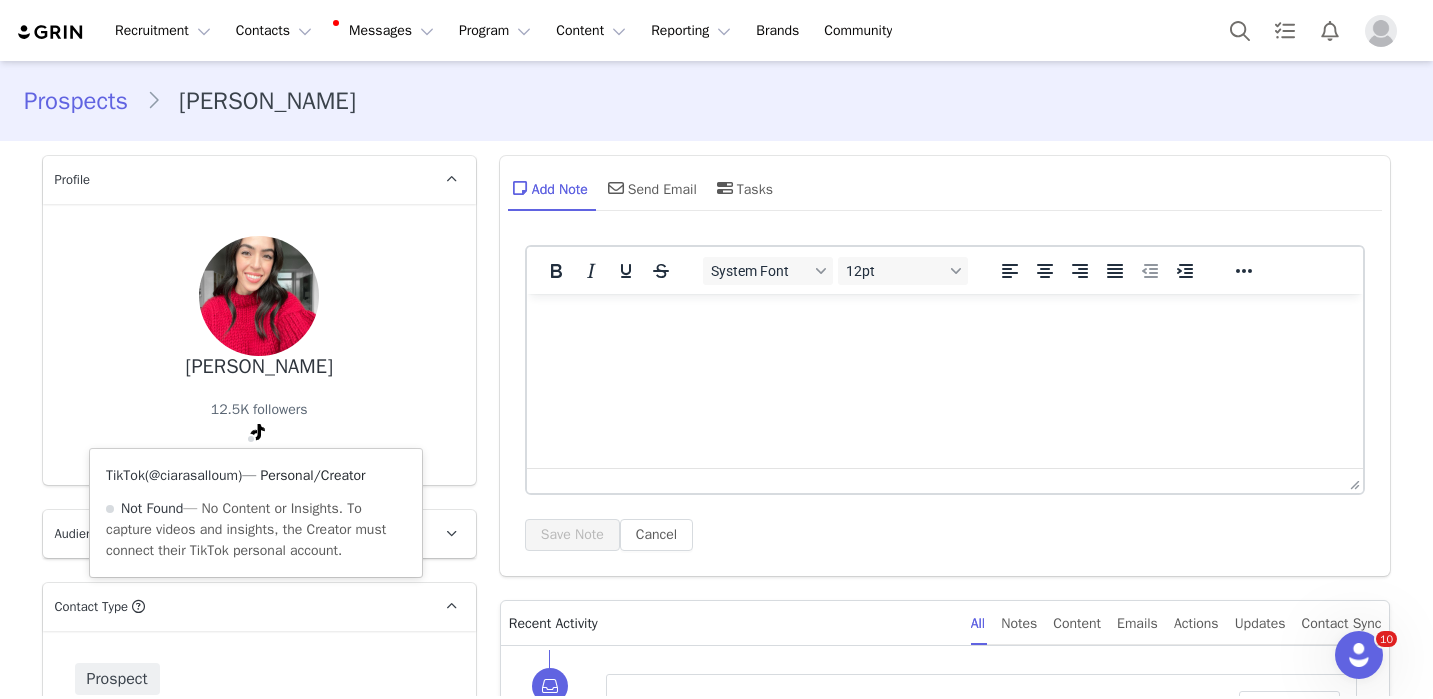 click on "@ciarasalloum" at bounding box center (193, 475) 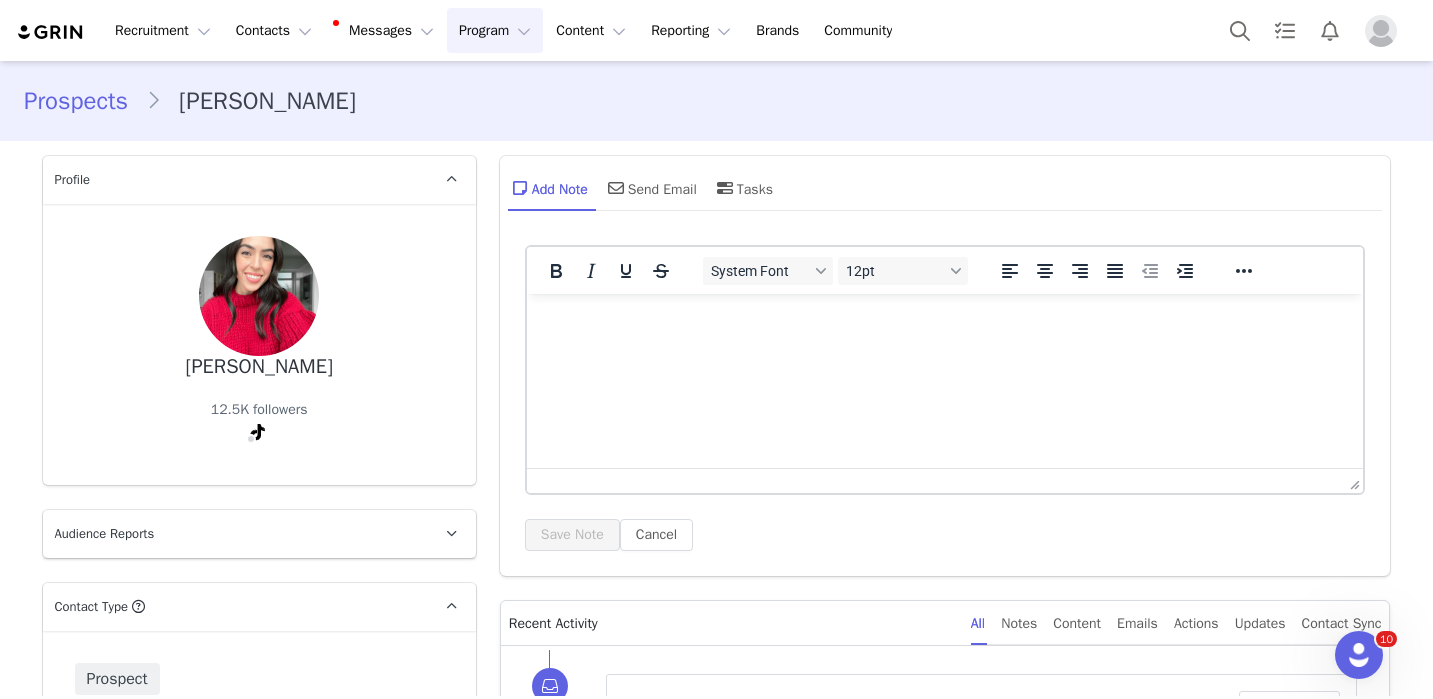 click on "Program Program" at bounding box center [495, 30] 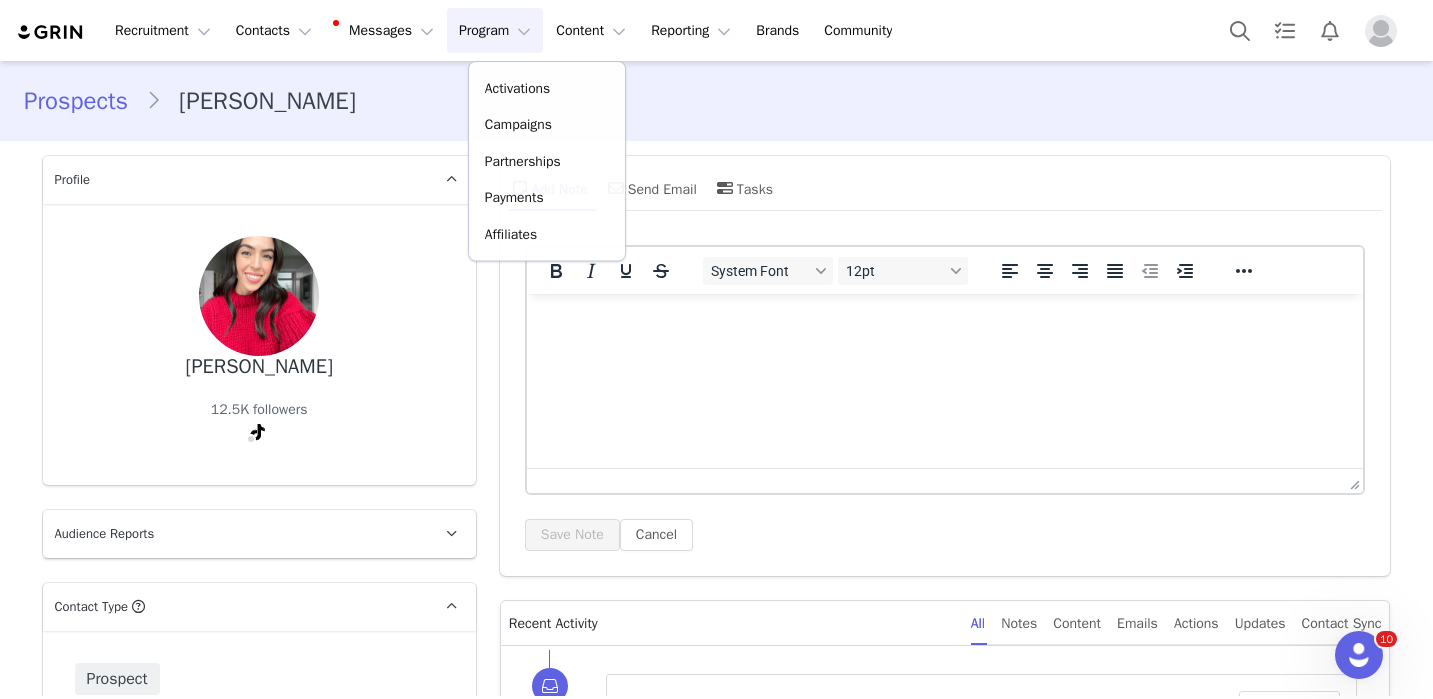 click on "Activations Campaigns Partnerships Payments Affiliates" at bounding box center [547, 161] 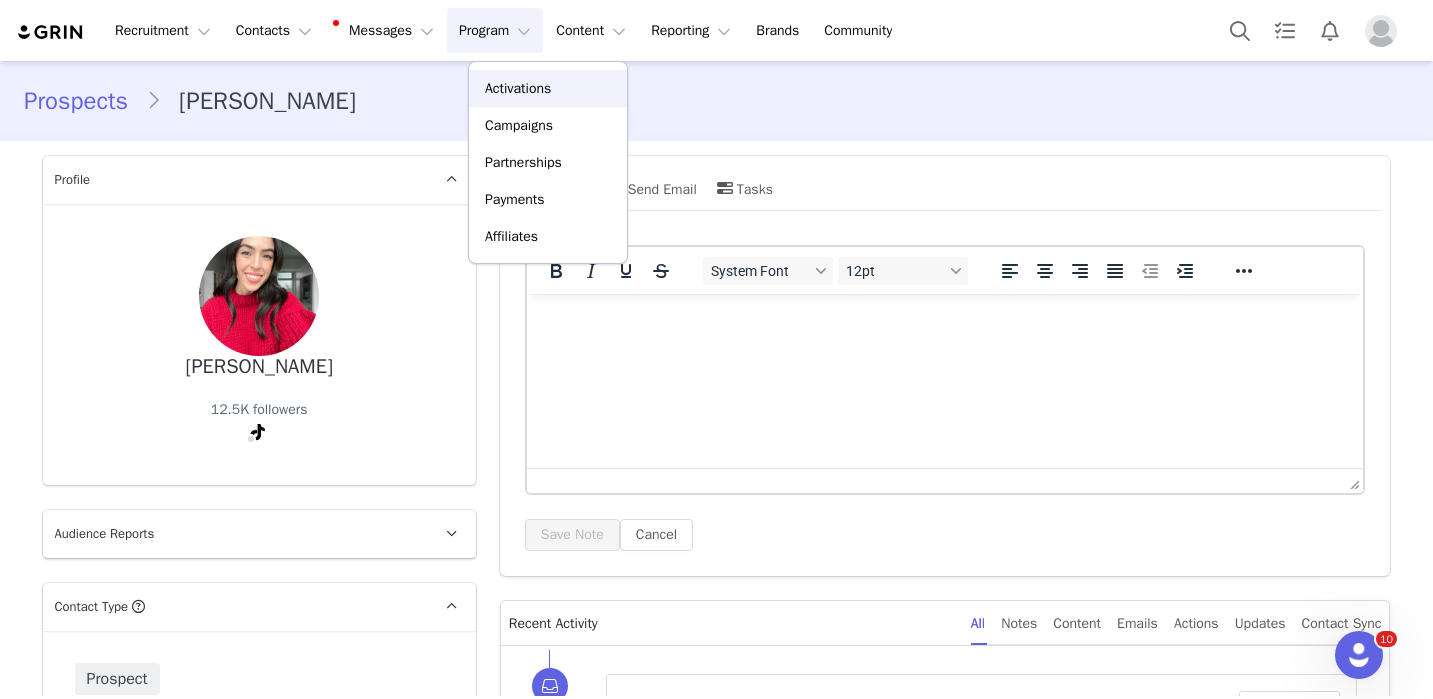 click on "Activations" at bounding box center (548, 88) 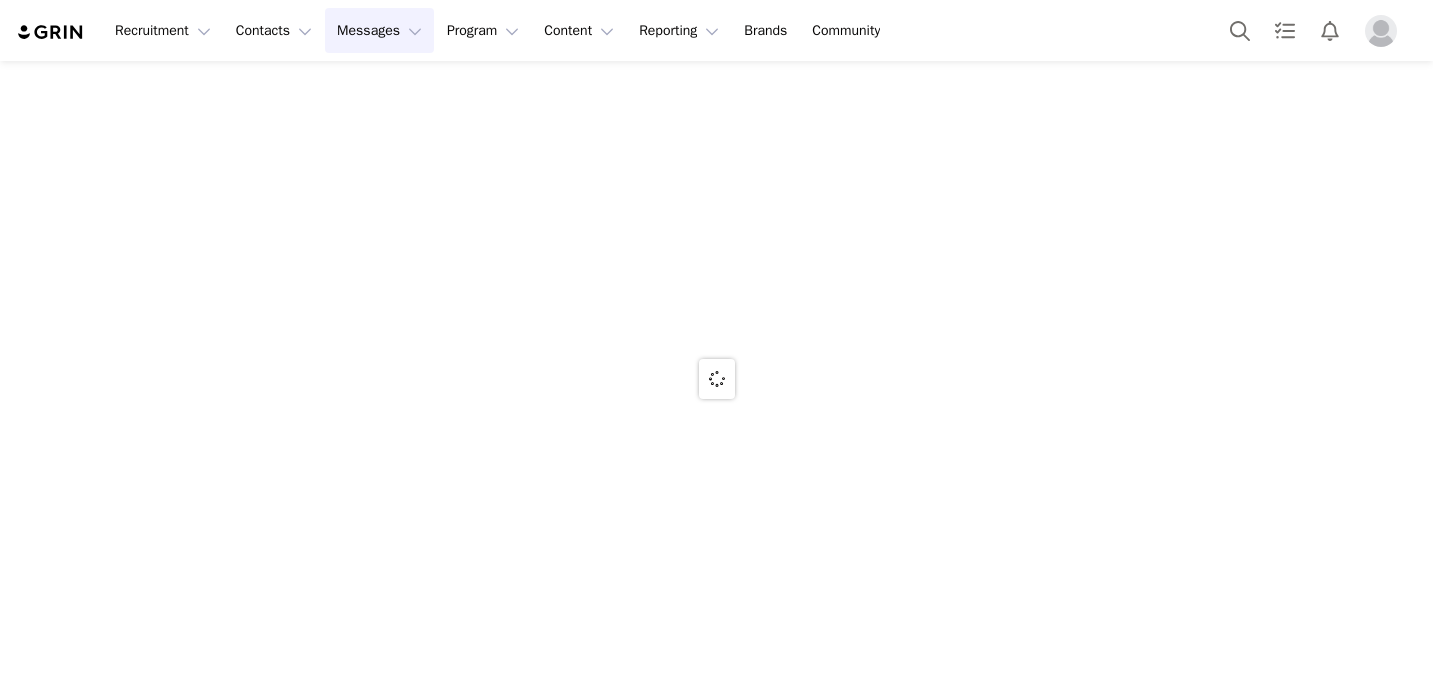 scroll, scrollTop: 0, scrollLeft: 0, axis: both 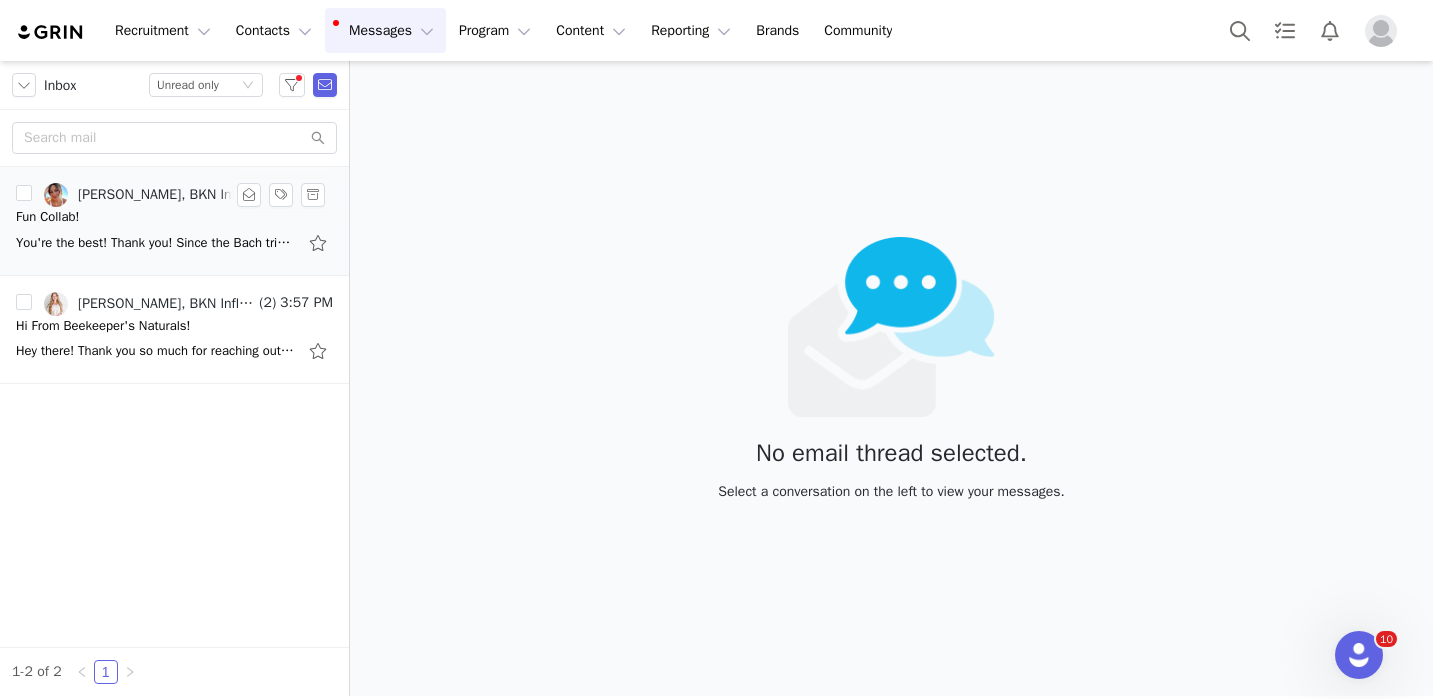 click on "You're the best! Thank you! Since the Bach trip is in a different part of [US_STATE] I'll have you send it to my friend that lives there and she can keep hold of it till I put together the bags :)" at bounding box center [174, 243] 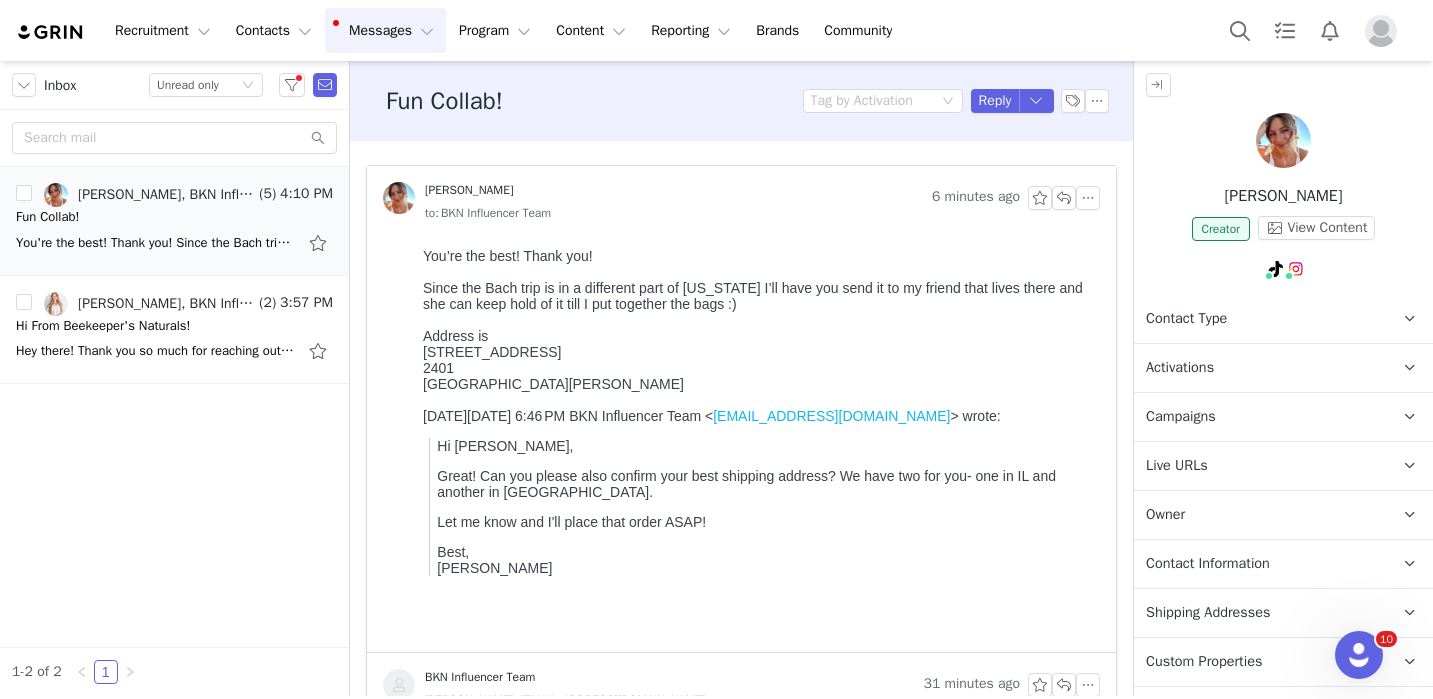 scroll, scrollTop: 0, scrollLeft: 0, axis: both 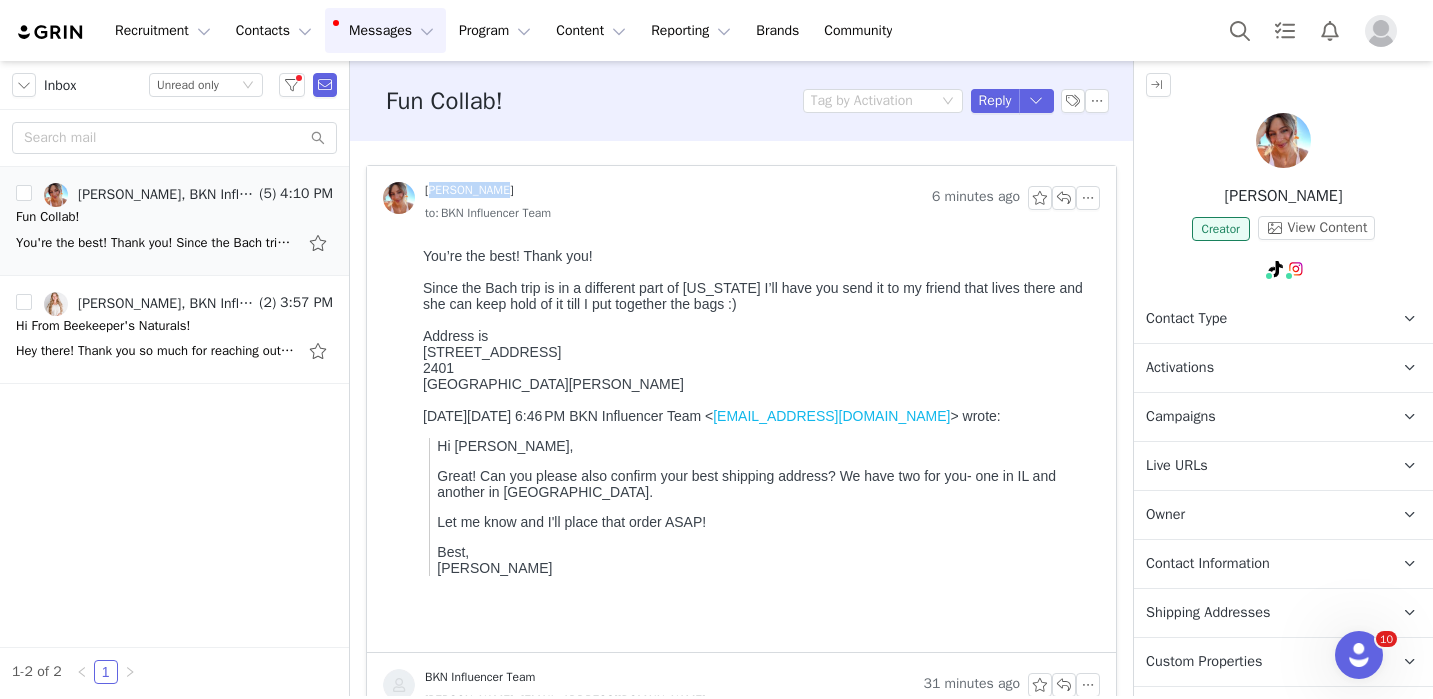 drag, startPoint x: 524, startPoint y: 189, endPoint x: 427, endPoint y: 189, distance: 97 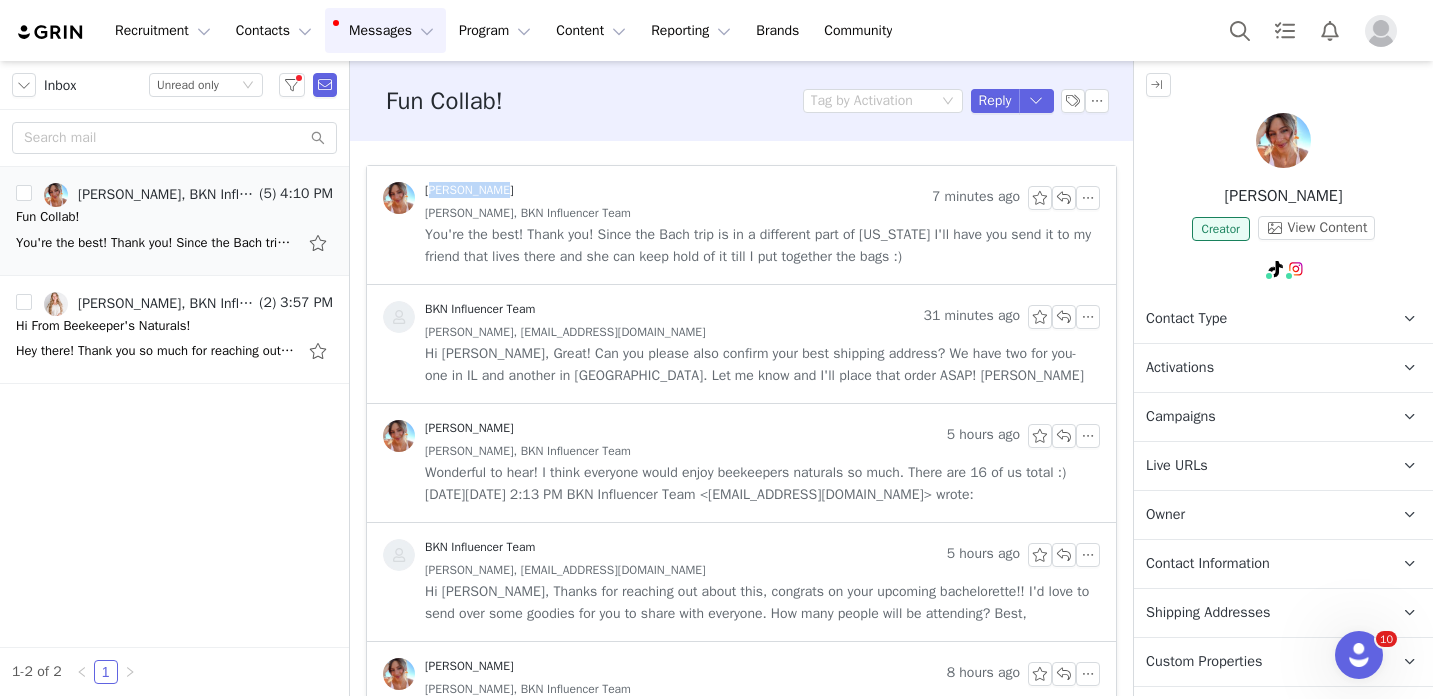 copy on "Lauren Elam" 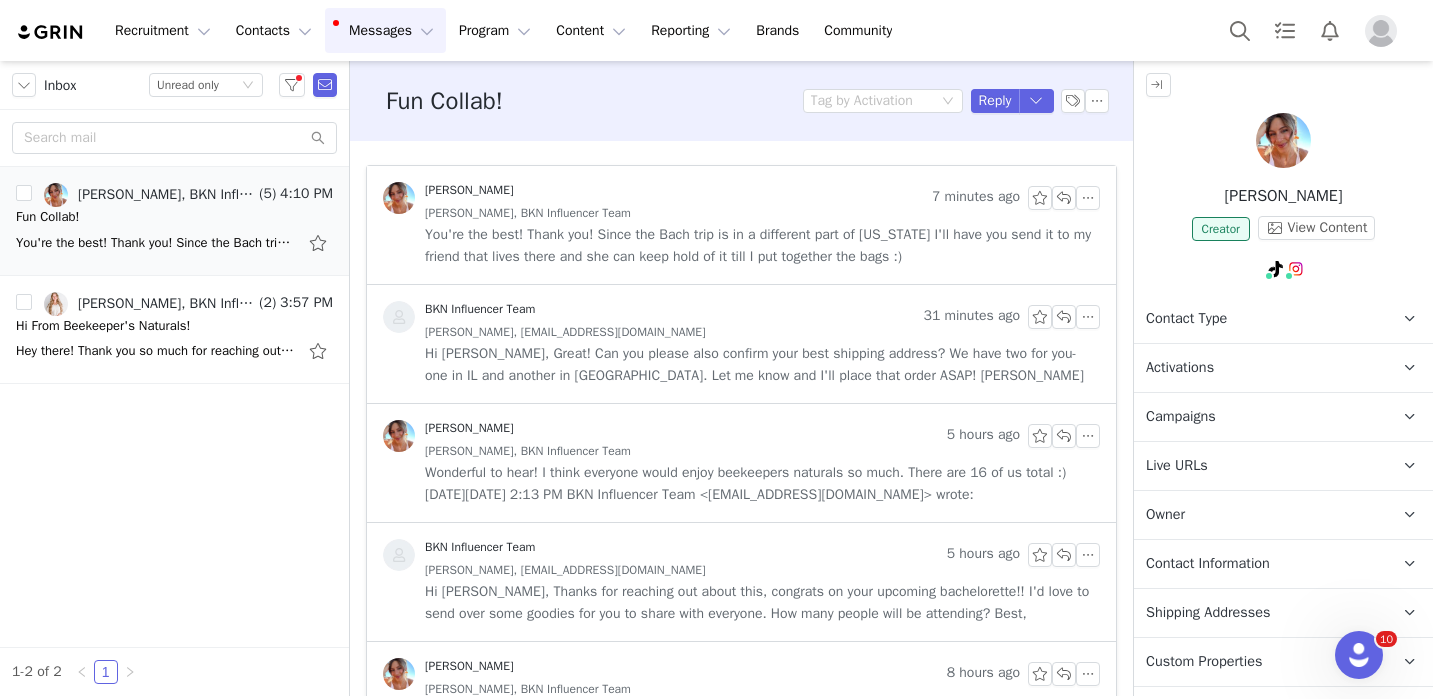 click on "You're the best! Thank you! Since the Bach trip is in a different part of Florida I'll have you send it to my friend that lives there and she can keep hold of it till I put together the bags :)" at bounding box center (762, 246) 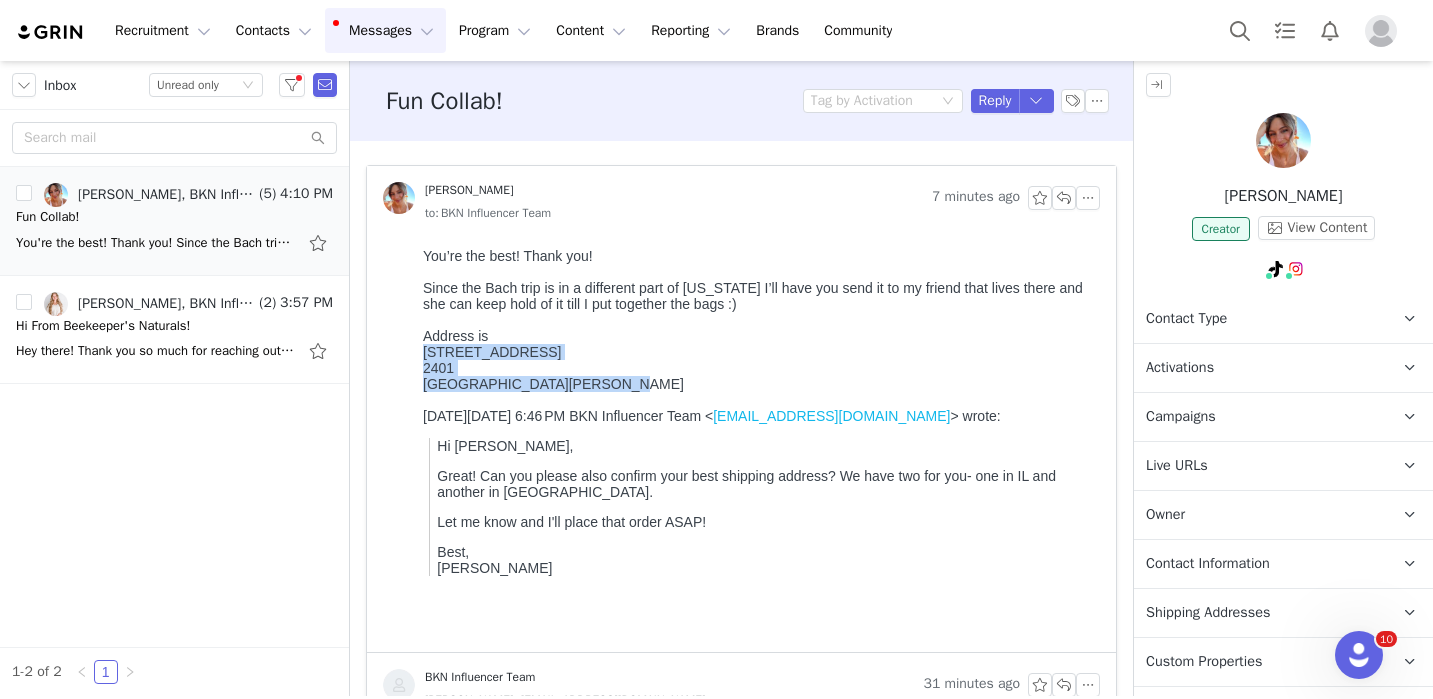 drag, startPoint x: 561, startPoint y: 393, endPoint x: 415, endPoint y: 356, distance: 150.6154 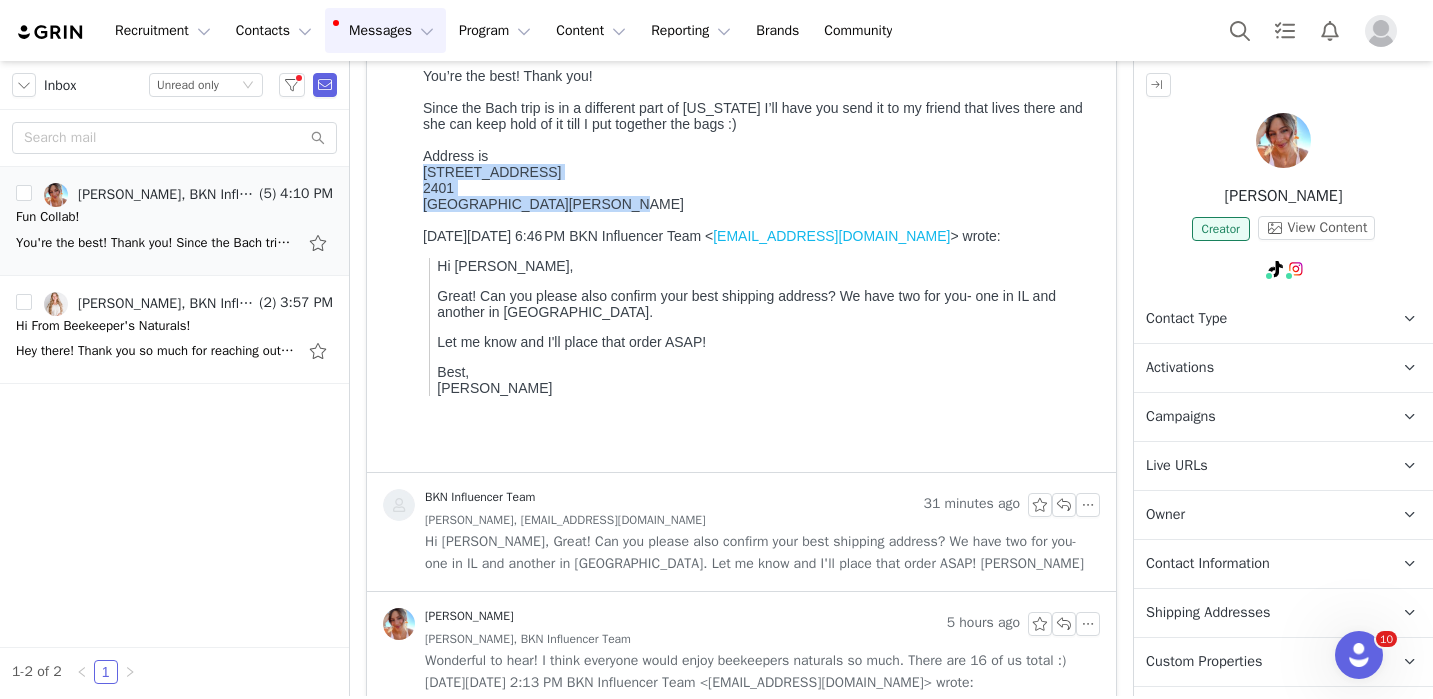 scroll, scrollTop: 449, scrollLeft: 0, axis: vertical 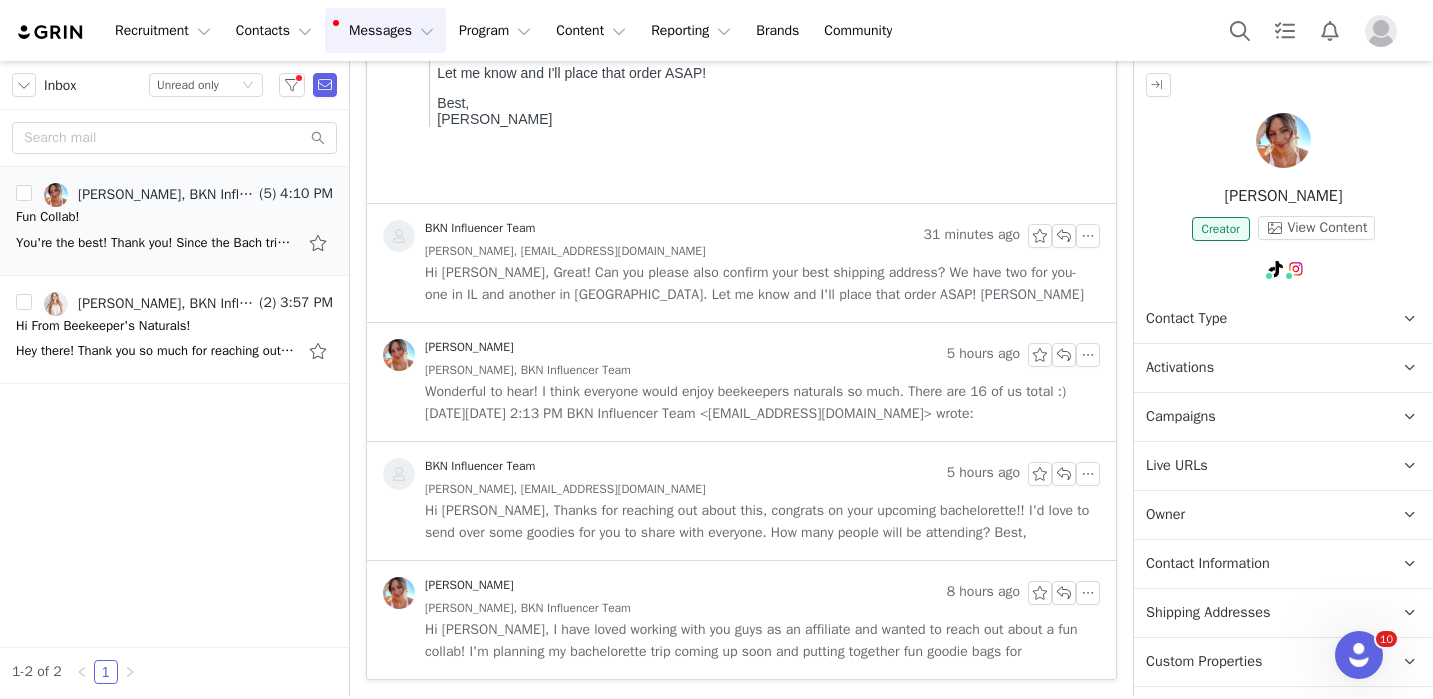 click on "Wonderful to hear! I think everyone would enjoy beekeepers naturals so much. There are 16 of us total :) On Wed, Jul 9, 2025 at 2:13 PM BKN Influencer Team <social@beekeepersnaturals.com> wrote:" at bounding box center [762, 403] 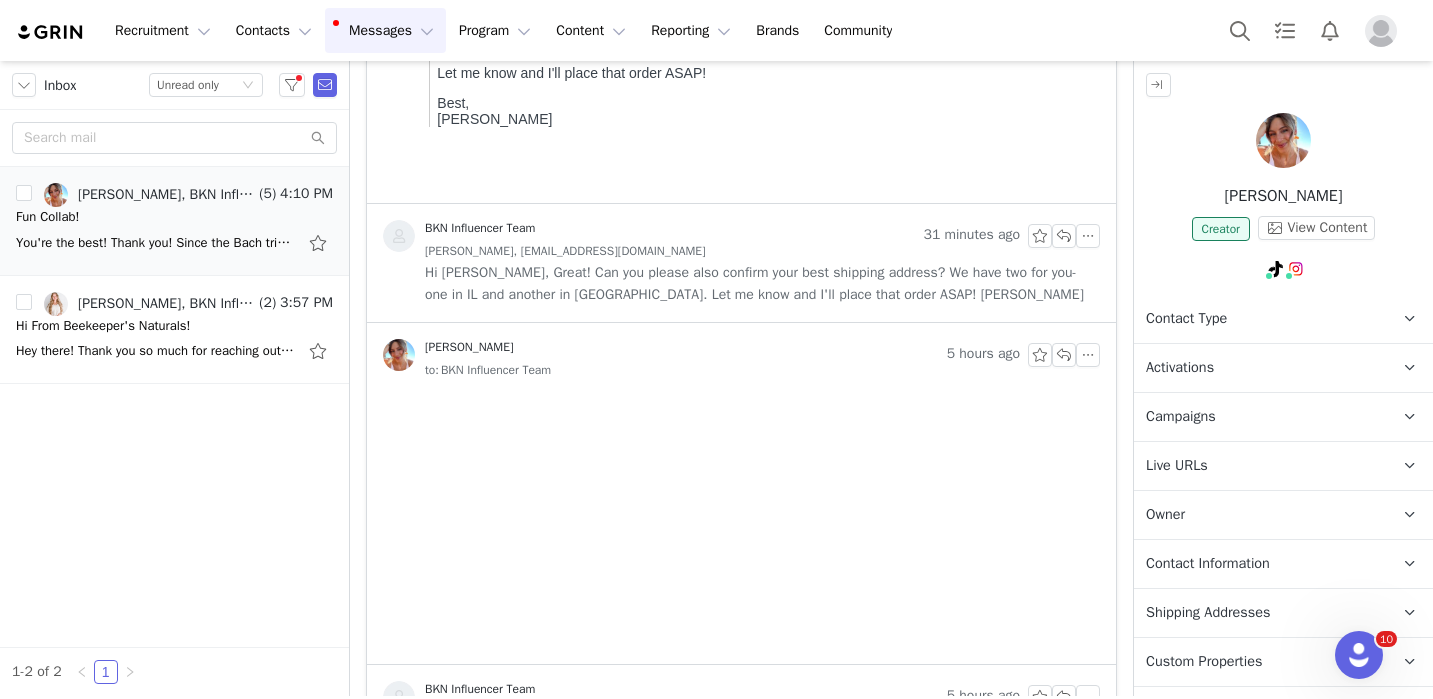 scroll, scrollTop: 479, scrollLeft: 0, axis: vertical 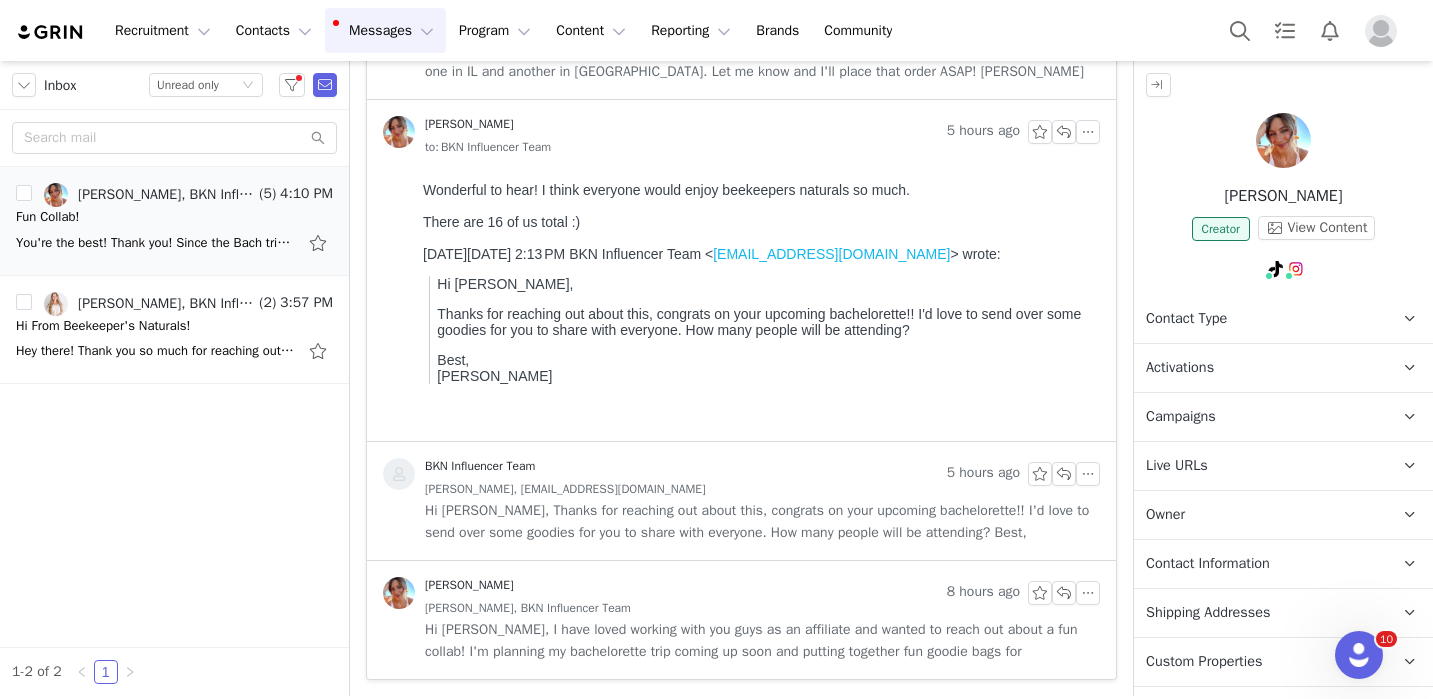 click on "Lauren Elam" at bounding box center [661, 593] 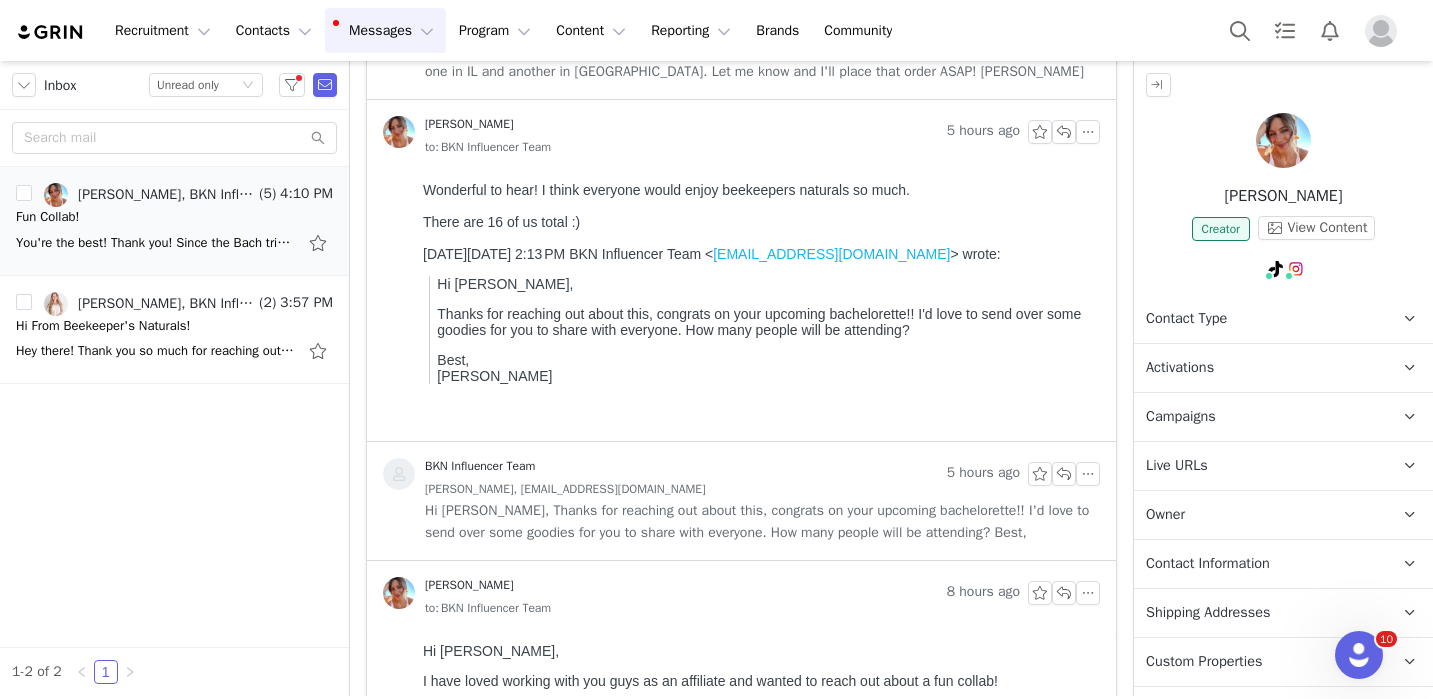 scroll, scrollTop: 0, scrollLeft: 0, axis: both 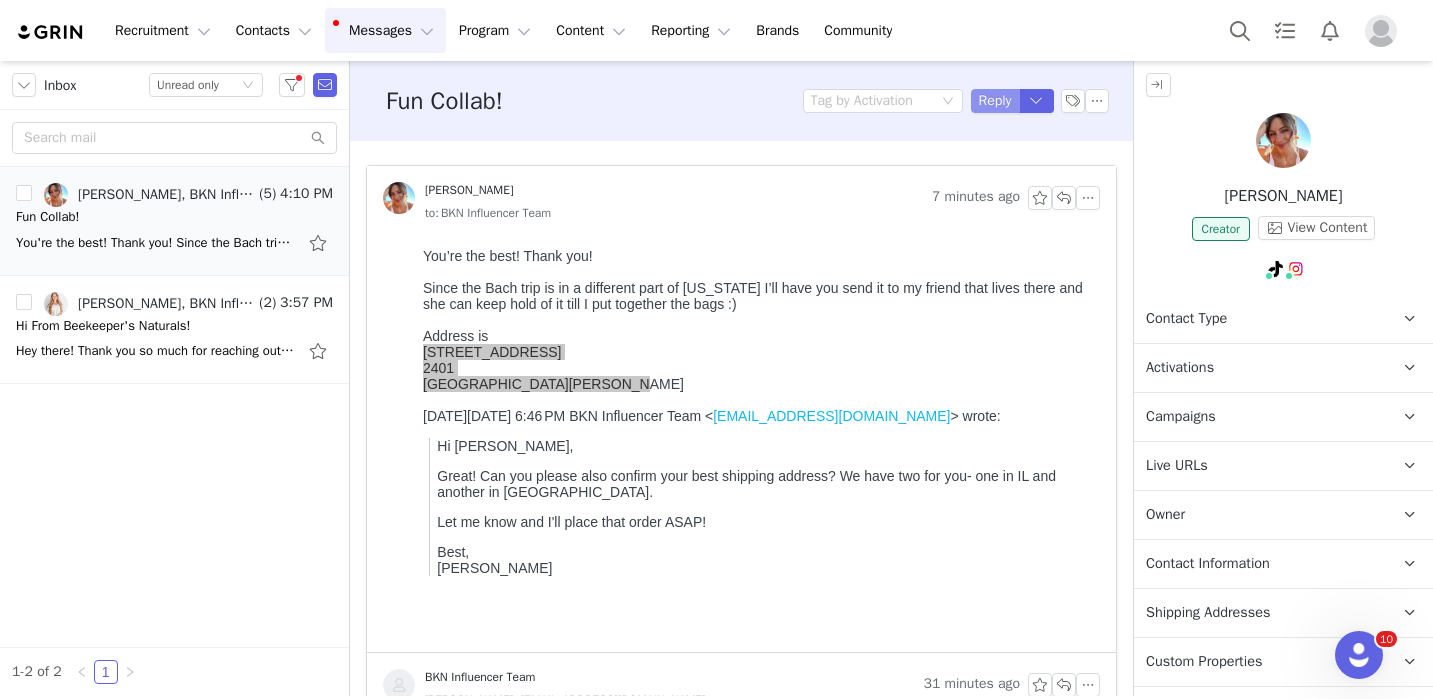 click on "Reply" at bounding box center [995, 101] 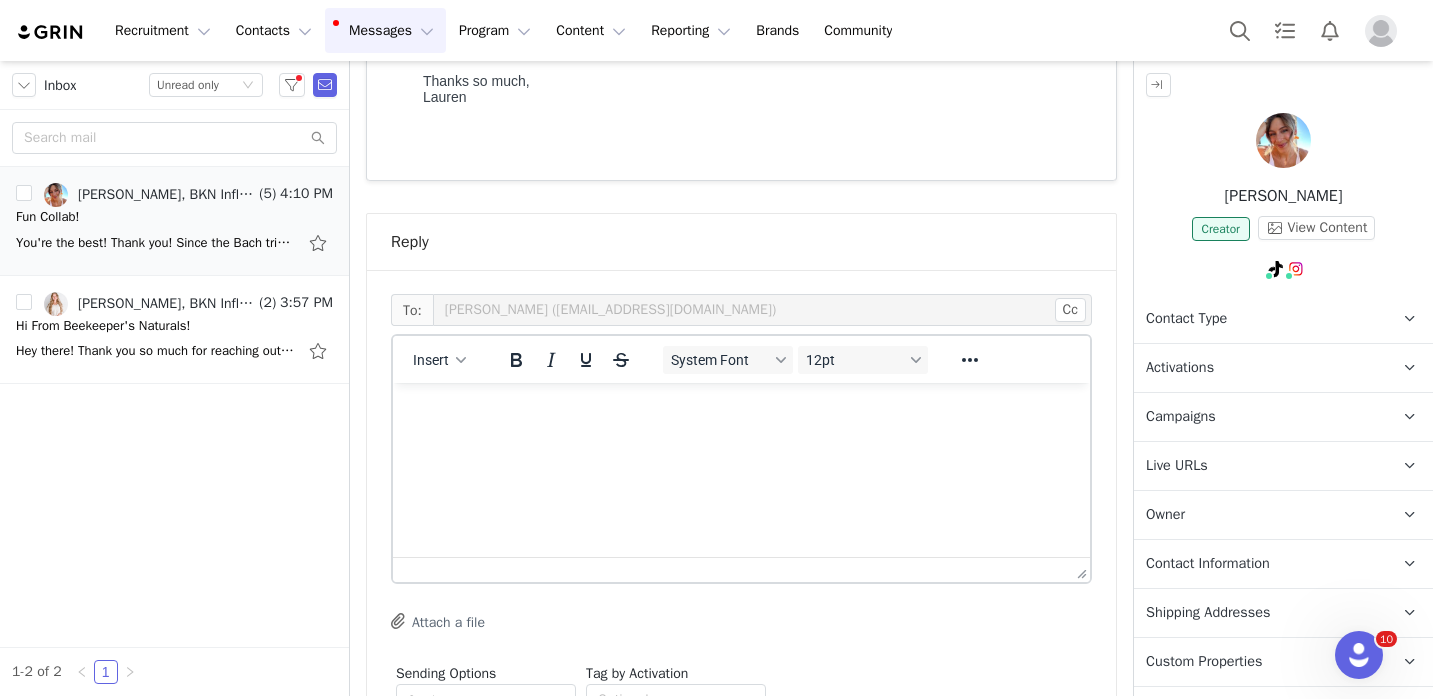 scroll, scrollTop: 0, scrollLeft: 0, axis: both 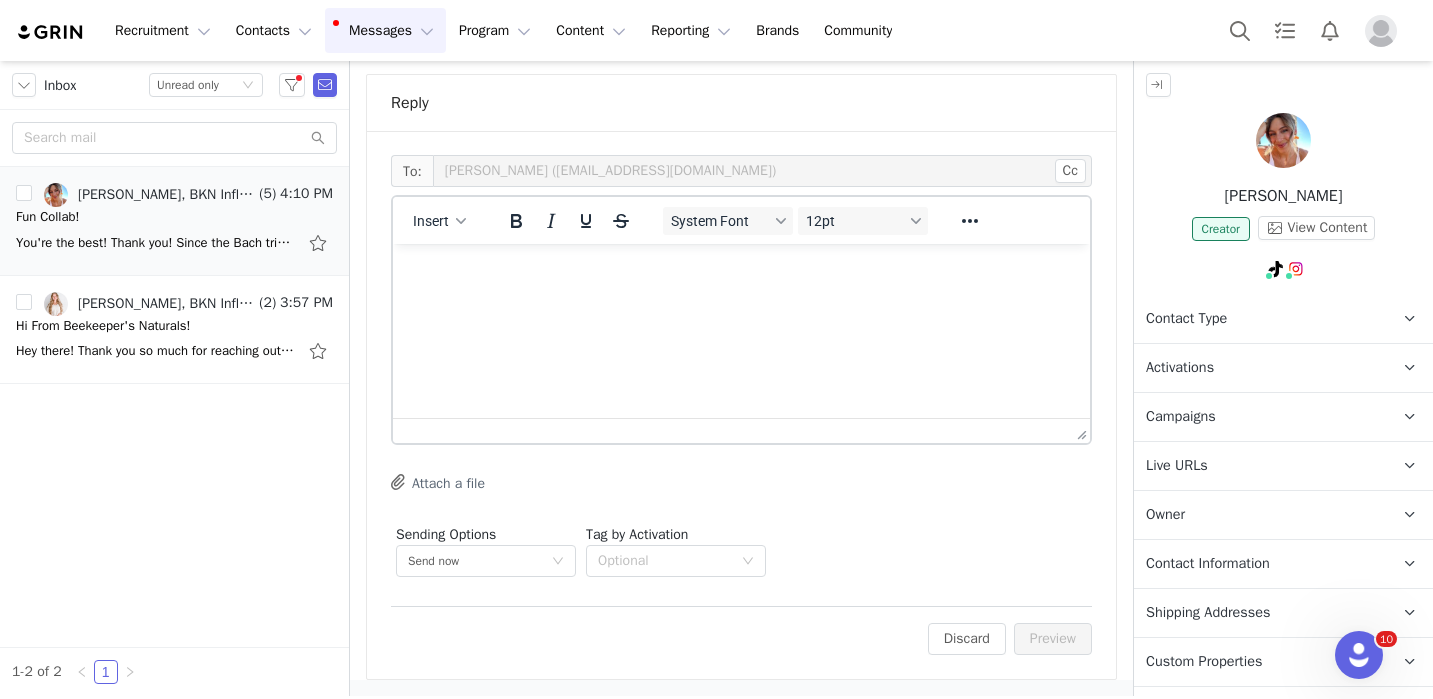 click at bounding box center [741, 271] 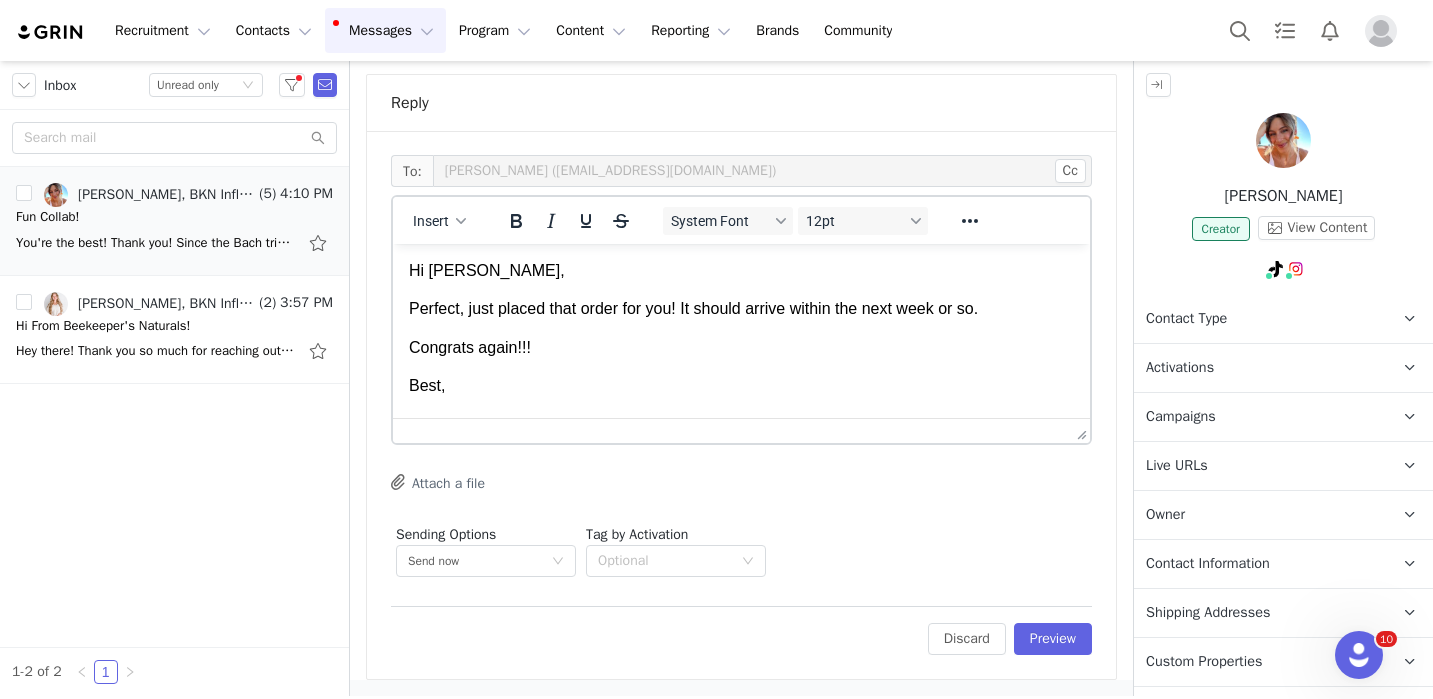 scroll, scrollTop: 2, scrollLeft: 0, axis: vertical 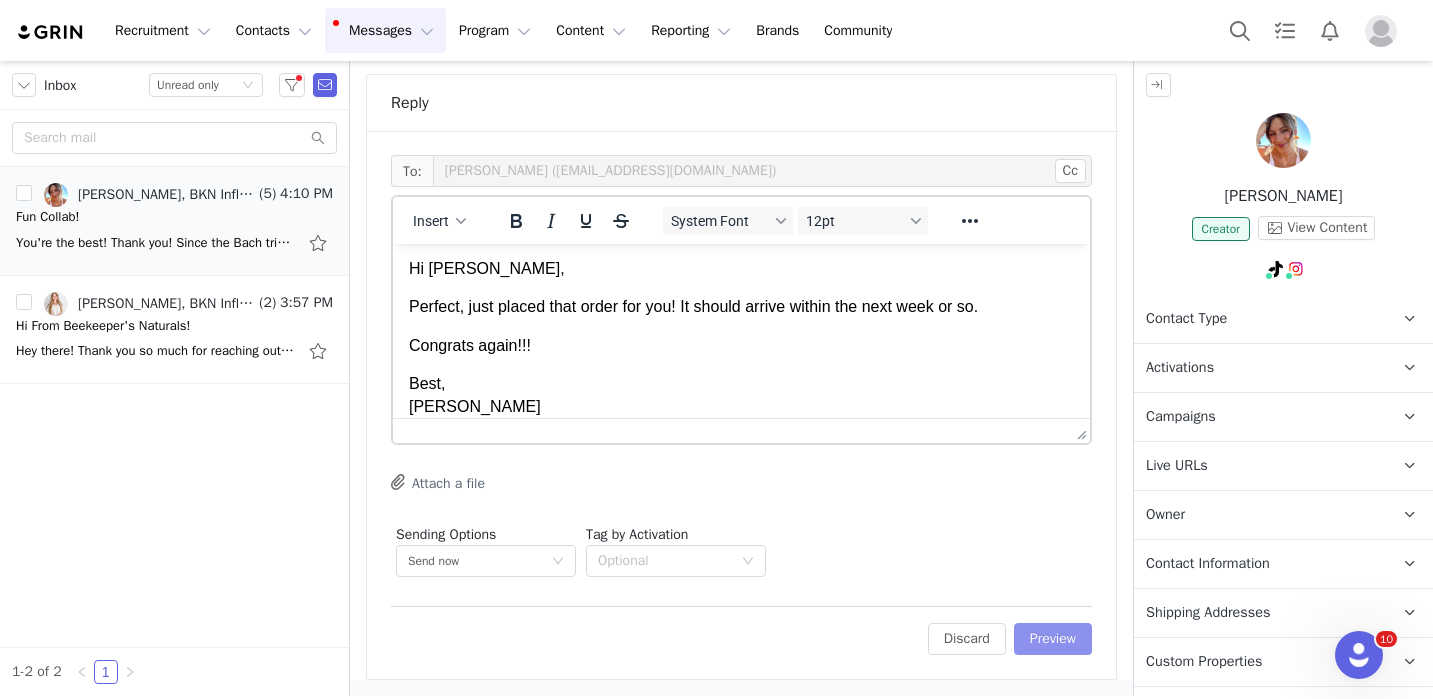 click on "Preview" at bounding box center (1053, 639) 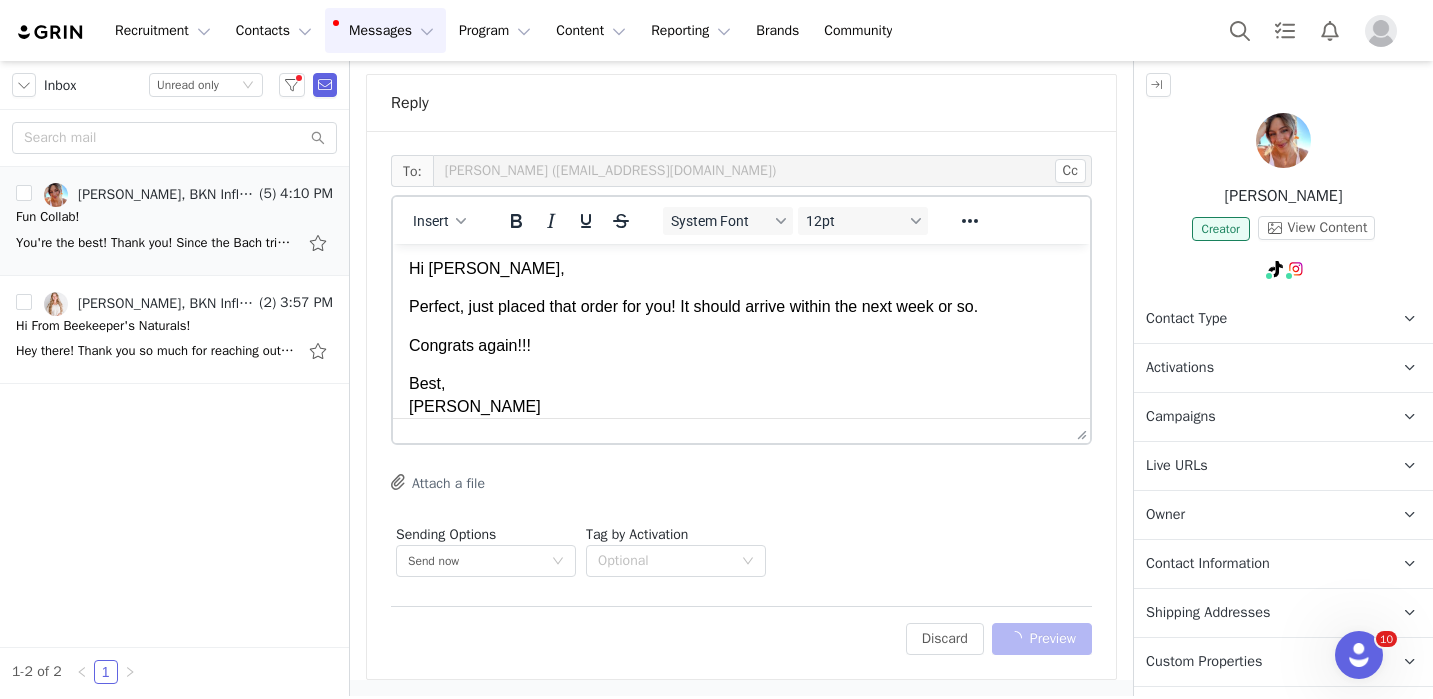 scroll, scrollTop: 1473, scrollLeft: 0, axis: vertical 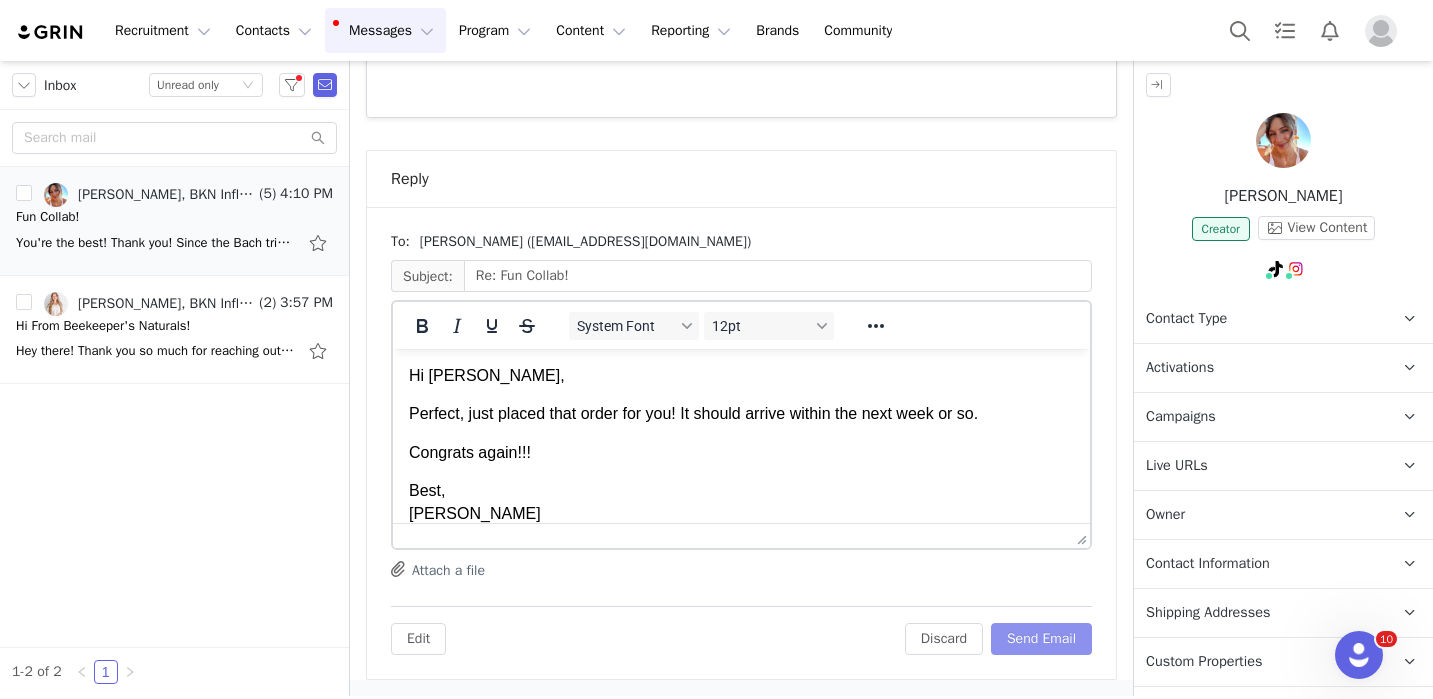 click on "Send Email" at bounding box center [1041, 639] 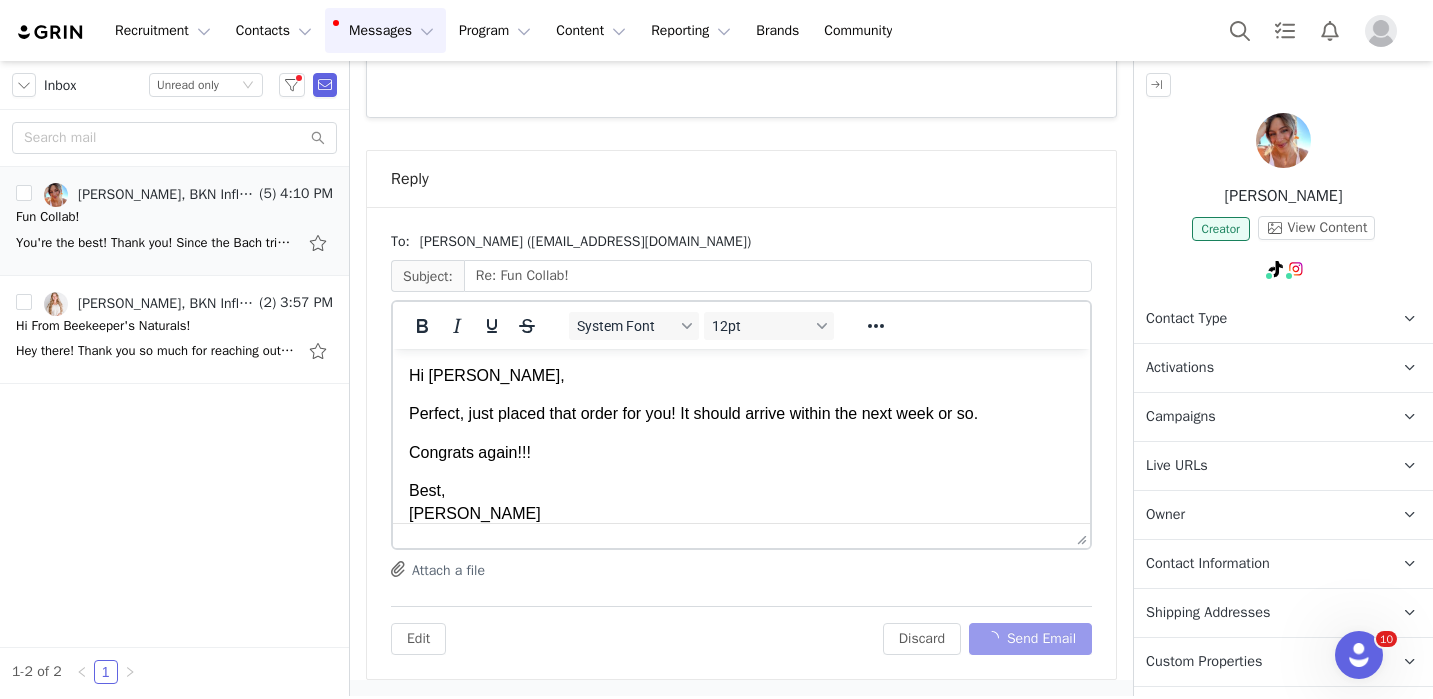 scroll, scrollTop: 911, scrollLeft: 0, axis: vertical 